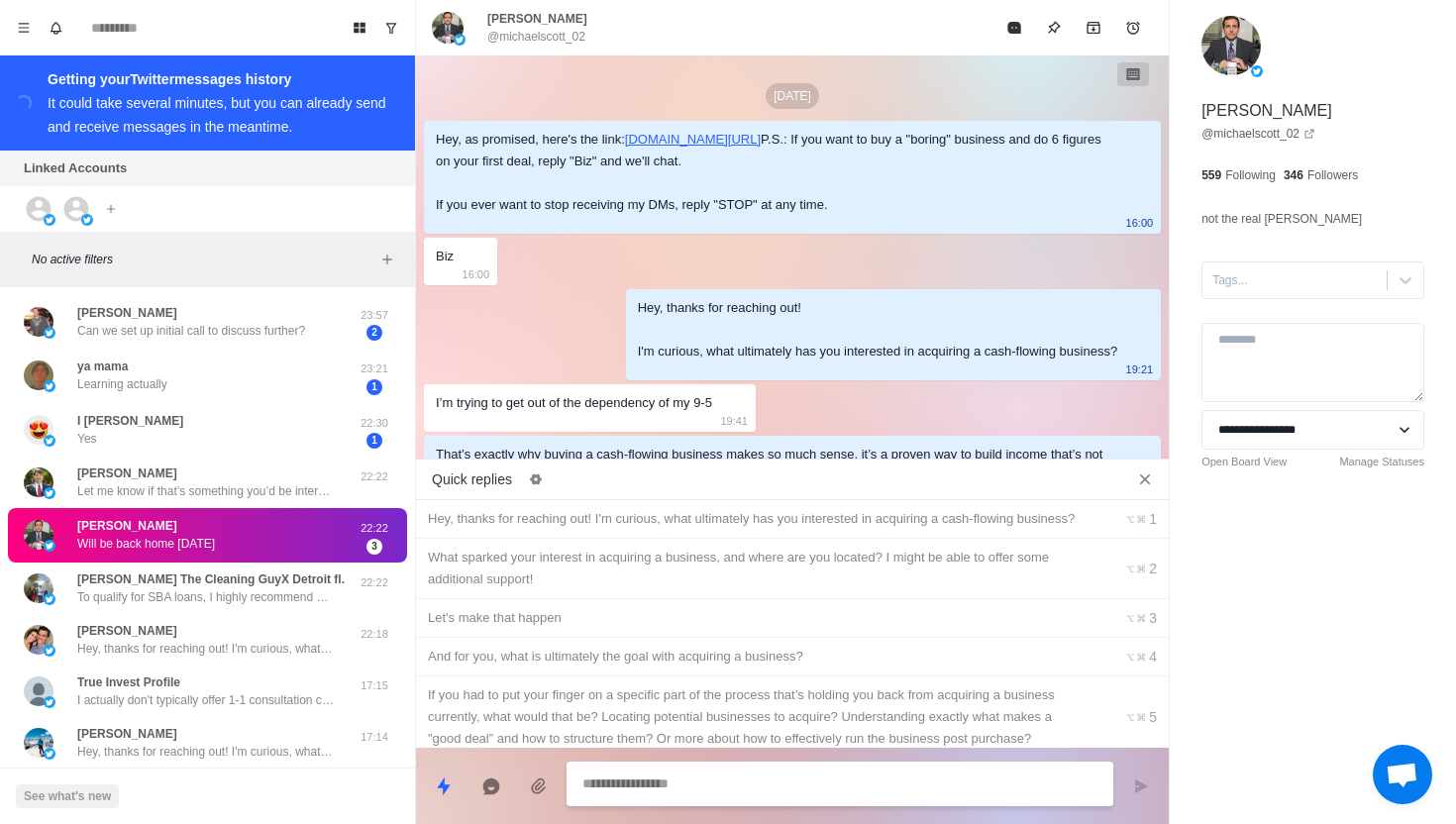 scroll, scrollTop: 0, scrollLeft: 0, axis: both 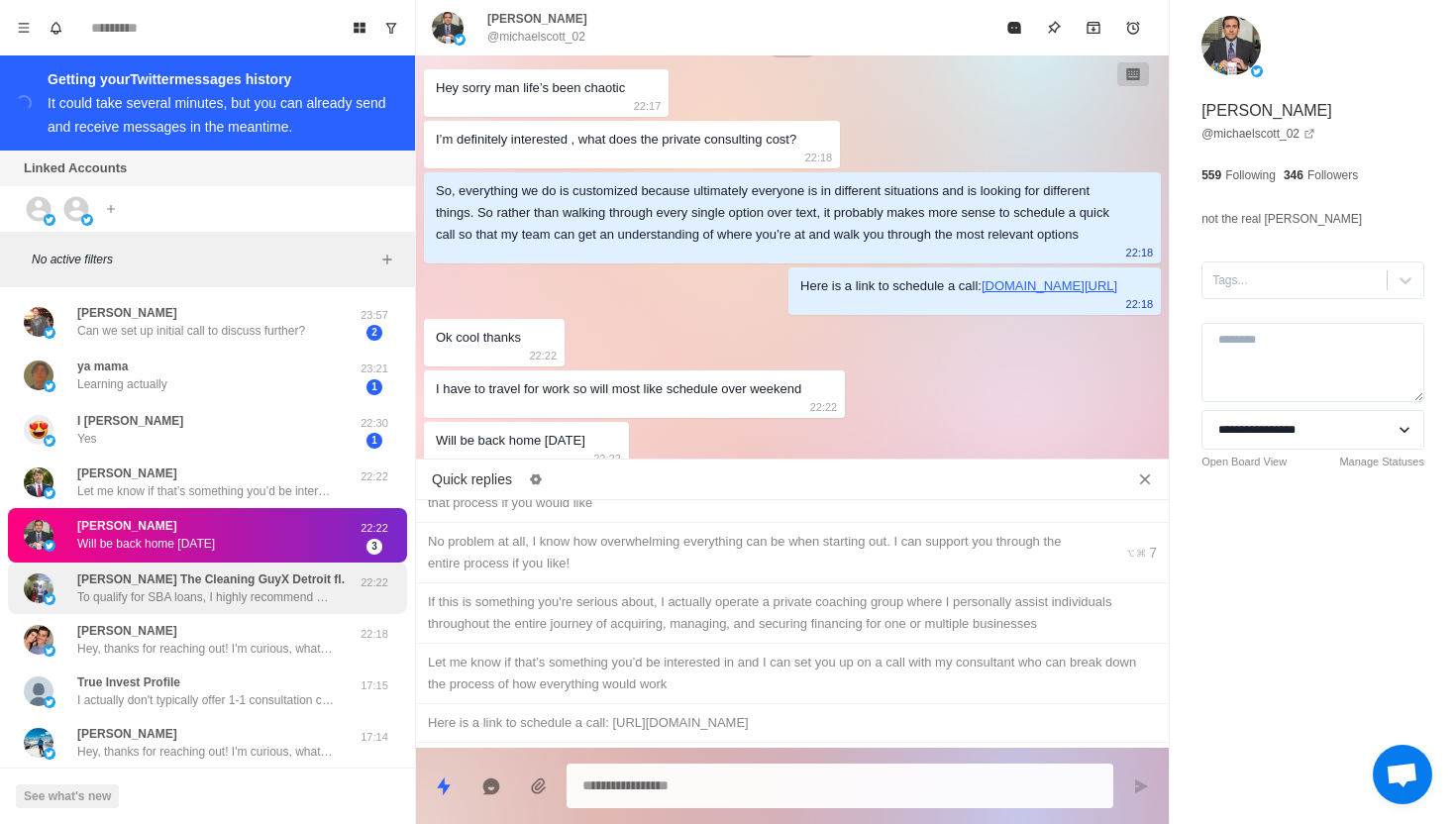 click on "To qualify for SBA loans, I highly recommend having a minimum of $25,000 liquid allocated for the acquisition process before diving in. Would that be doable for you?" at bounding box center (206, 597) 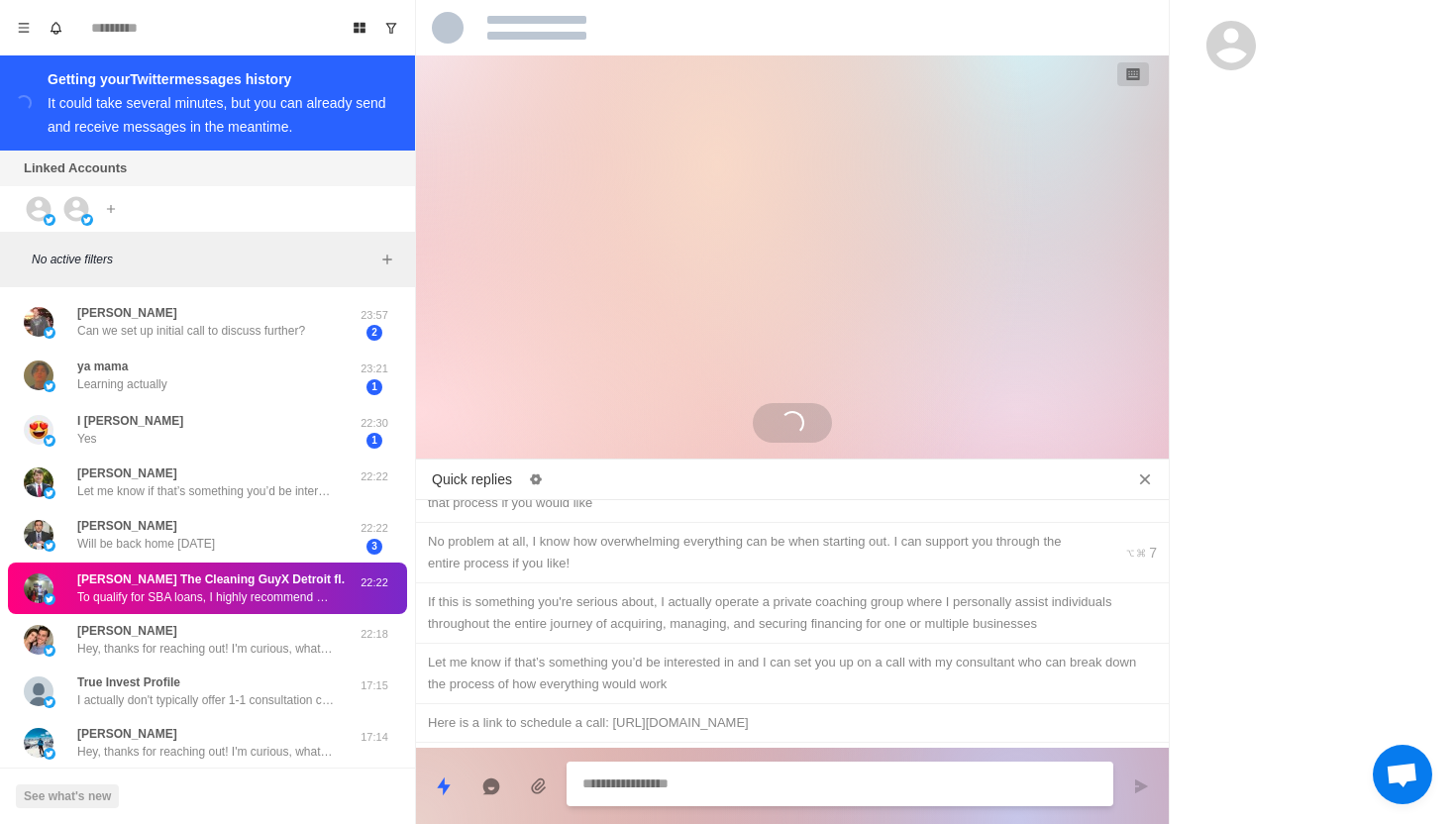 scroll, scrollTop: 526, scrollLeft: 0, axis: vertical 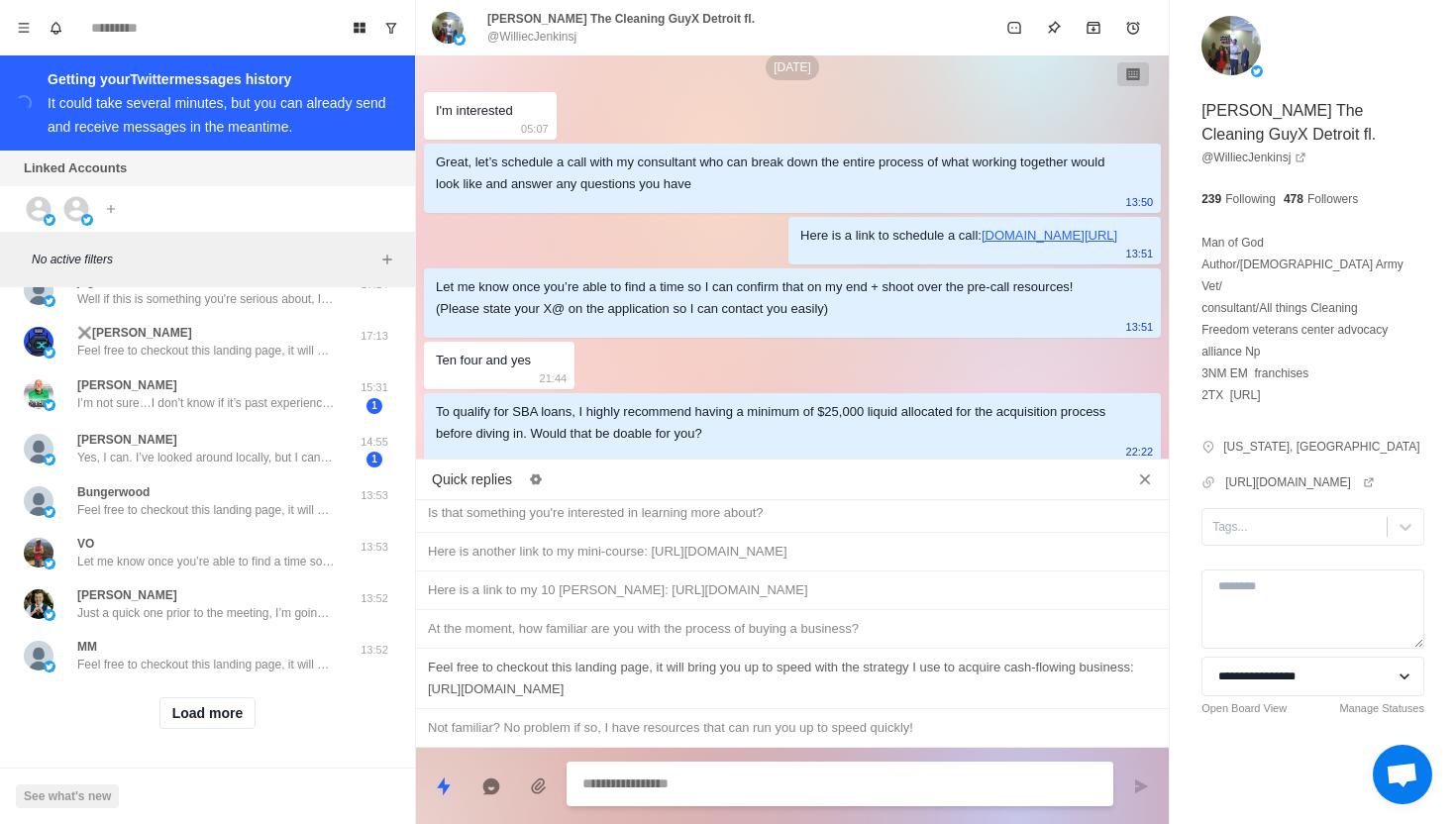 type on "*" 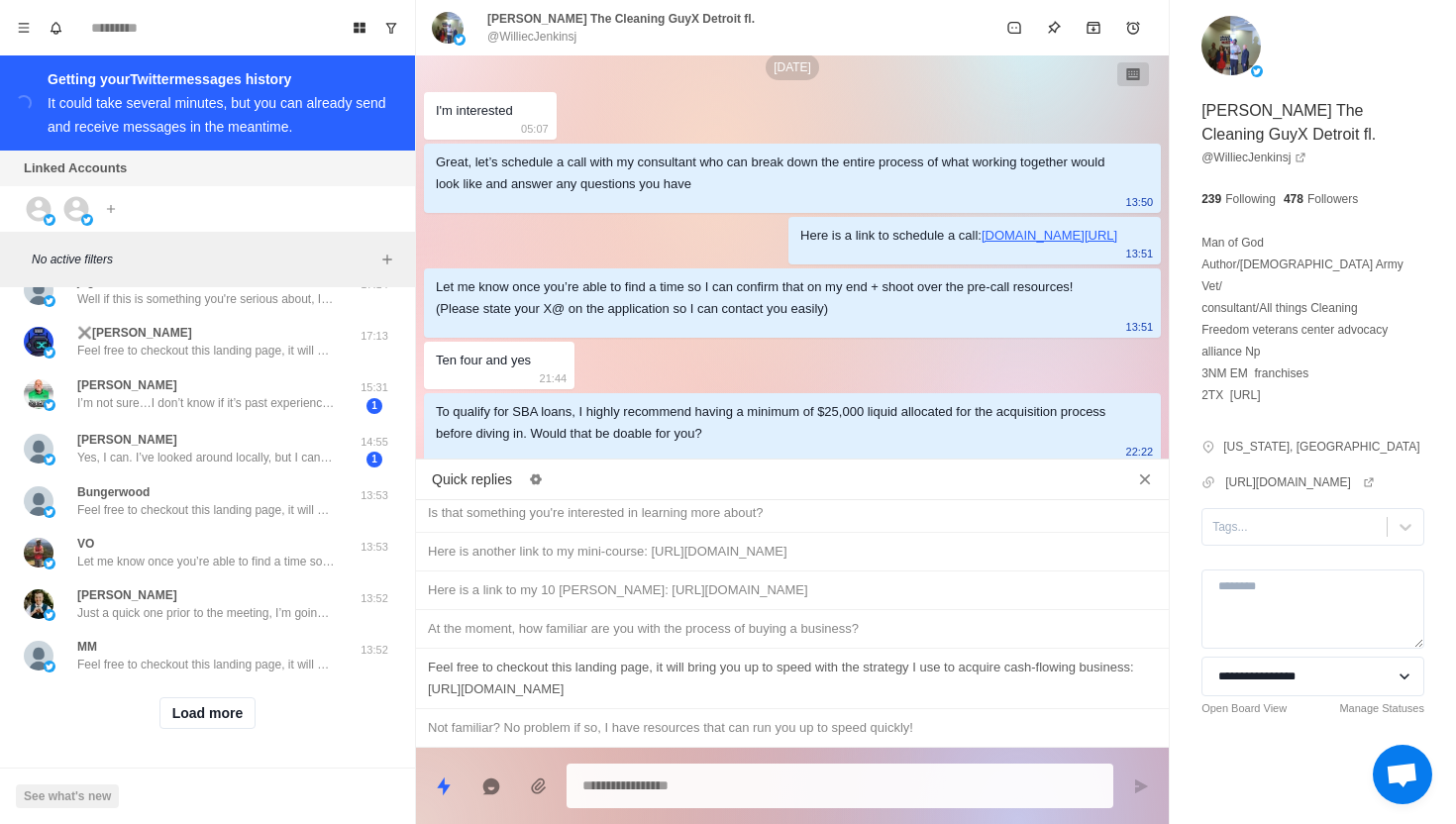click on "Feel free to checkout this landing page, it will bring you up to speed with the strategy I use to acquire cash-flowing business: [URL][DOMAIN_NAME]" at bounding box center (792, 678) 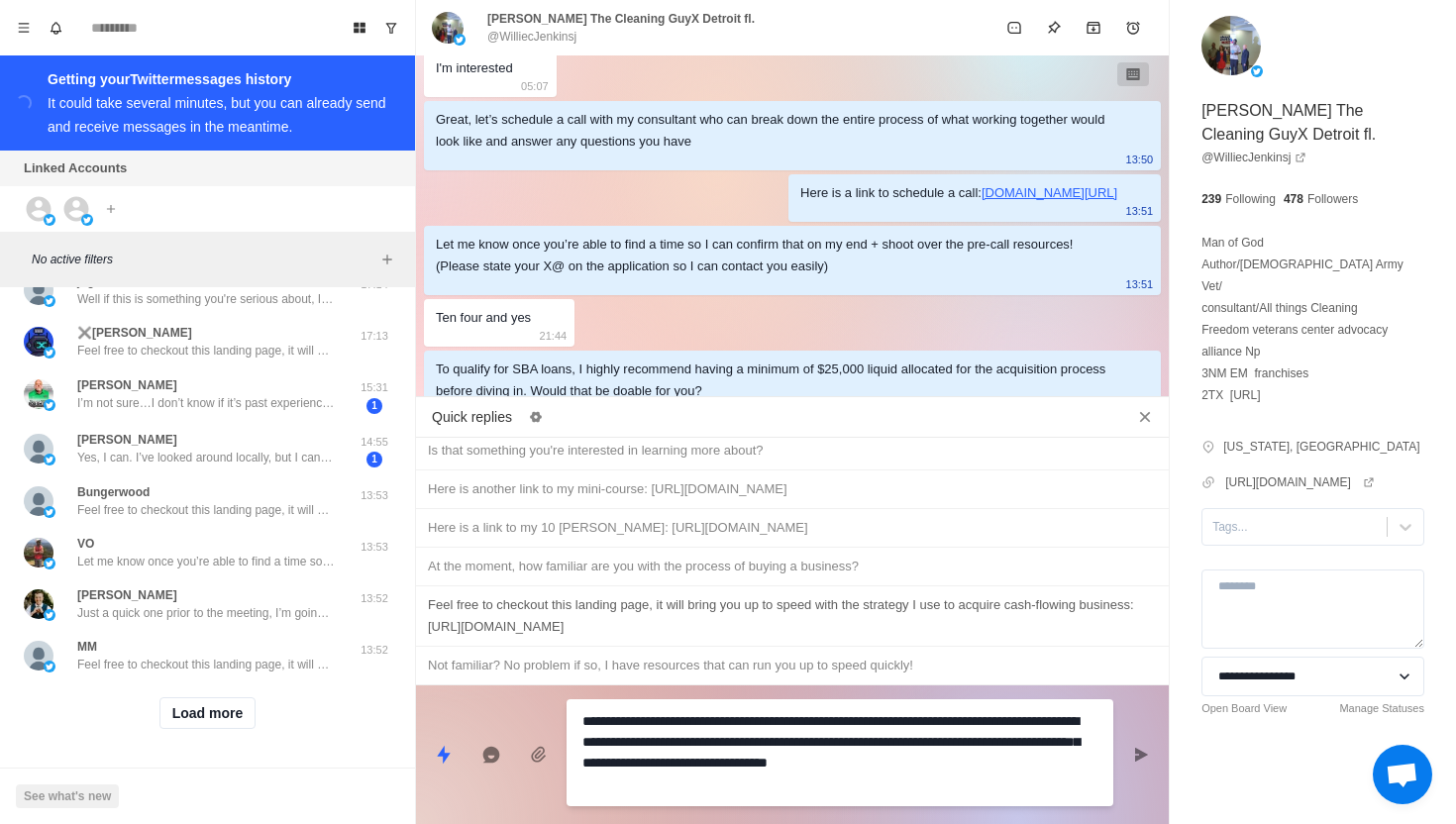 drag, startPoint x: 736, startPoint y: 781, endPoint x: 520, endPoint y: 619, distance: 270 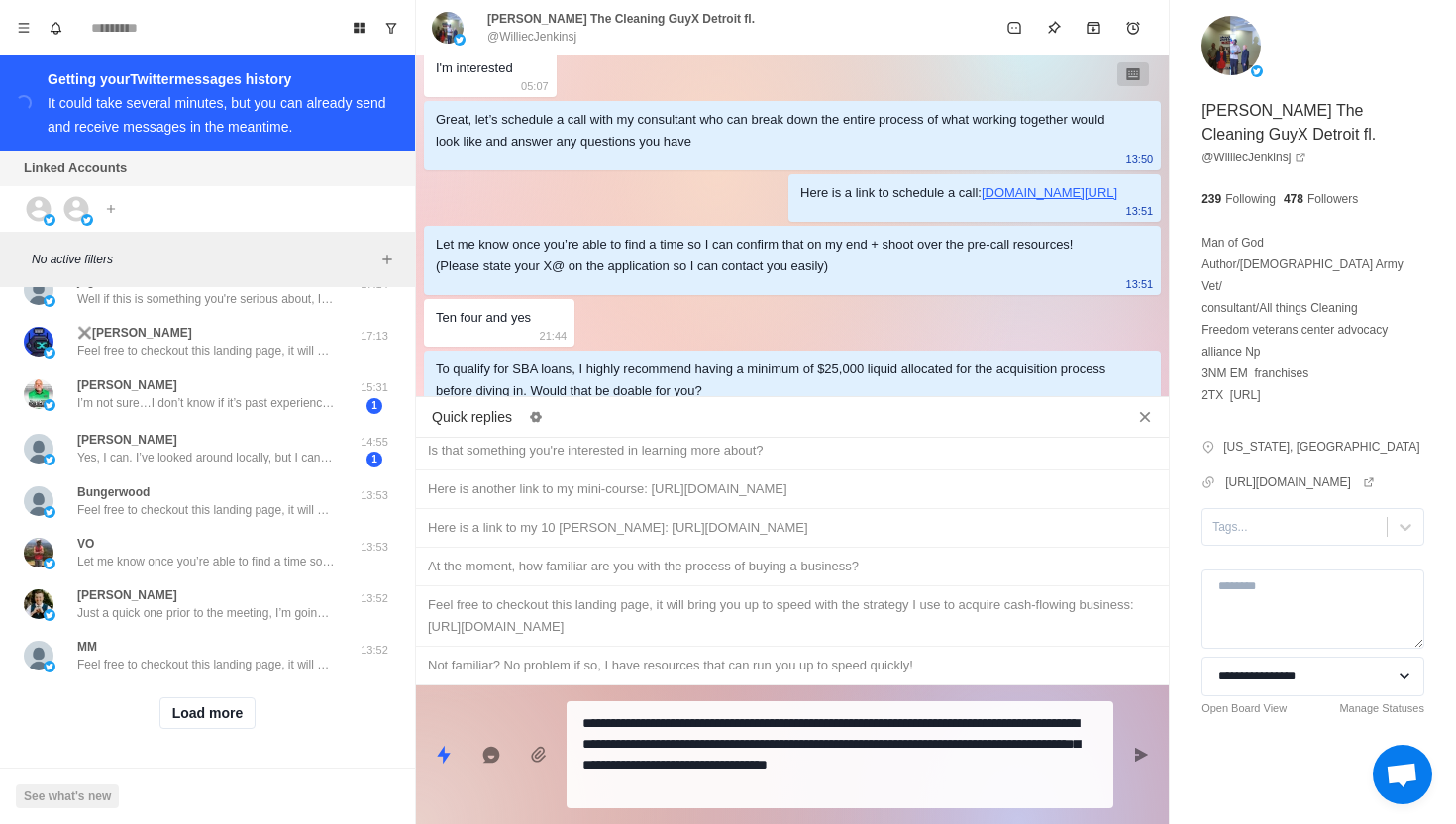 click on "Jul 5 Smb 02:43 Hey, thanks for reaching out!
I'm curious, what ultimately has you interested in acquiring a cash-flowing business?  13:26 Jul 7 Help people ( veterans,  parolees and probationers) legacy , mission,  purpose  , church,  community 04:52 Absolutely. Acquiring a cash-flowing business can give you the financial freedom and platform to make that impact sustainably. 13:57 At the moment, how familiar are you with the process of buying a business? 13:57 Some what familiar in the cleaning industry,  but not real estate,  maintenance,  auto dealers or trucking 14:53 No problem  16:35 Feel free to checkout this landing page, it will bring you up to speed with the strategy I use to acquire cash-flowing business:  notion.so/Your-Acquisitions-Journey-Begins-Now-20838f4d0e858022b30be94711fc590d?source=copy_link 16:35 16:35 The field would be cleaning
How to locate the deals. ( Texas and beyound )
What's the good deal.
Have you purposed in this Industry before or. Network ?
How could we work together?" at bounding box center (792, -333) 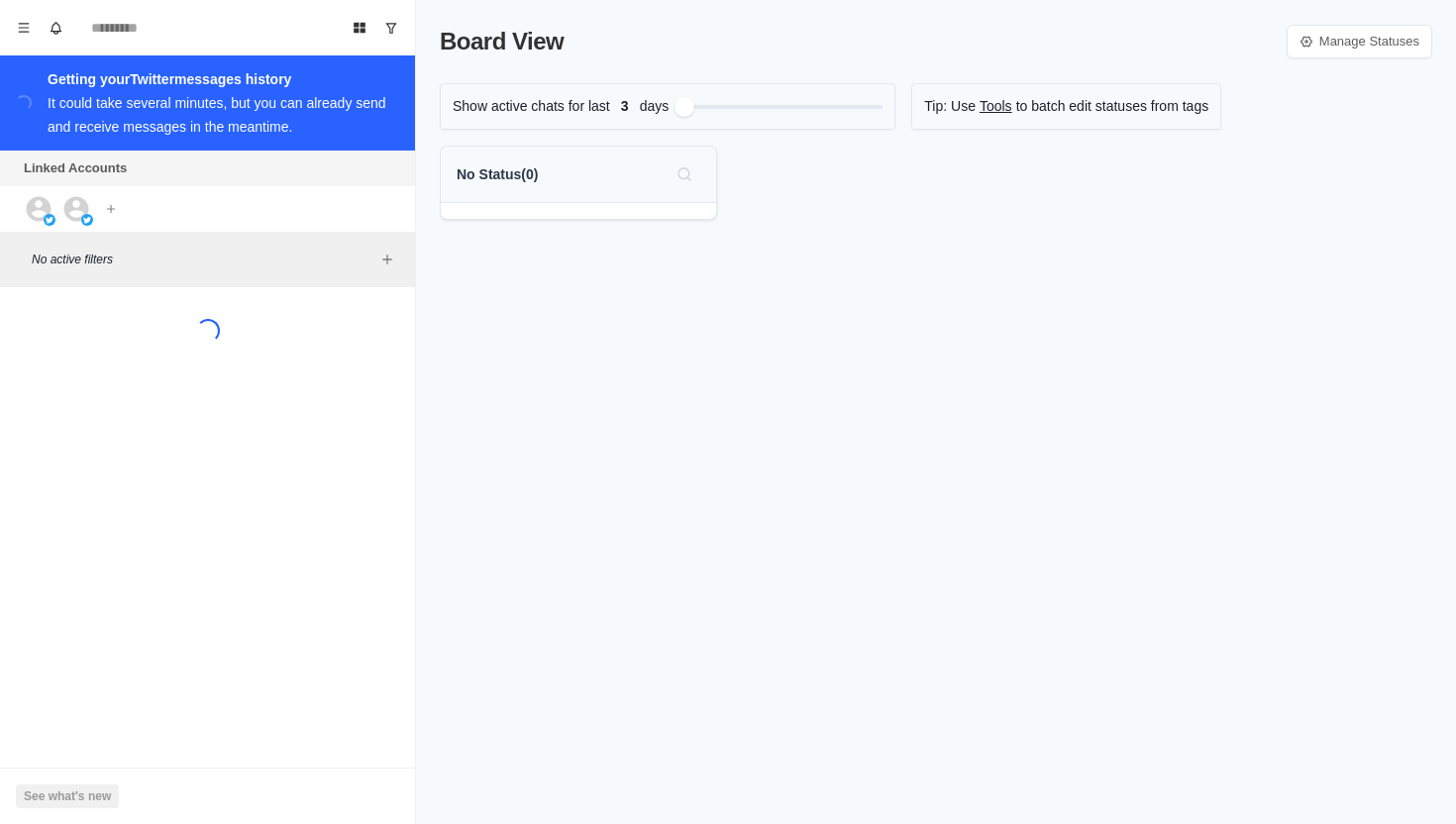 scroll, scrollTop: 0, scrollLeft: 0, axis: both 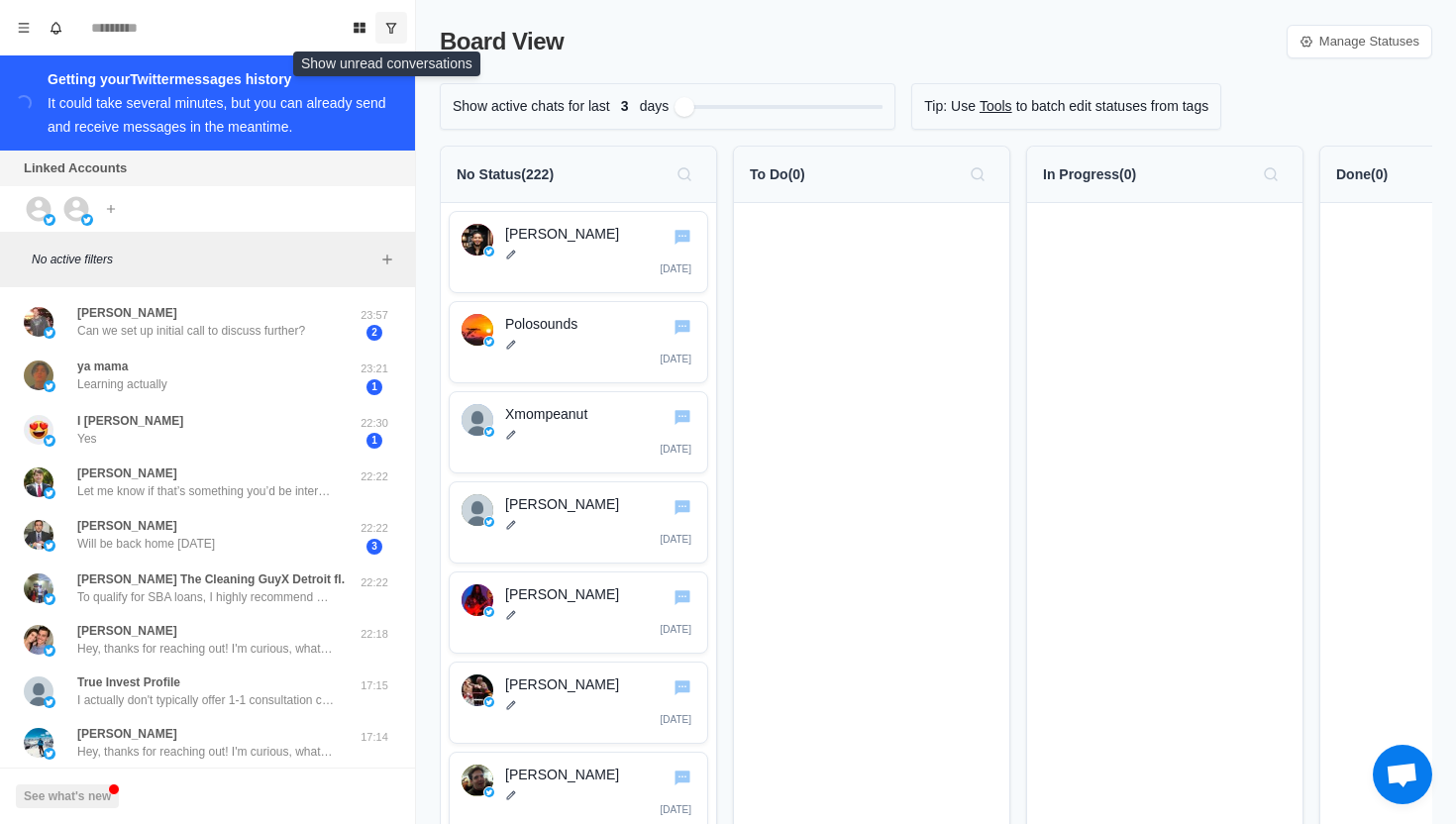 click at bounding box center (391, 28) 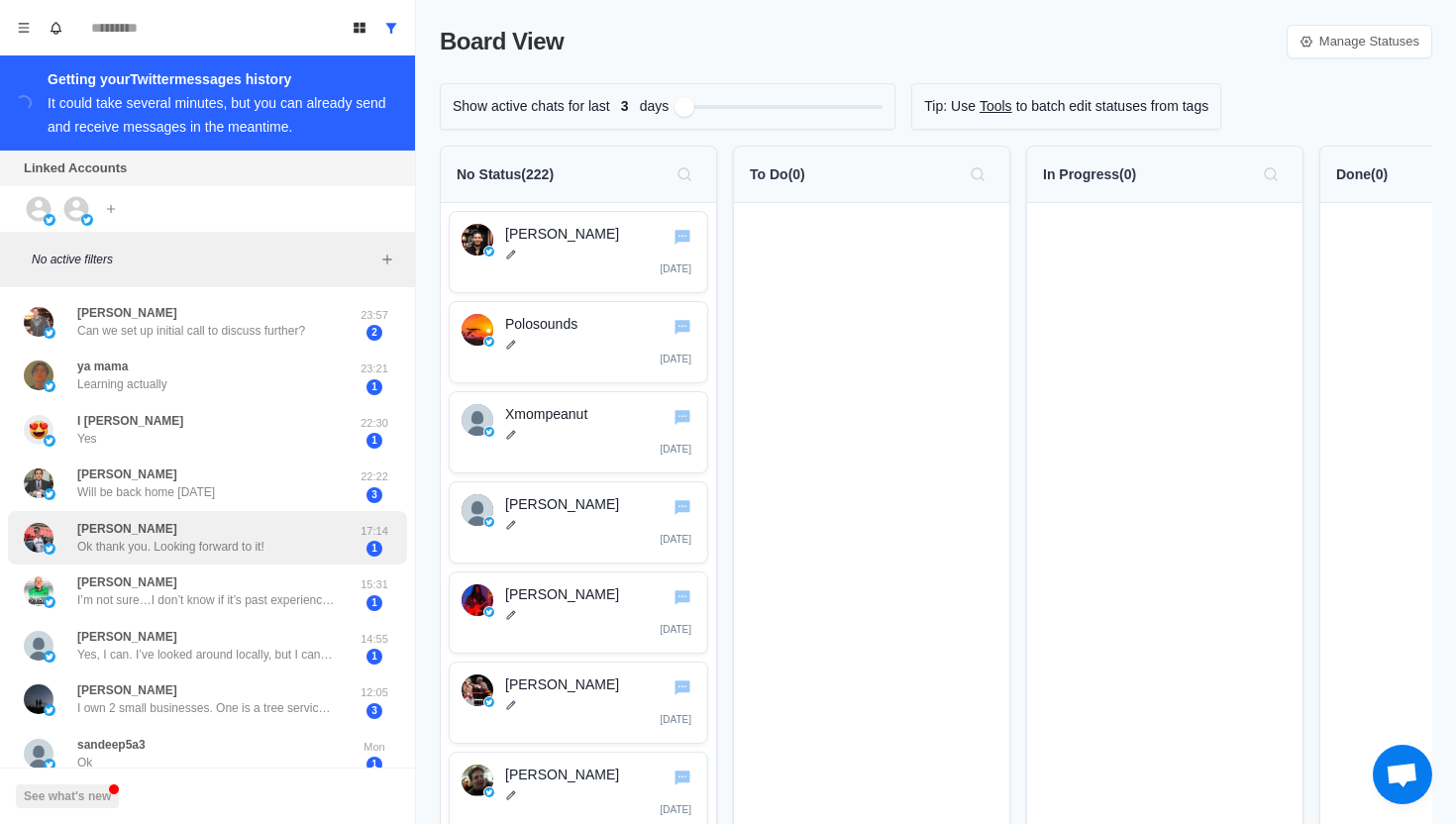scroll, scrollTop: 63, scrollLeft: 0, axis: vertical 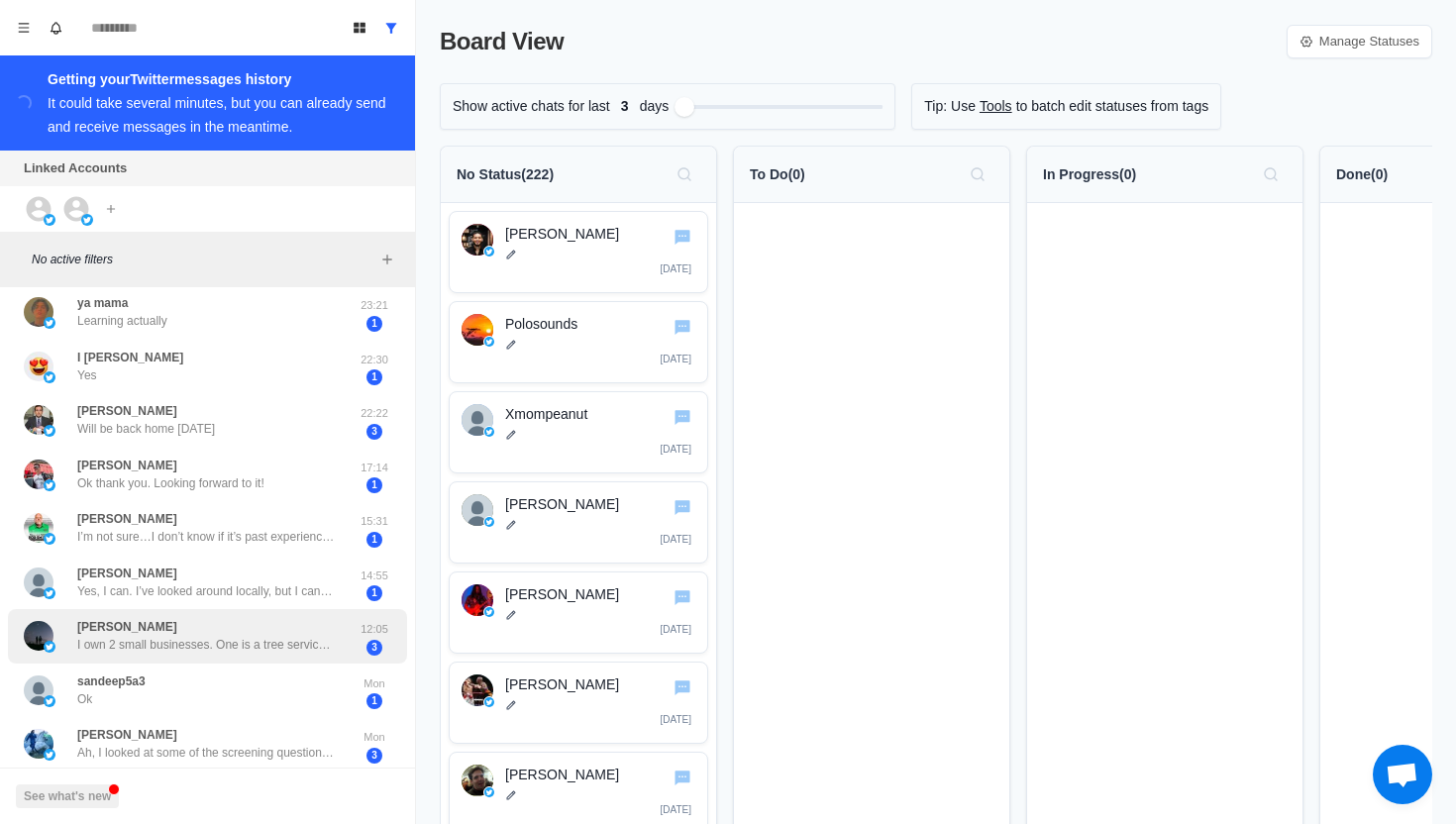 click on "I own 2 small businesses. One is a tree service, I do most everything and have a couple contractors that come climb for me 1-3days a week. Other is a house cleaning company where I’m totally removed from day to day, and have a VA for customer service, sales, and ops.
Listened to a lot of [PERSON_NAME] and read her new book which has somewhat inspired me" at bounding box center (206, 645) 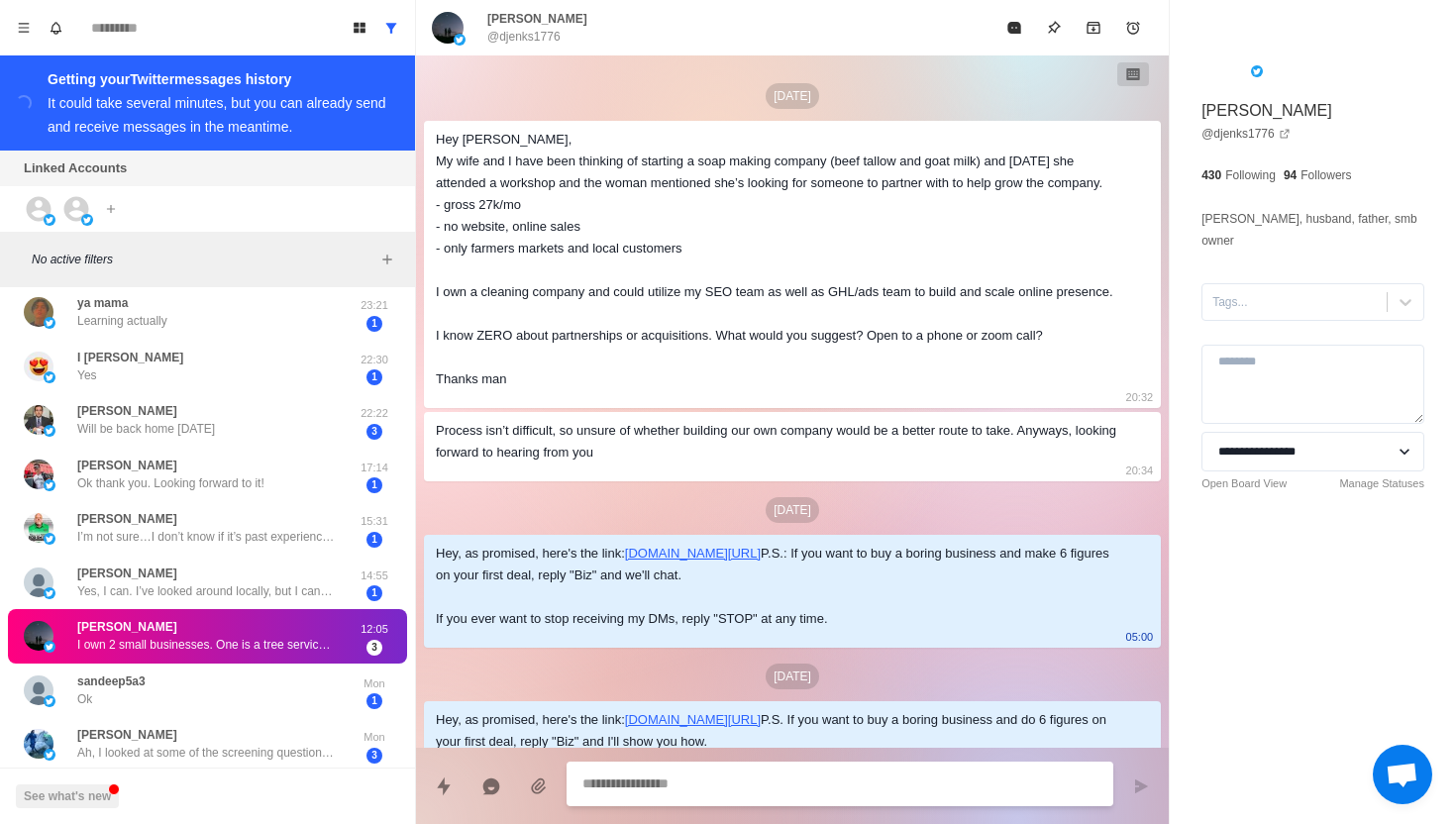 scroll, scrollTop: 716, scrollLeft: 0, axis: vertical 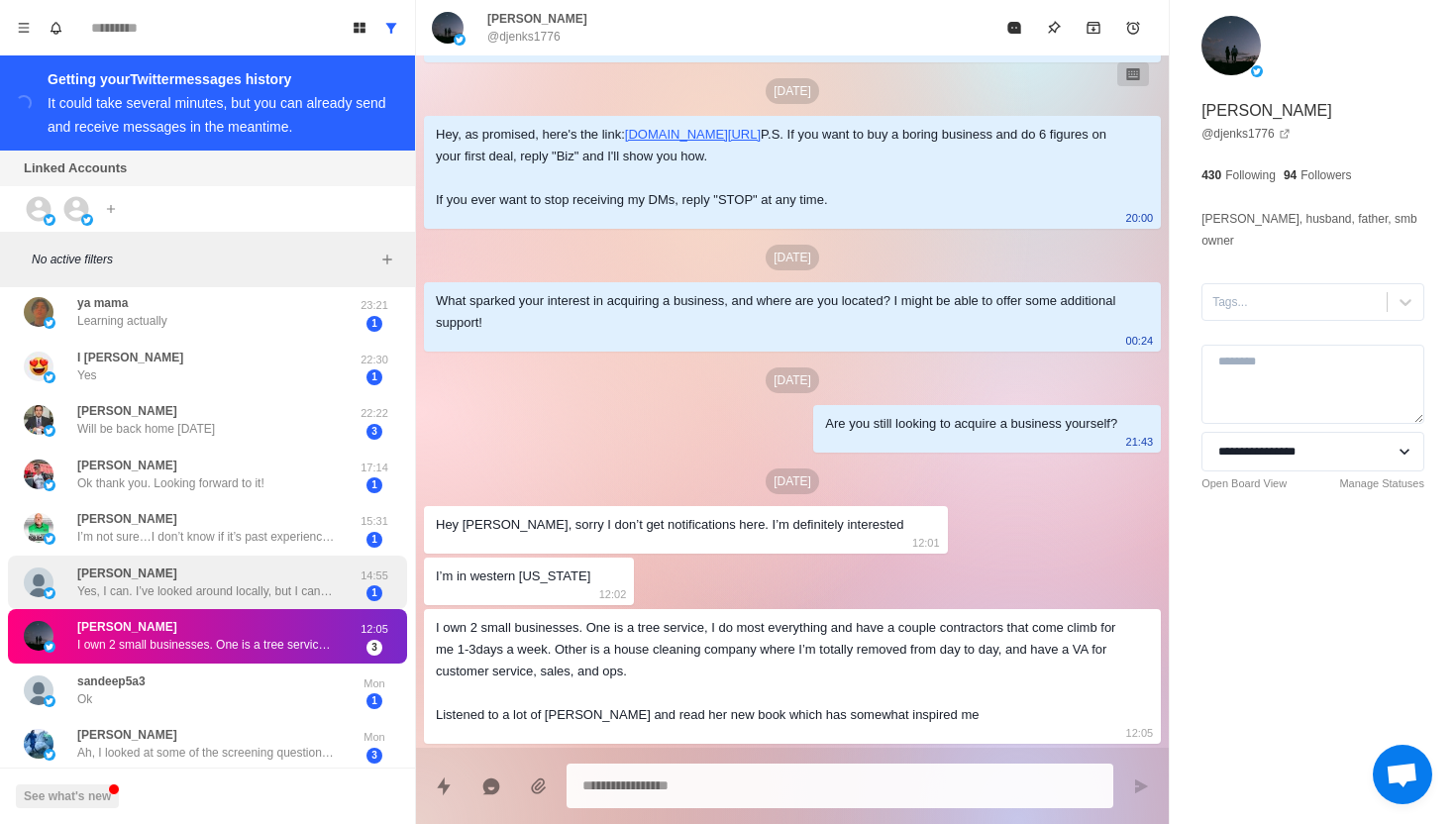 click on "Yes, I can. I’ve looked around locally, but I can’t find anyone wanting to sell a vending machine business." at bounding box center [206, 591] 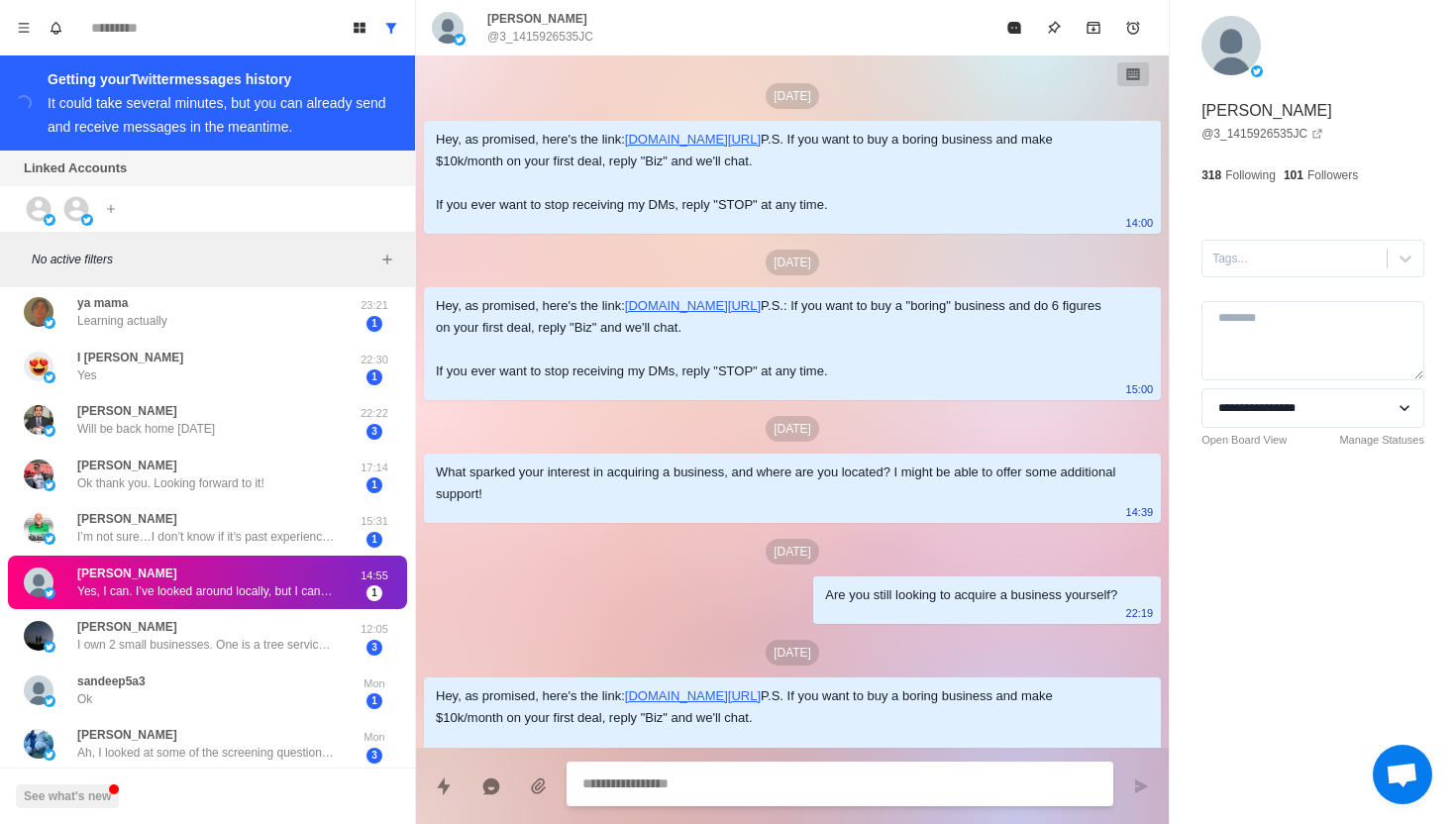 scroll, scrollTop: 700, scrollLeft: 0, axis: vertical 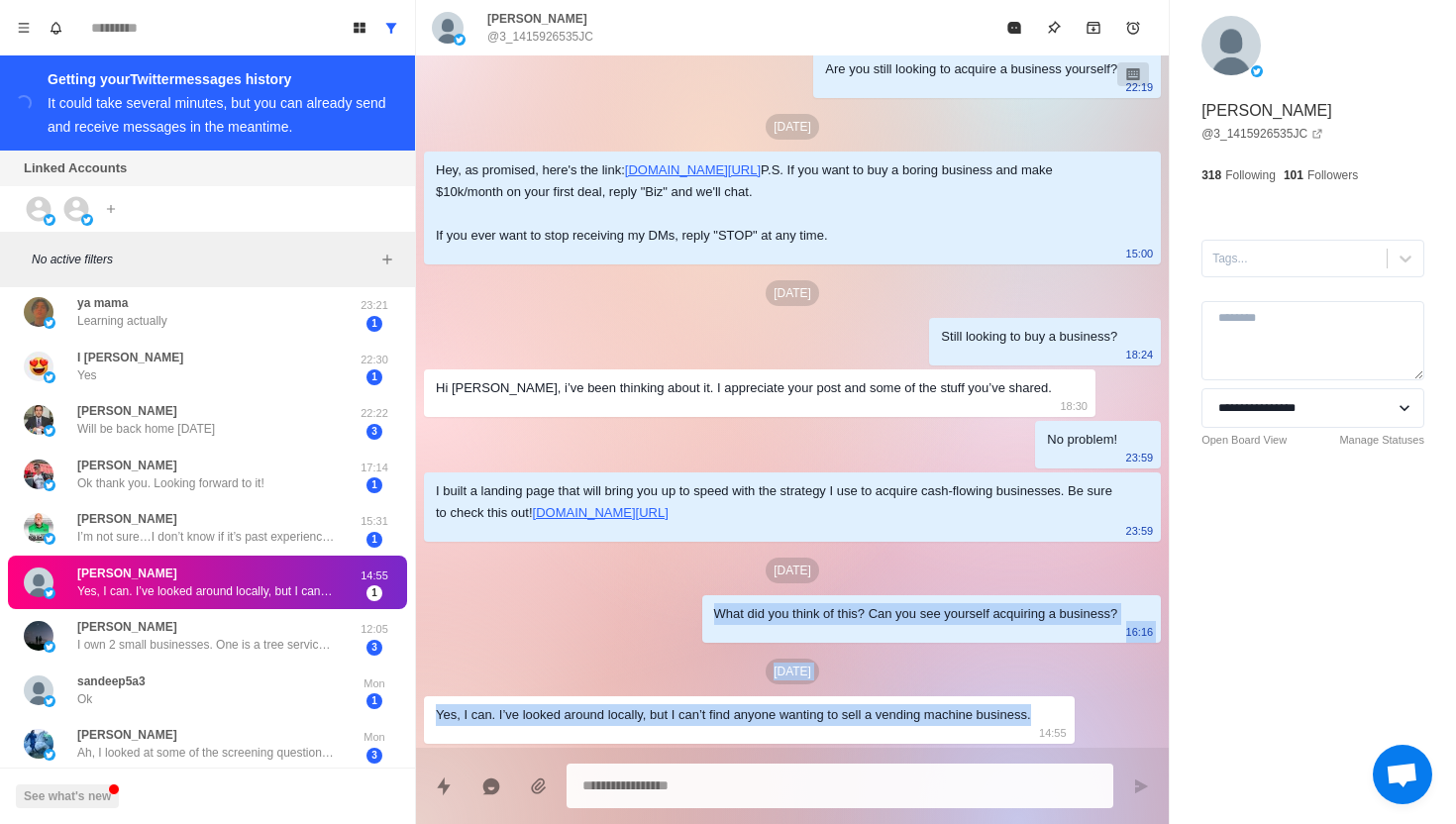 drag, startPoint x: 1062, startPoint y: 711, endPoint x: 688, endPoint y: 613, distance: 386.62643 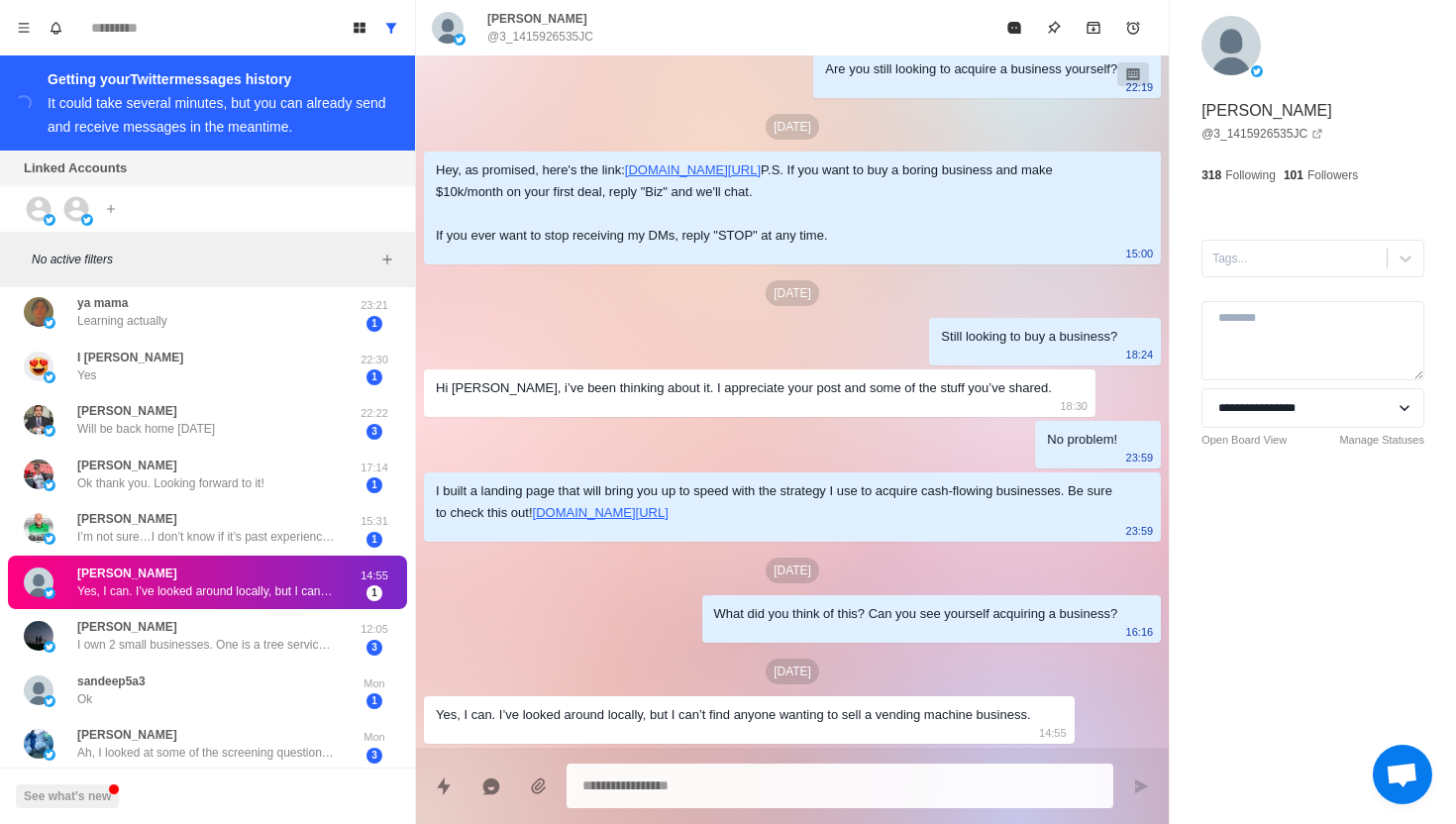 click at bounding box center (840, 785) 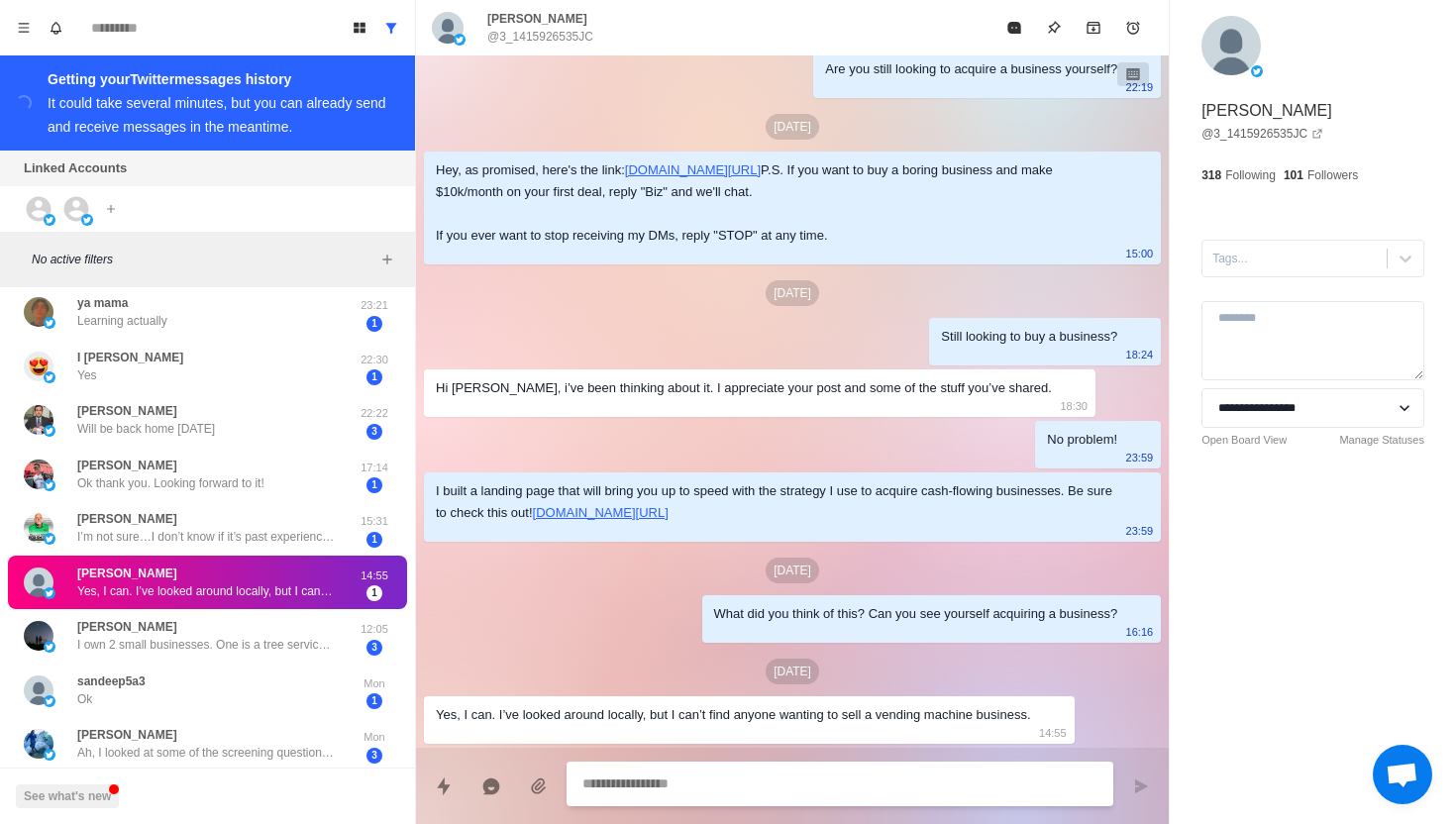 paste on "**********" 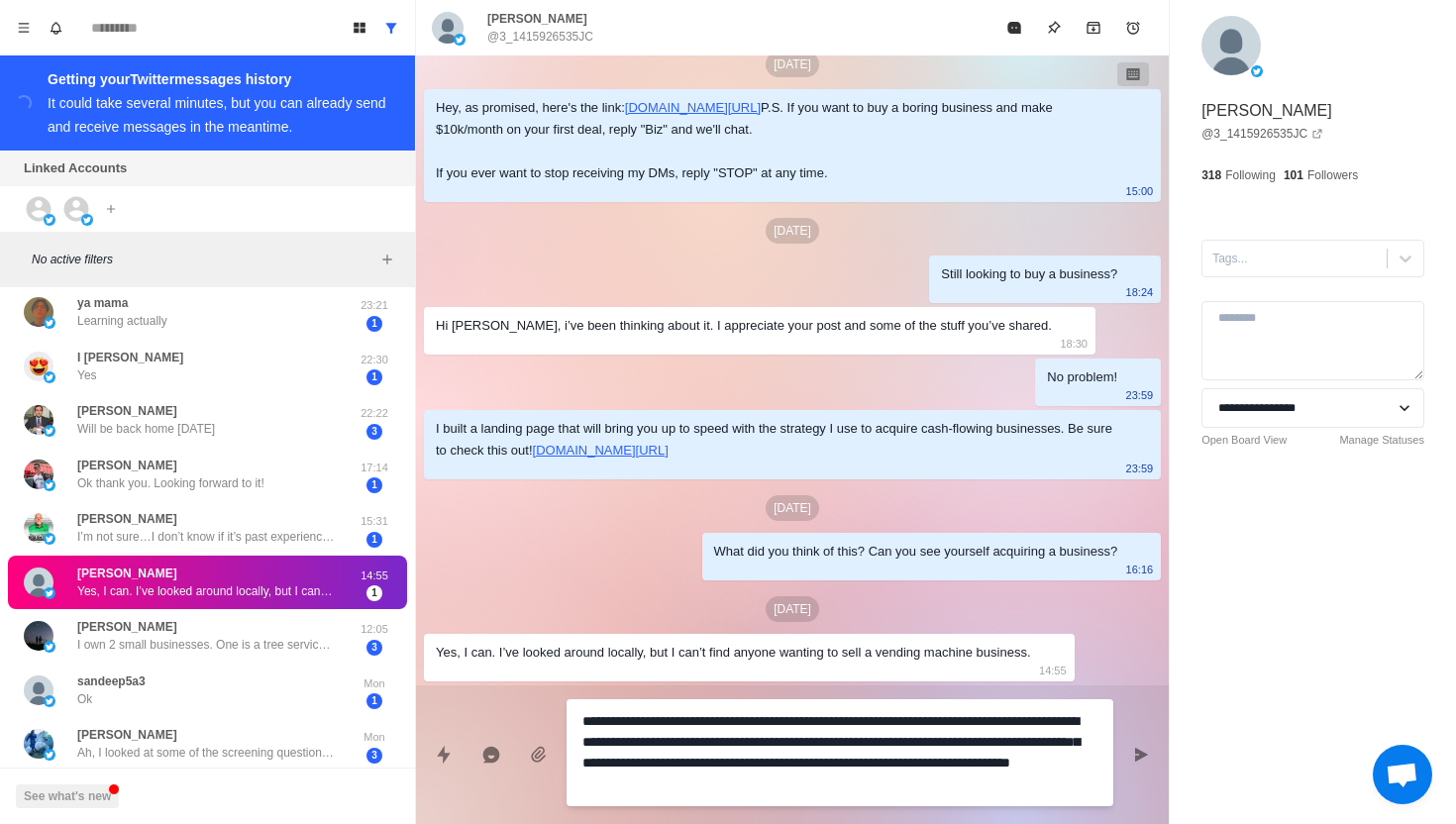 drag, startPoint x: 667, startPoint y: 722, endPoint x: 625, endPoint y: 683, distance: 57.31492 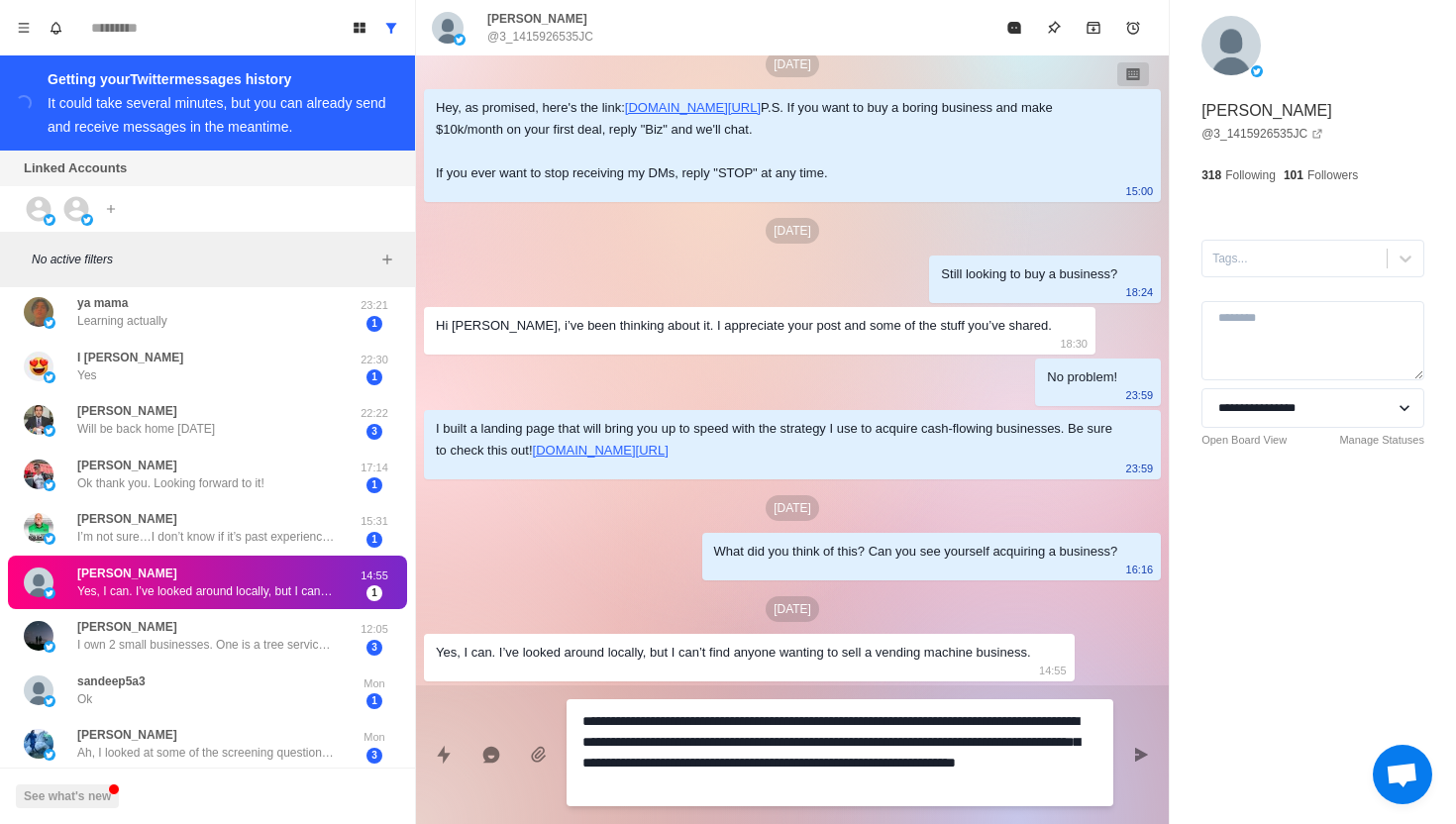 type on "*" 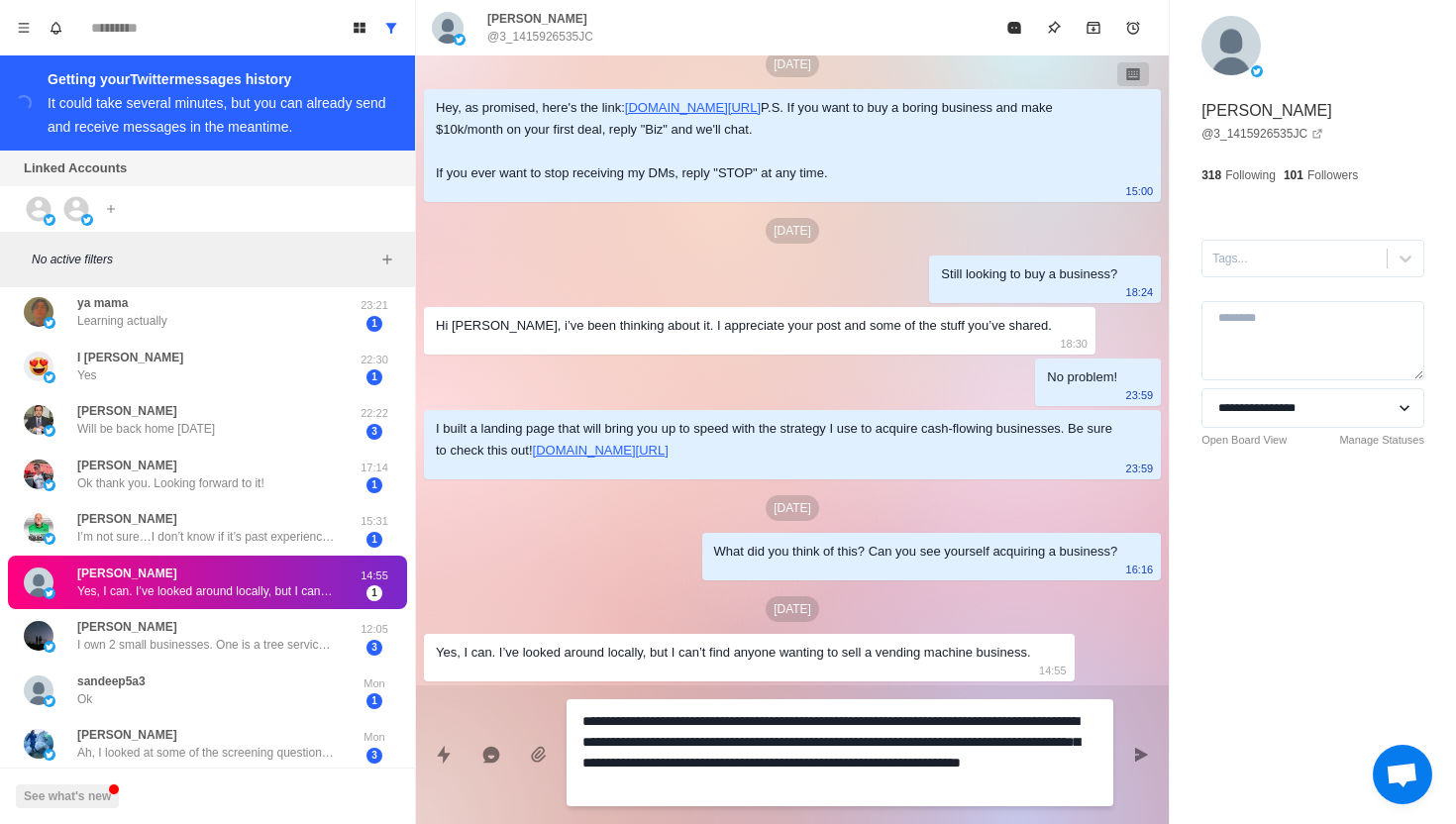 type on "*" 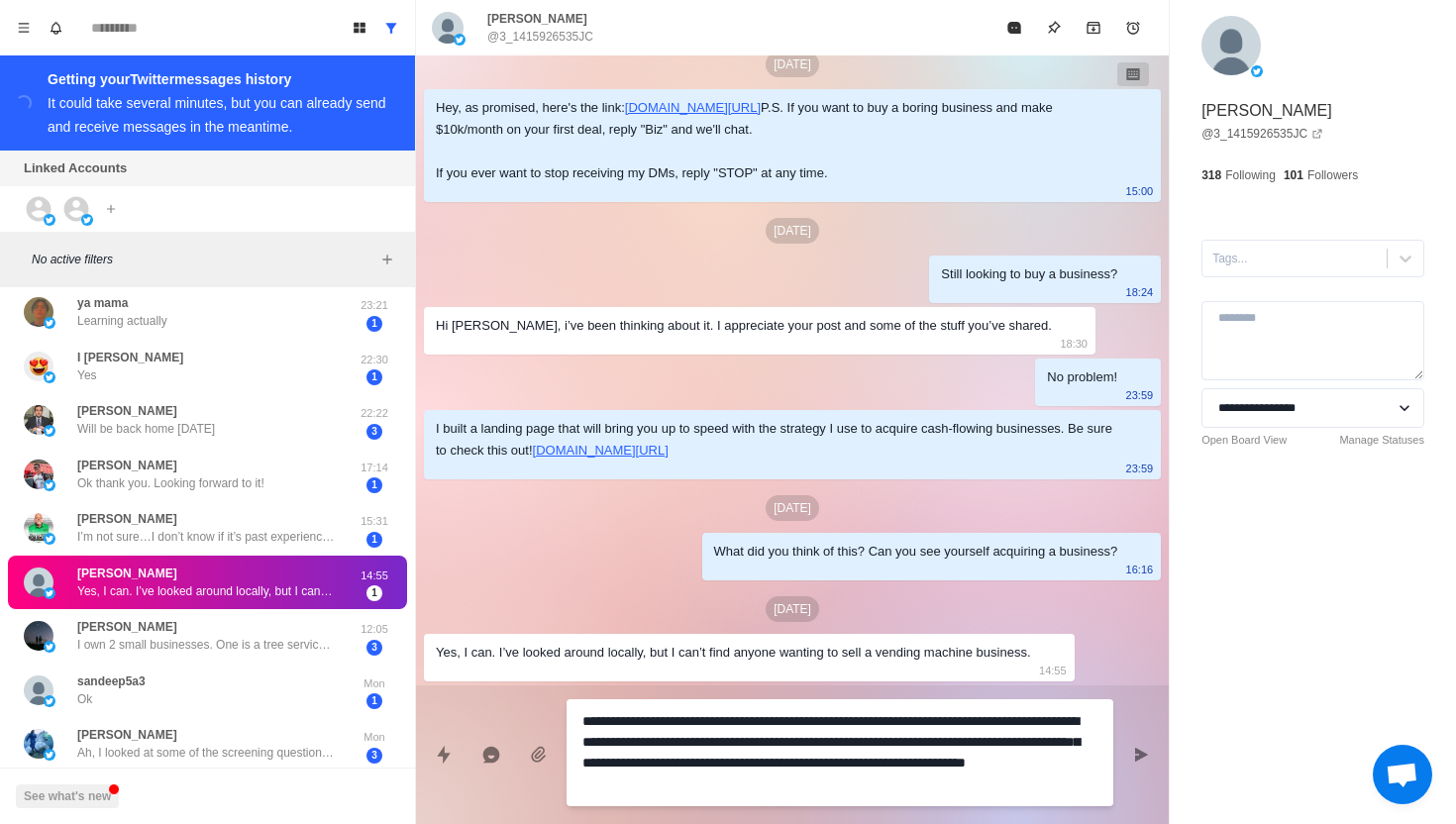 type on "*" 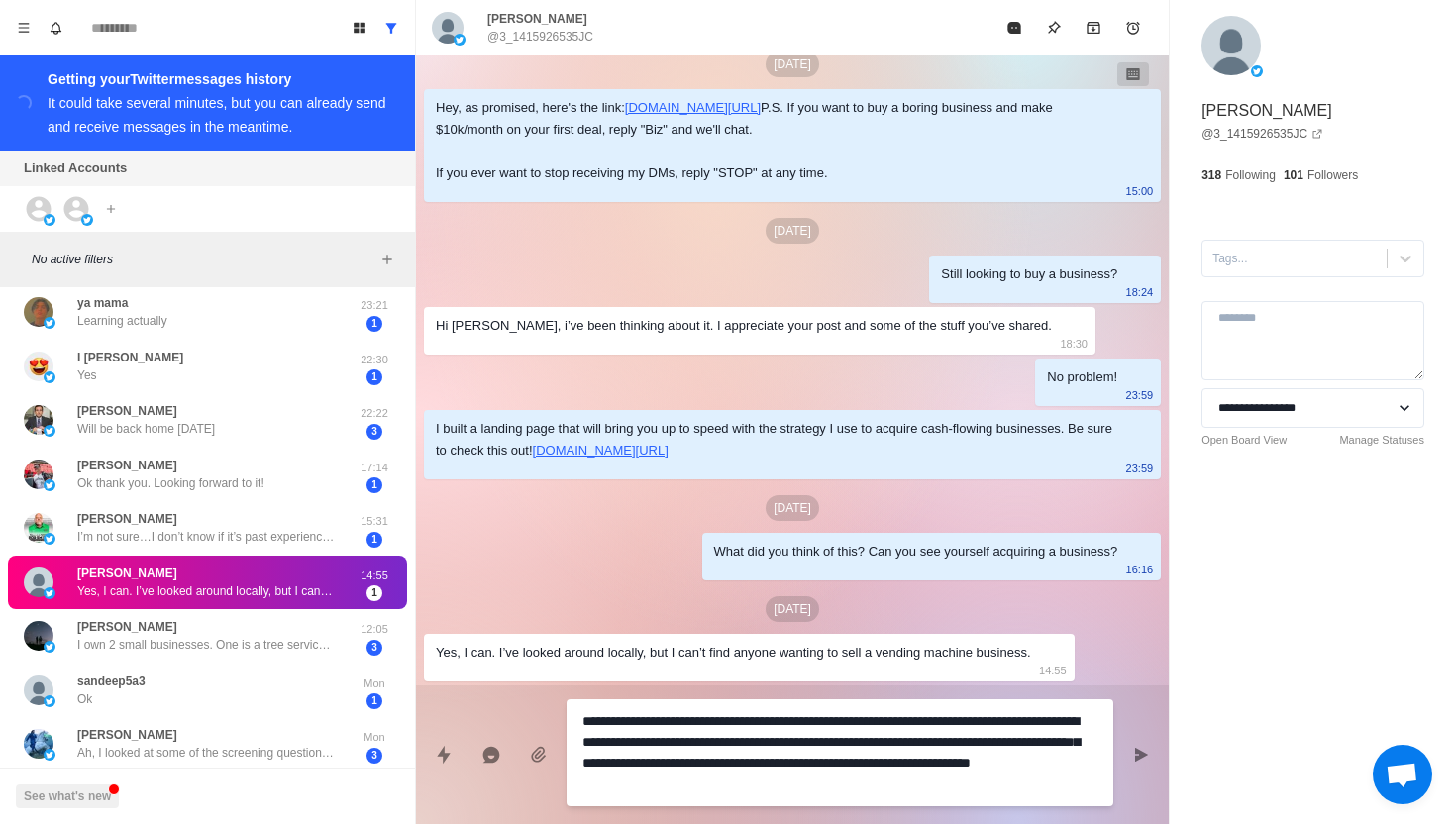 type on "*" 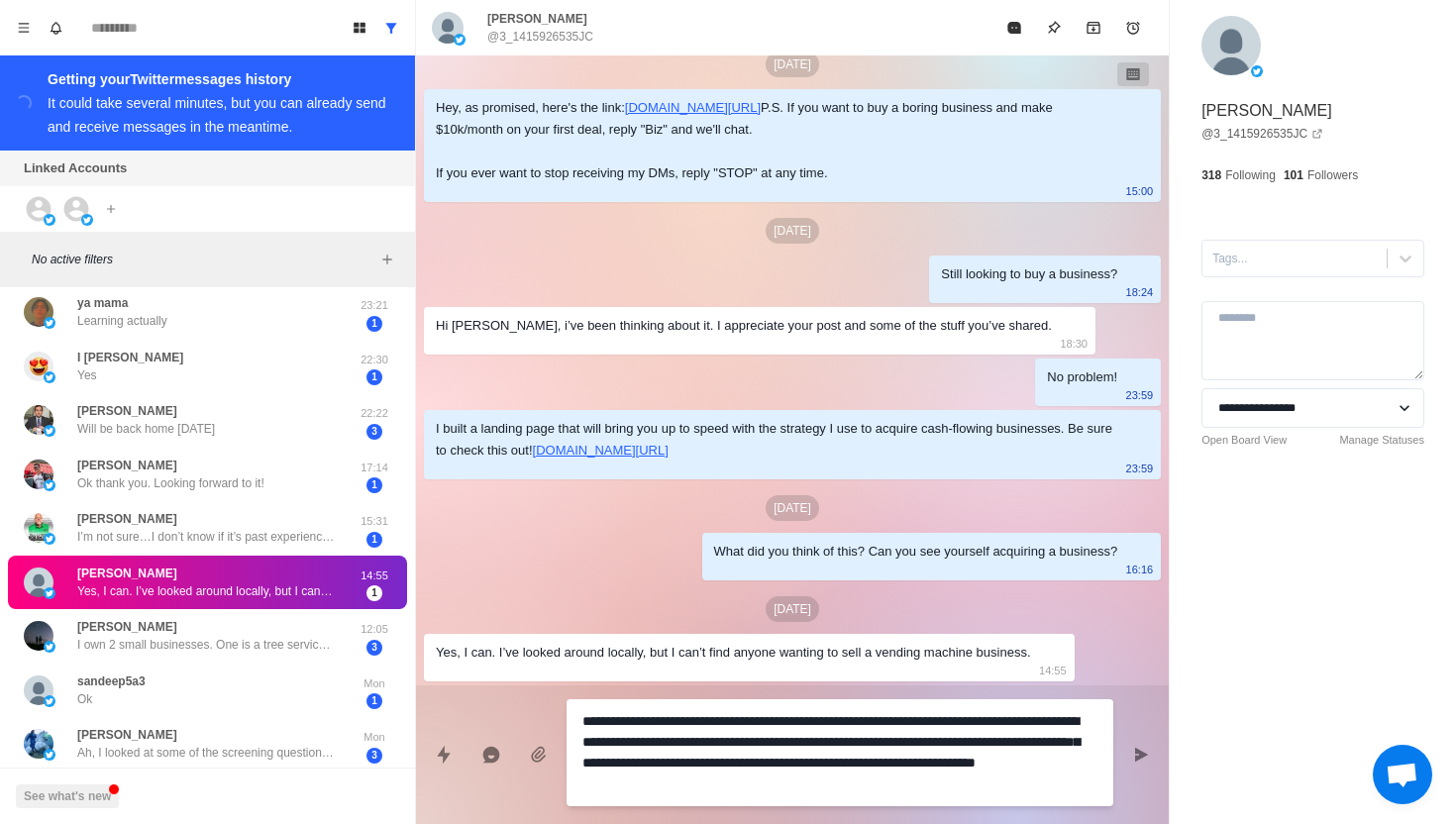 type on "*" 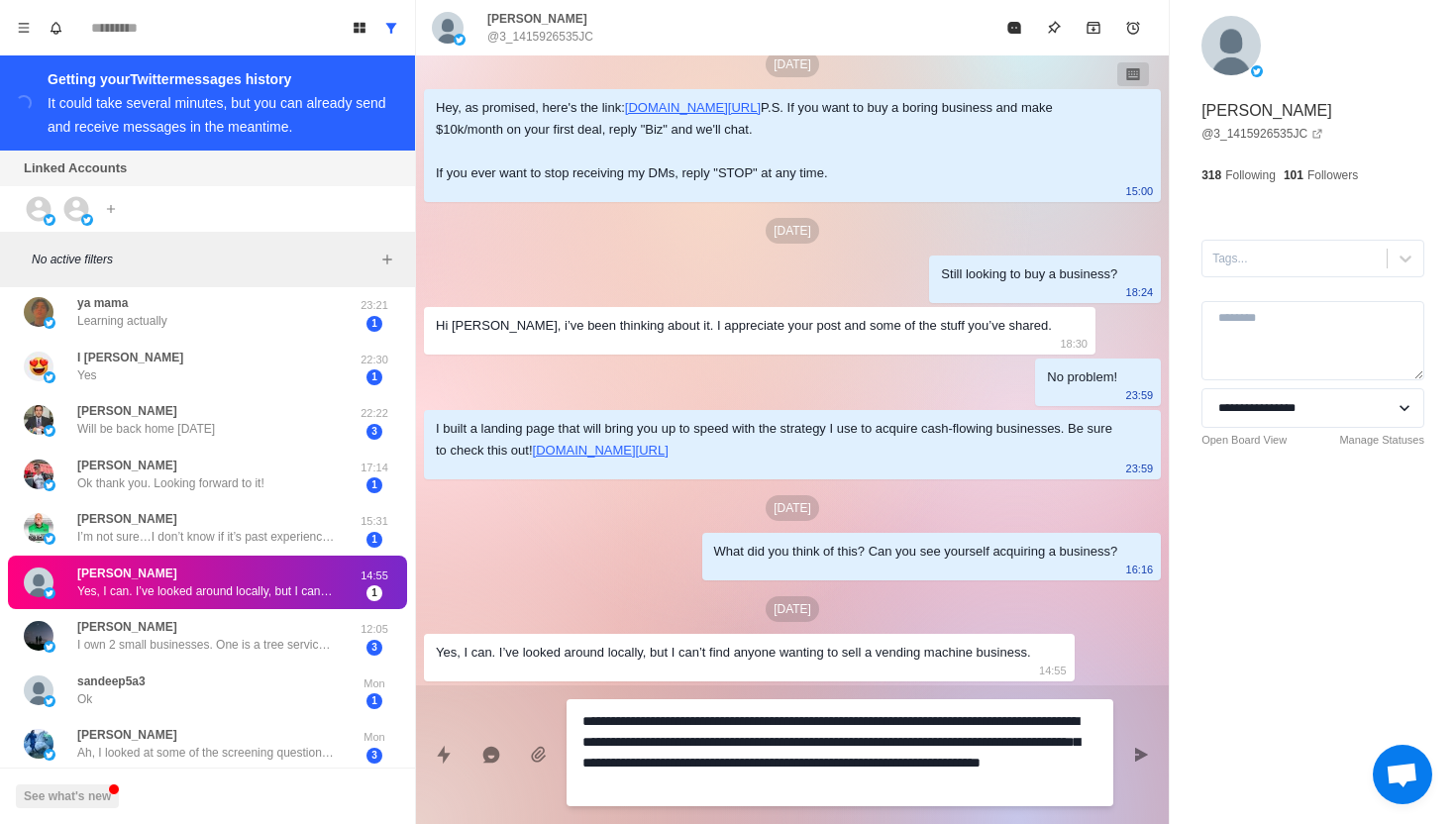 type on "*" 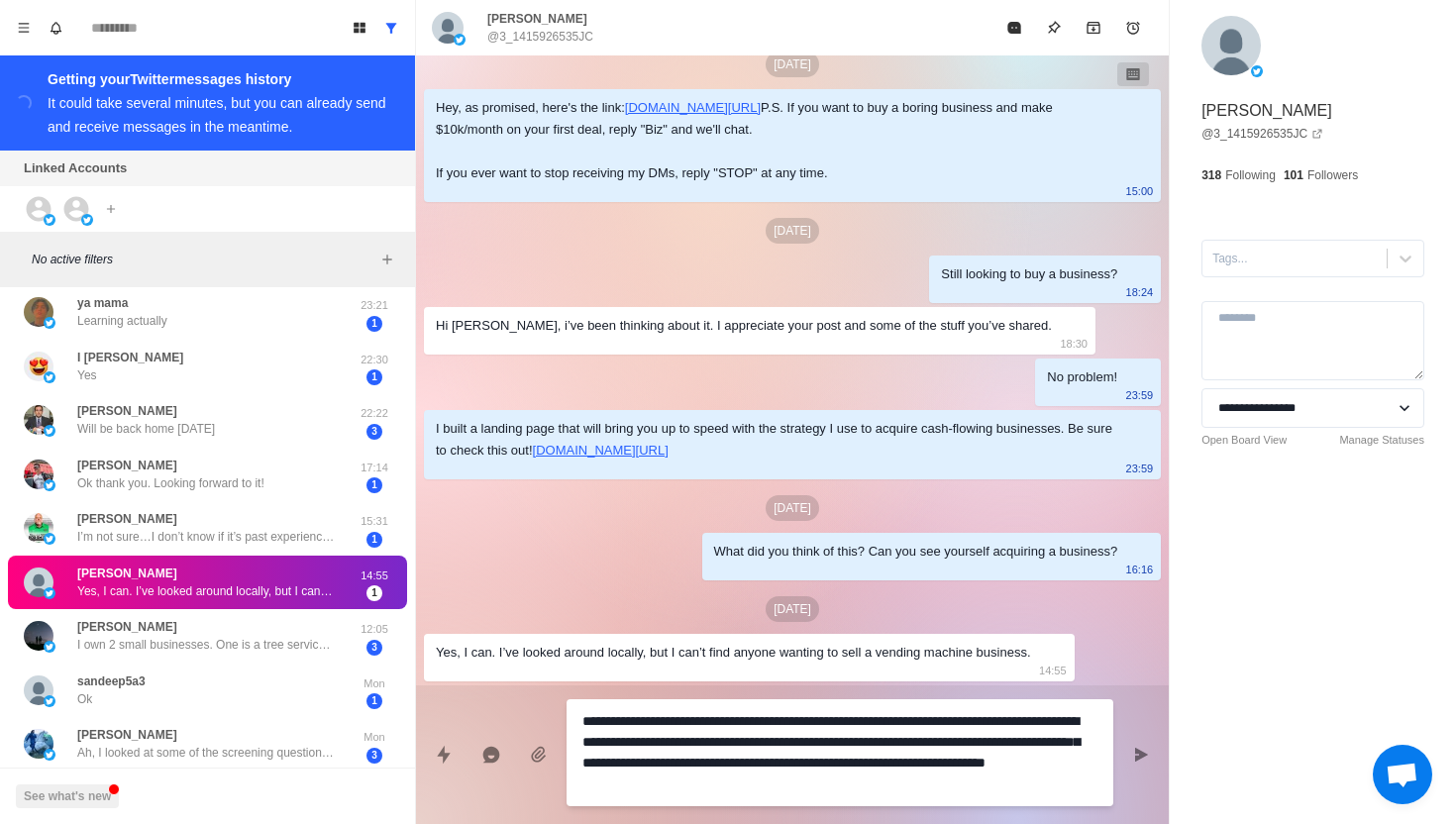 click on "**********" at bounding box center (840, 753) 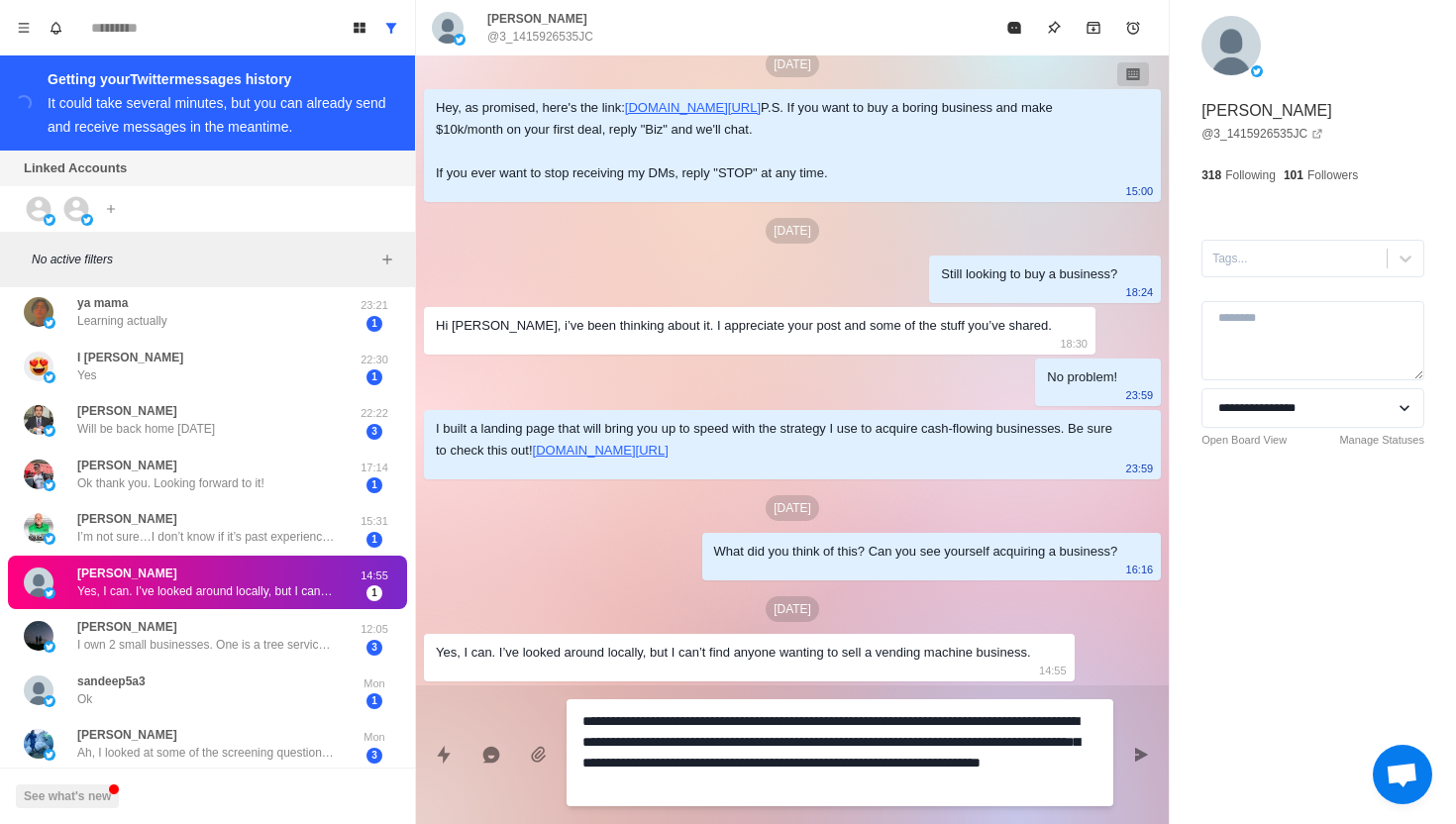 type on "*" 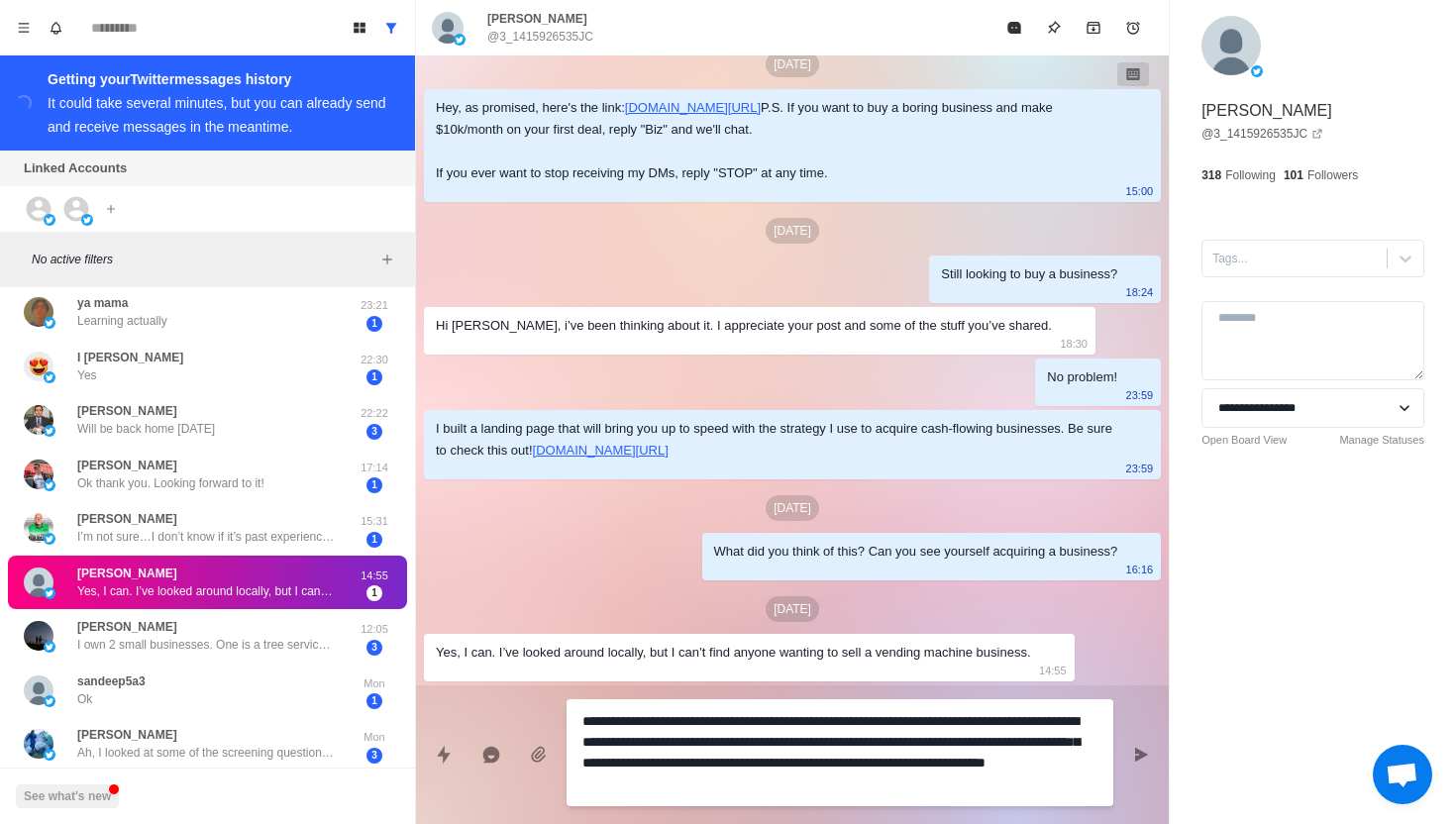 type on "*" 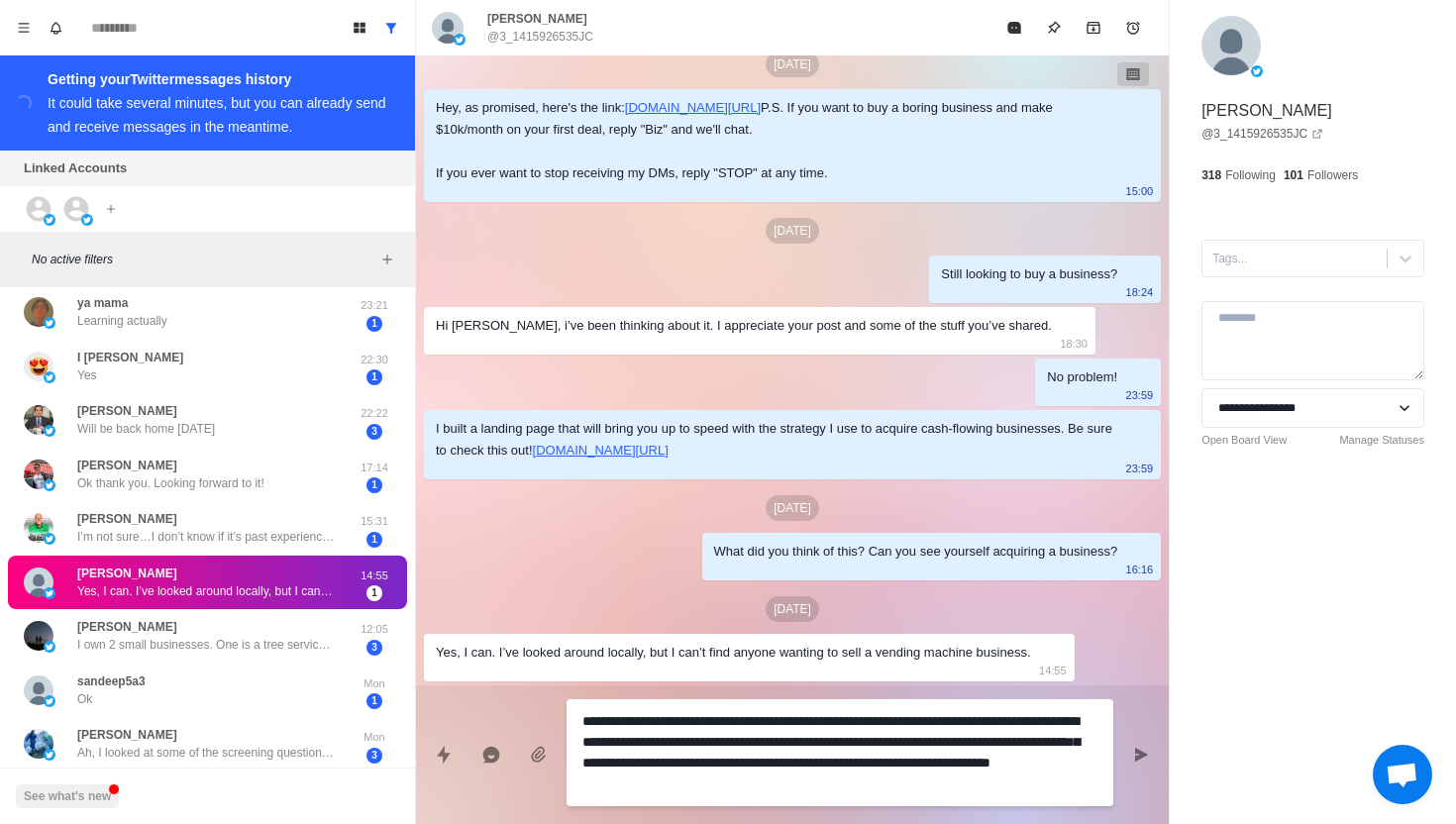 drag, startPoint x: 687, startPoint y: 783, endPoint x: 700, endPoint y: 821, distance: 40.16217 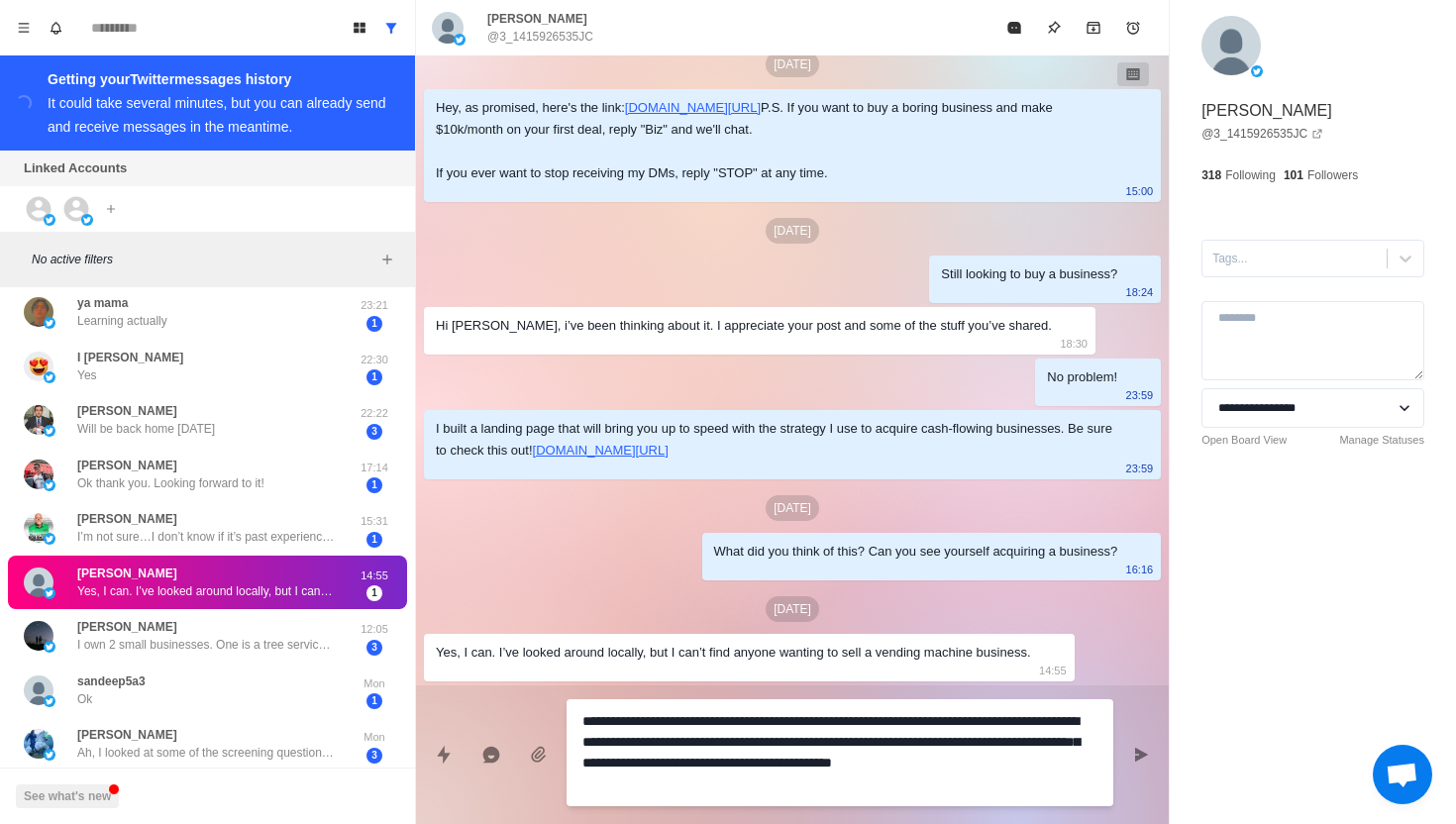 type on "*" 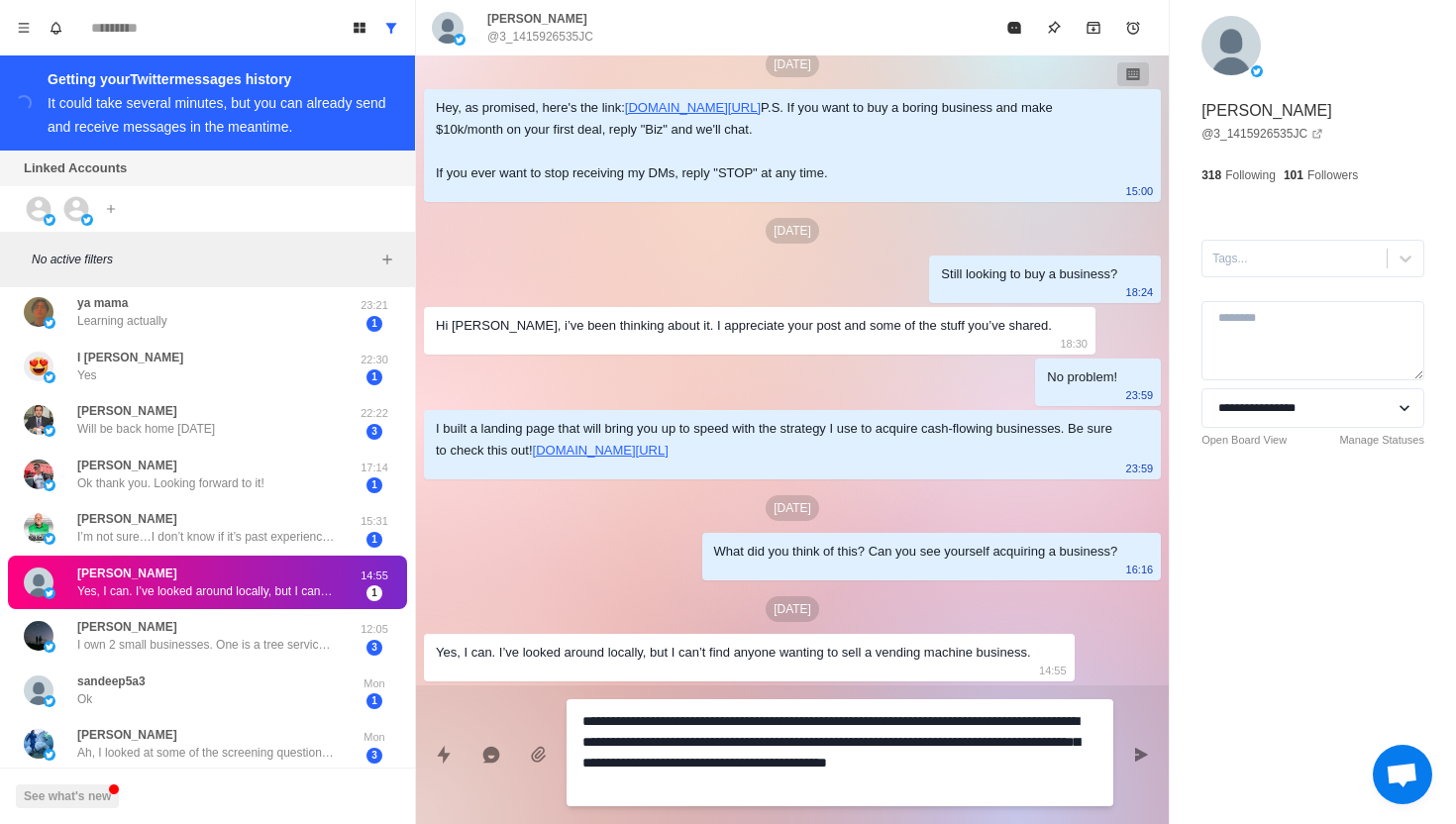 type on "*" 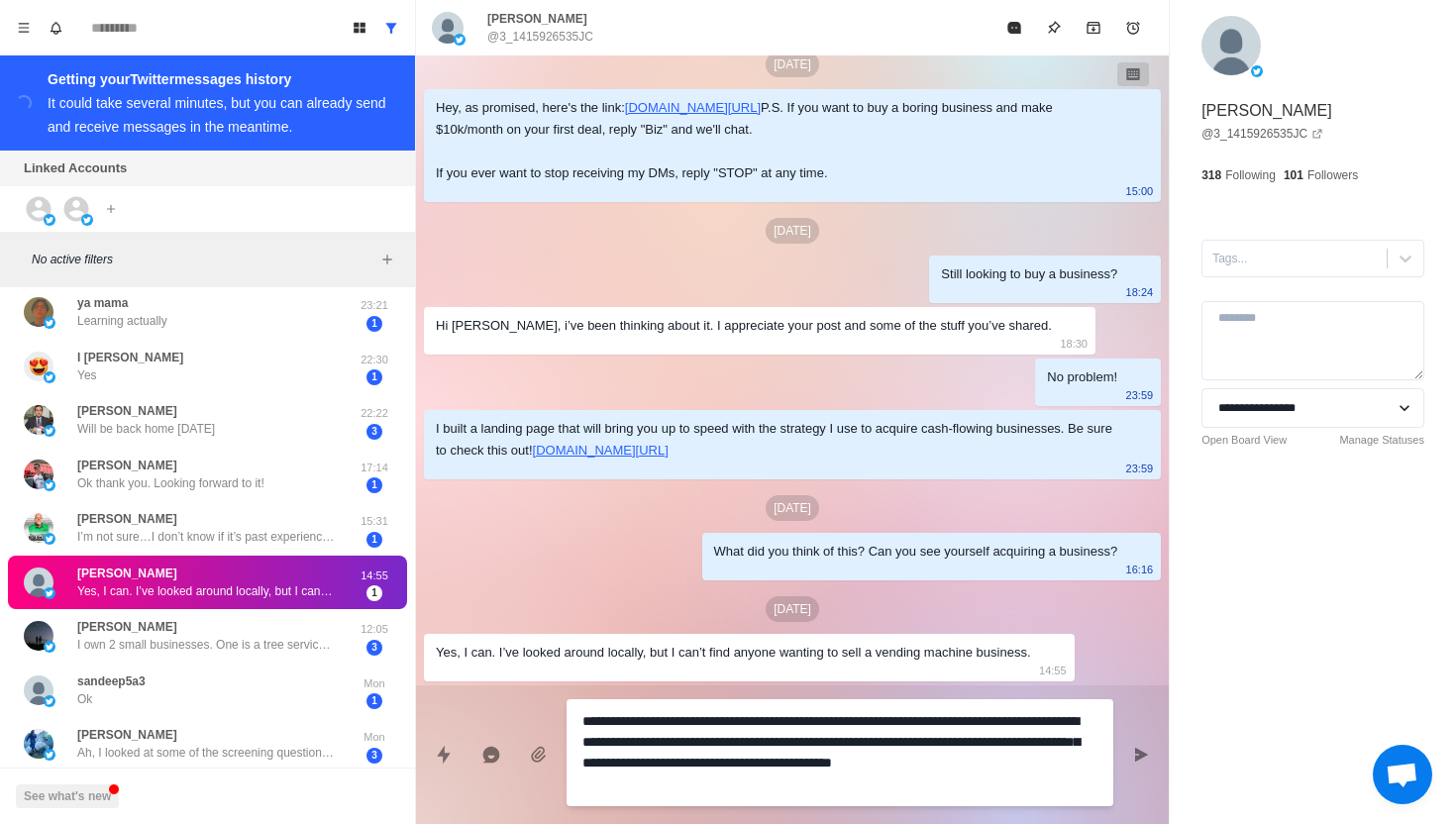 type on "*" 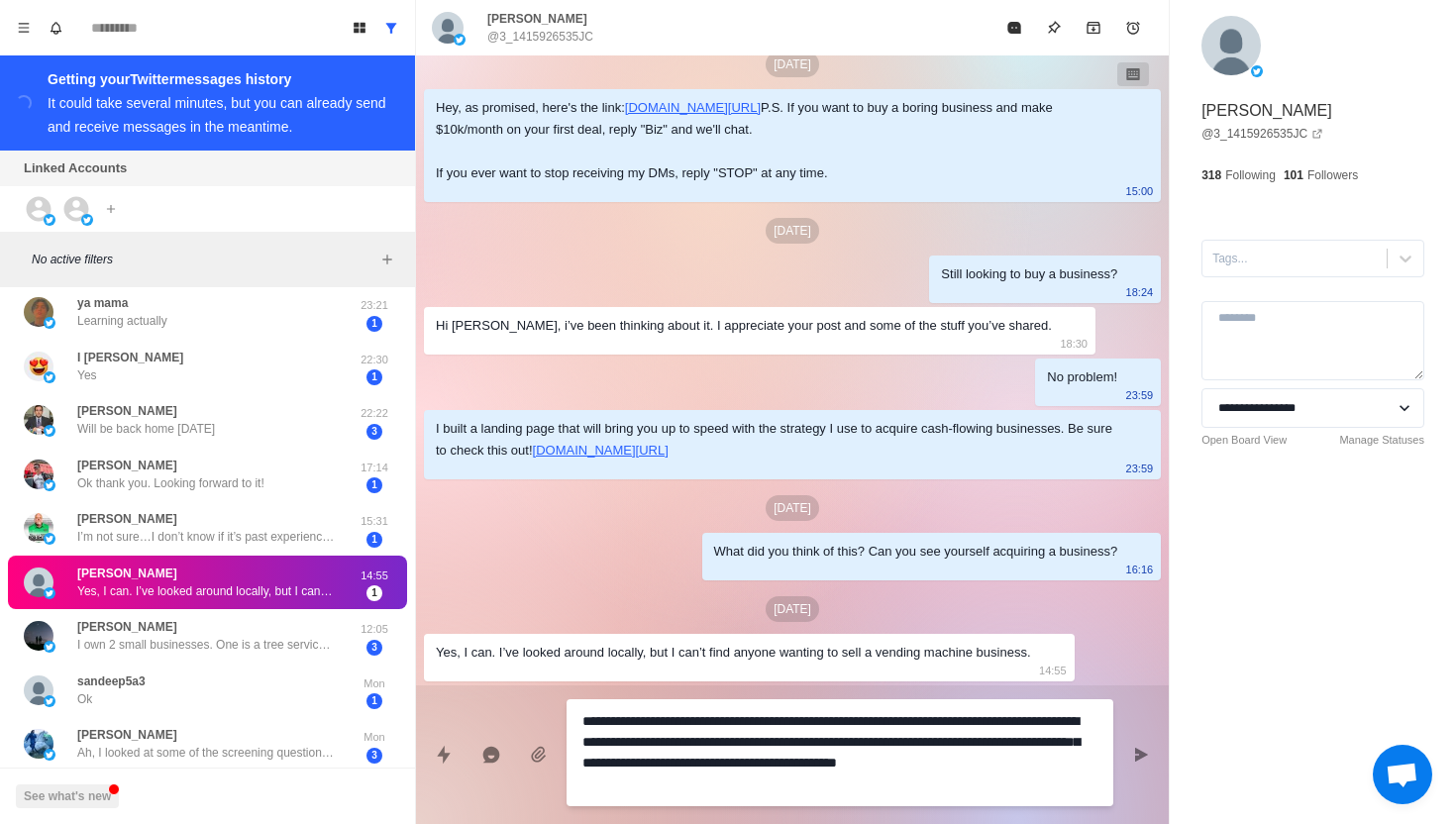 type on "*" 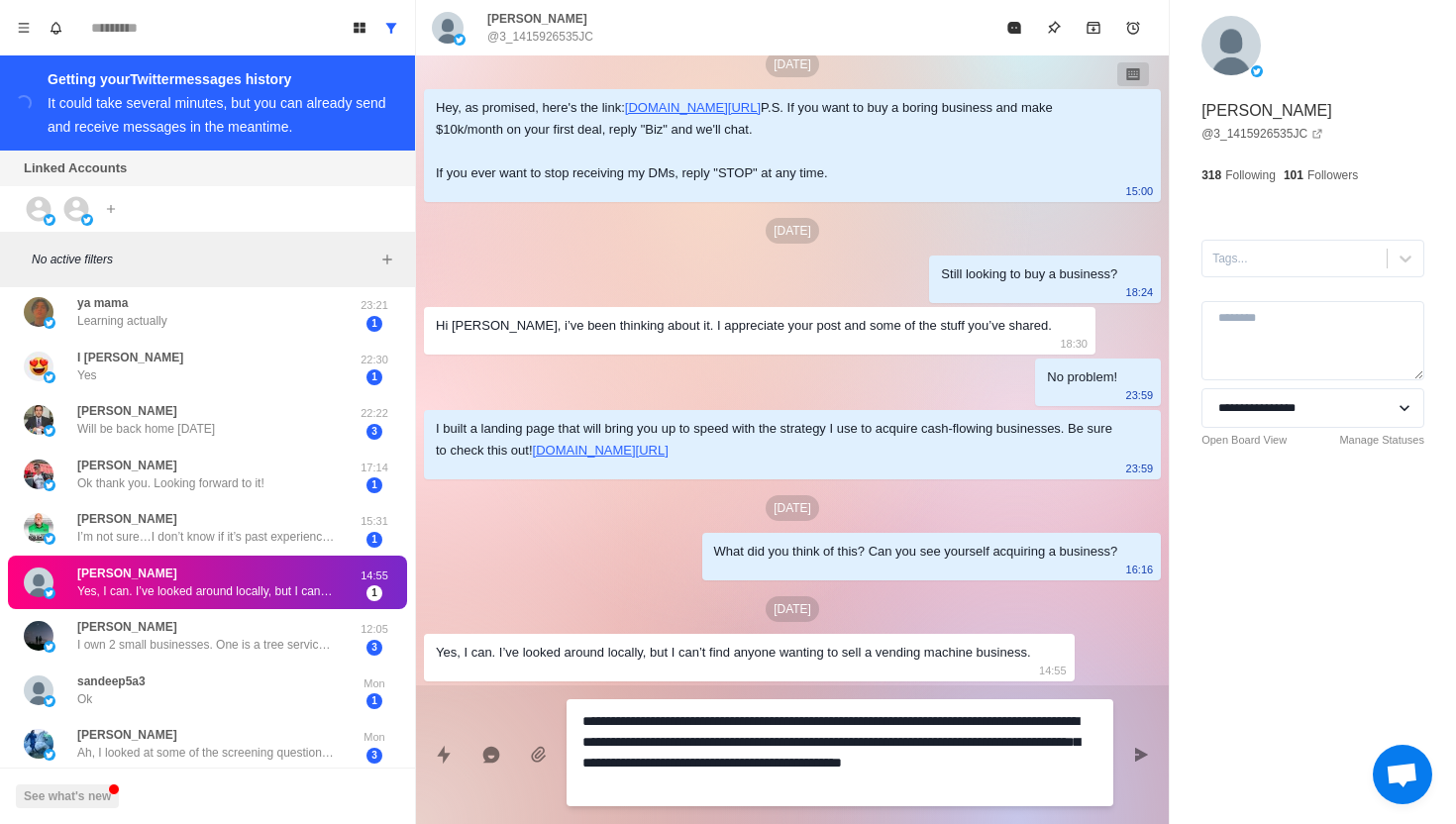 type on "*" 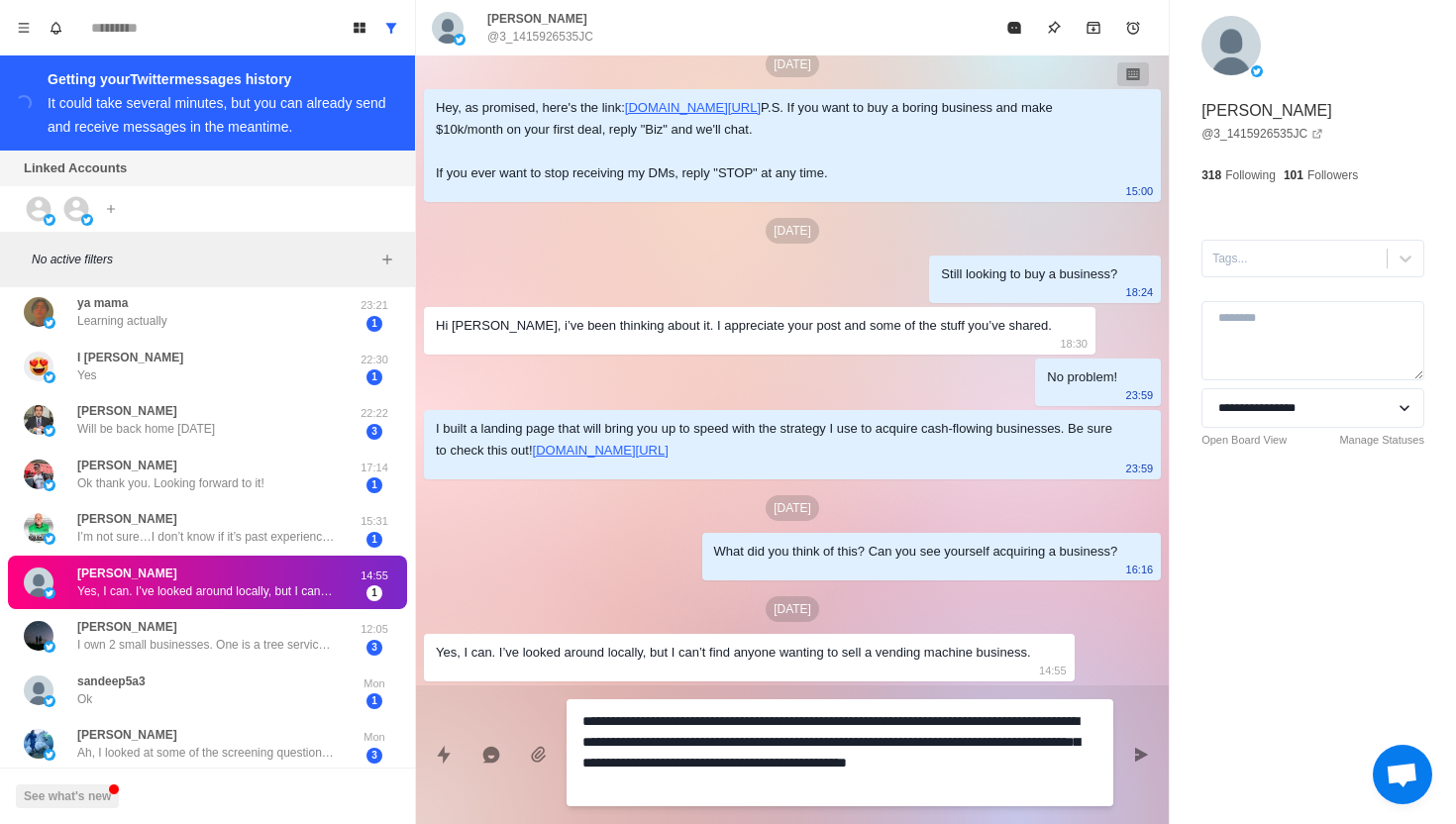 type on "*" 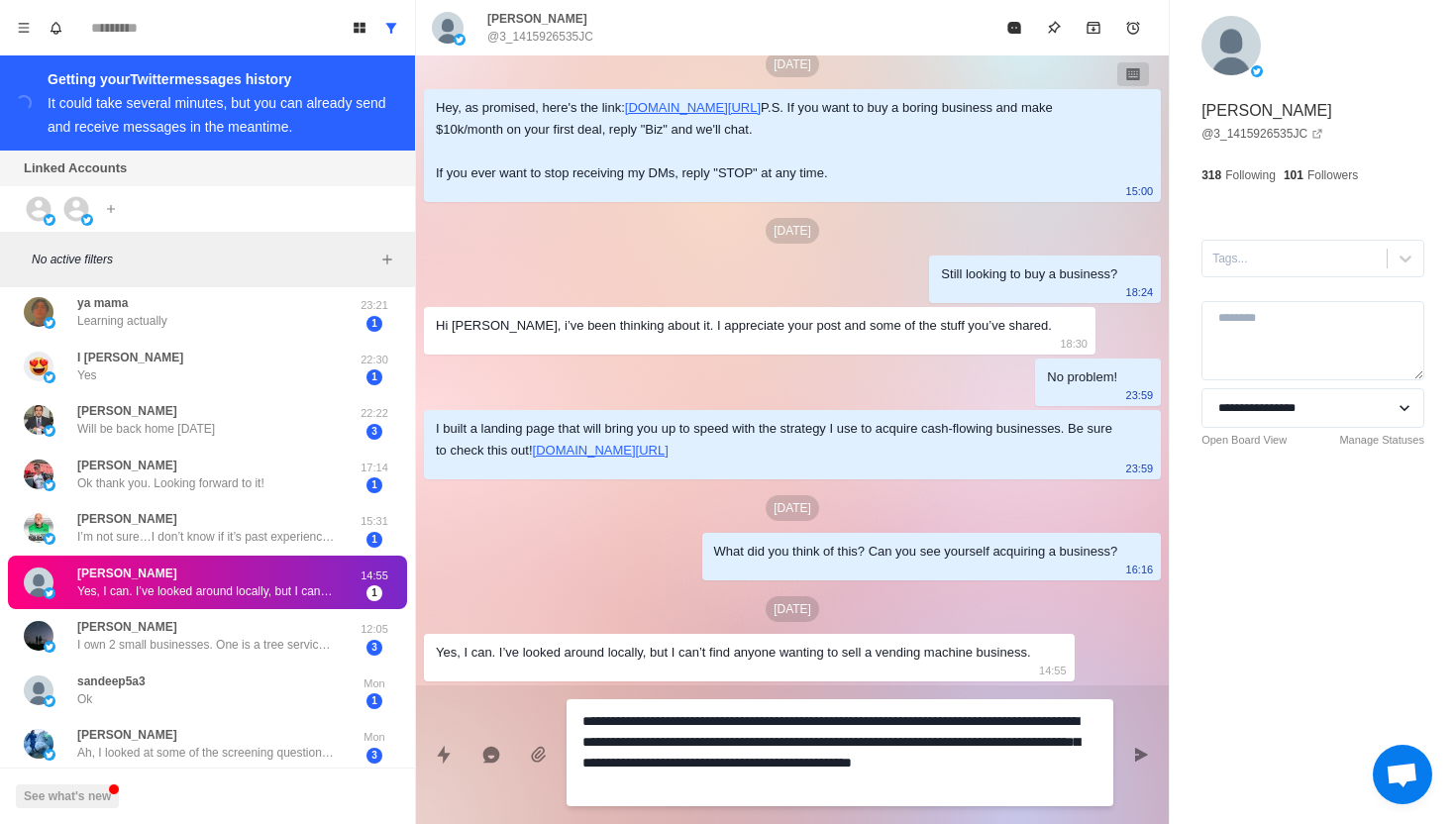 type on "*" 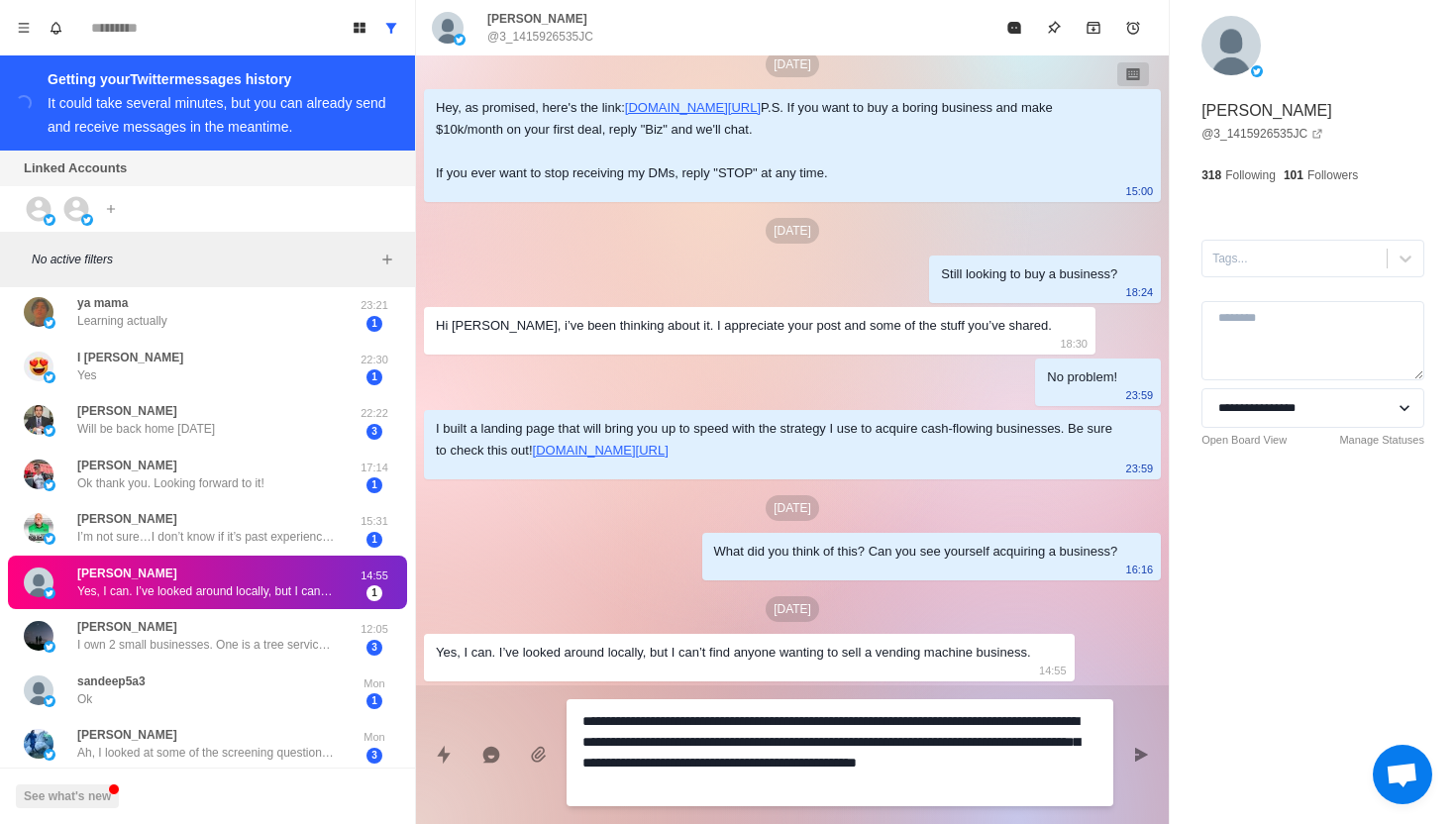 type on "*" 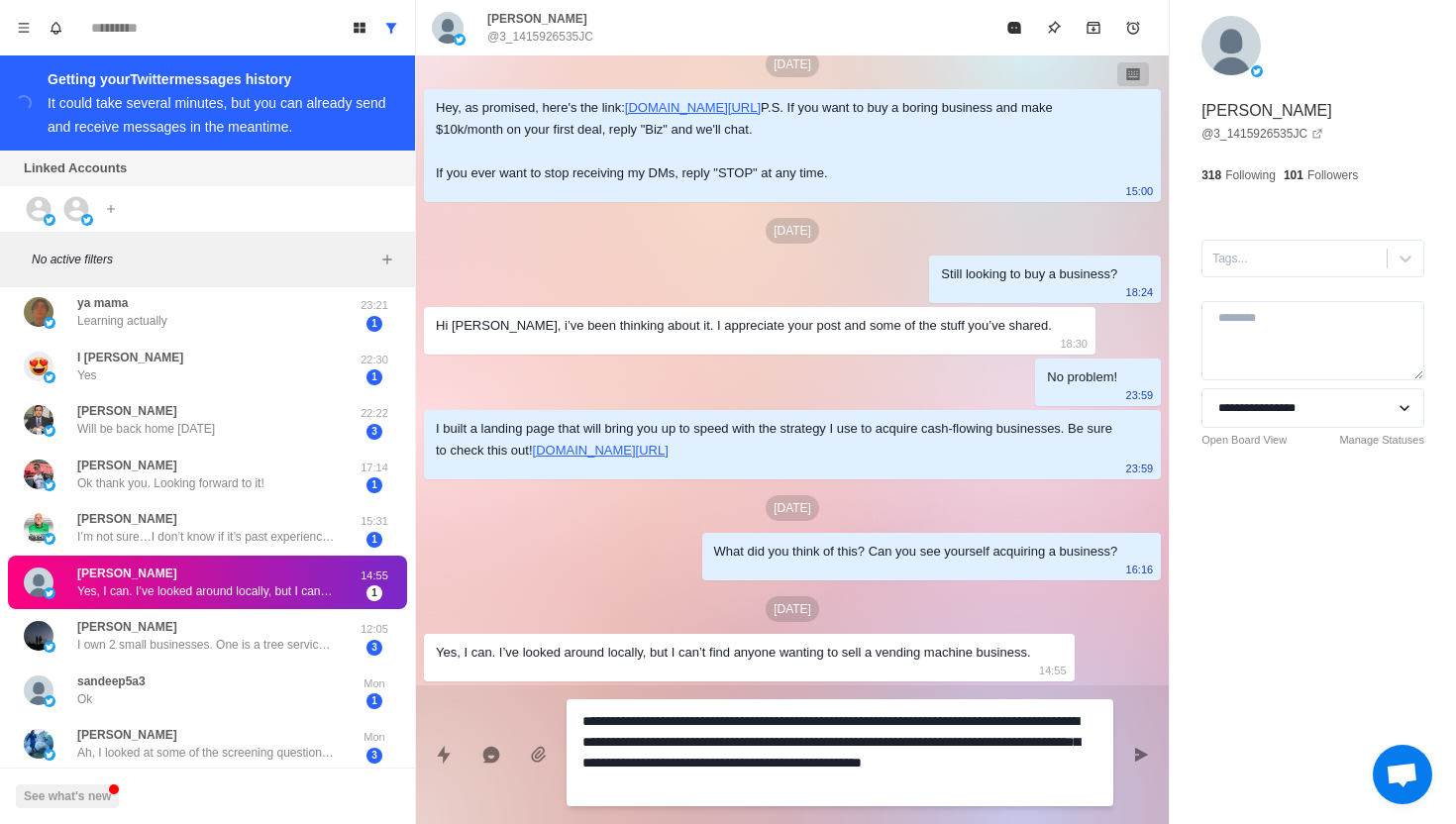 type on "*" 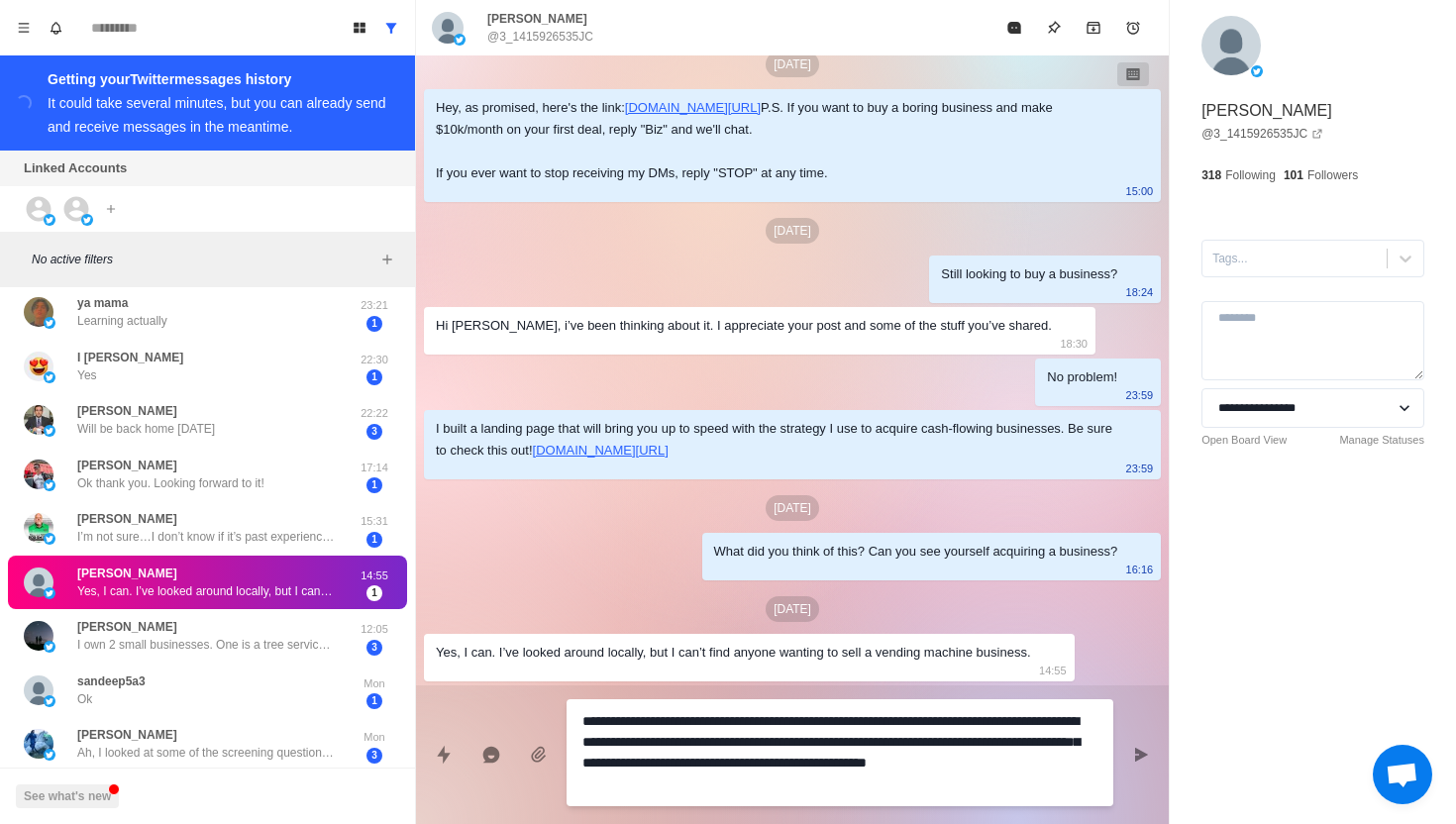 type on "*" 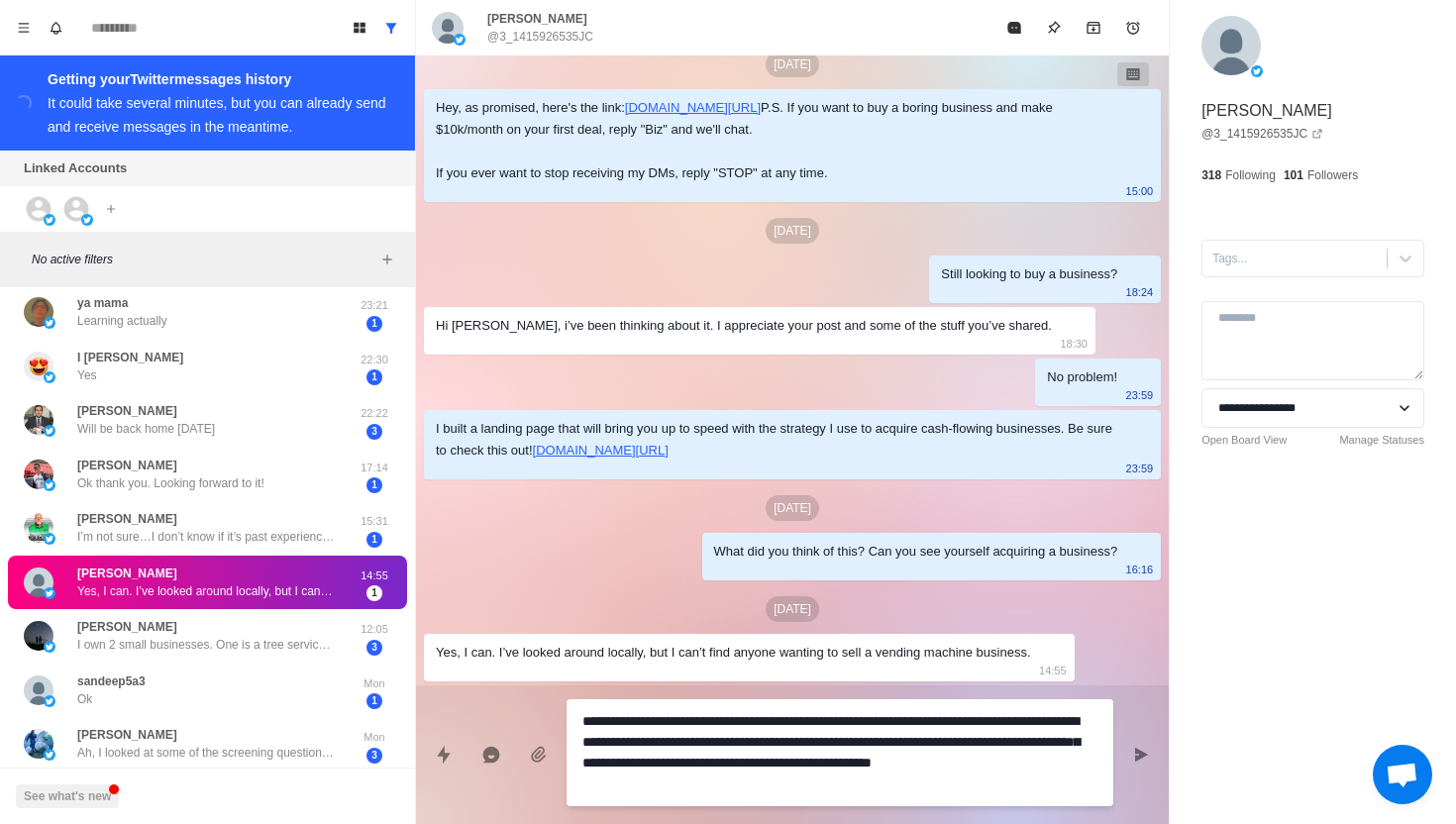 type on "*" 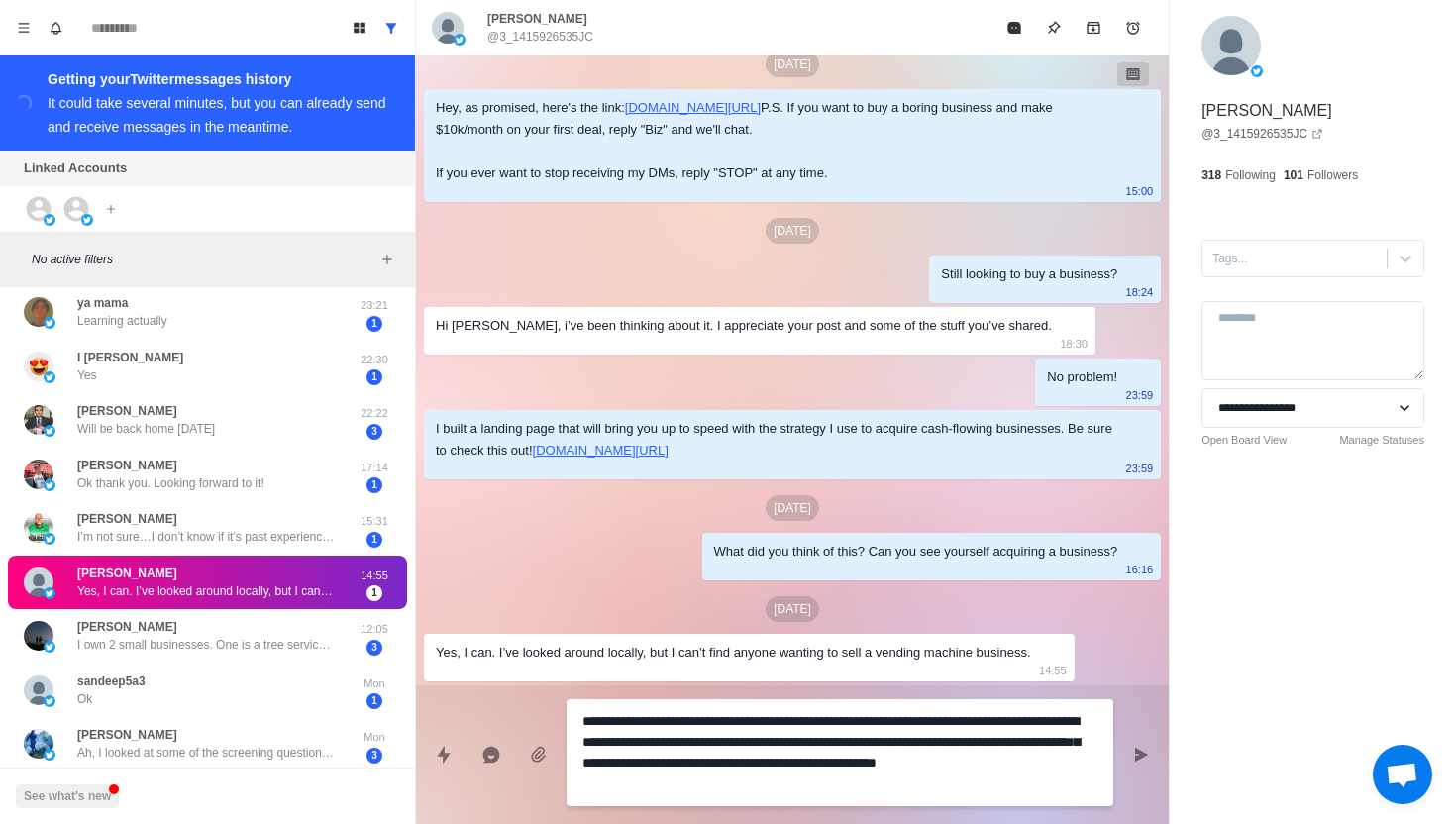 type on "*" 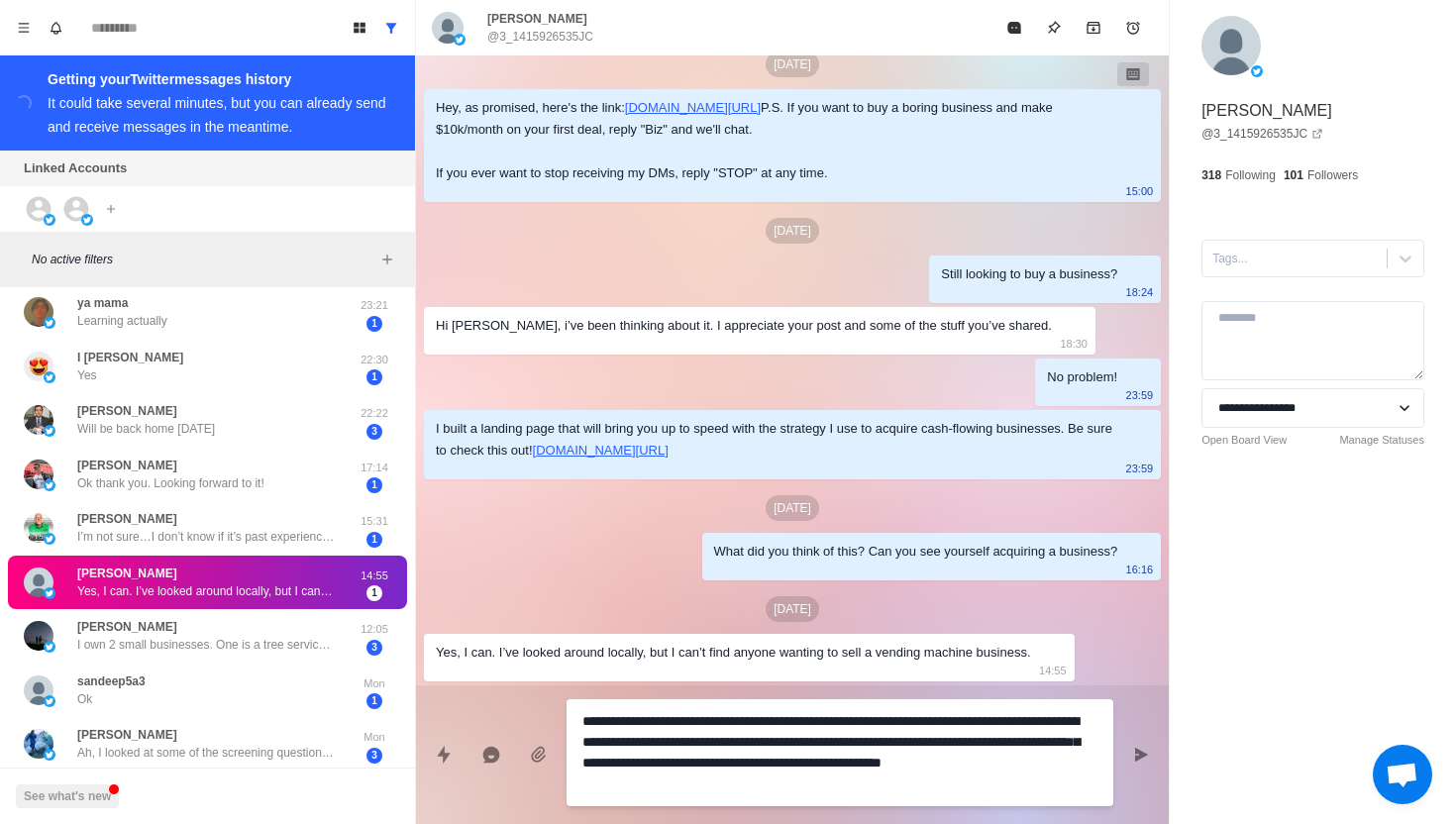 type on "*" 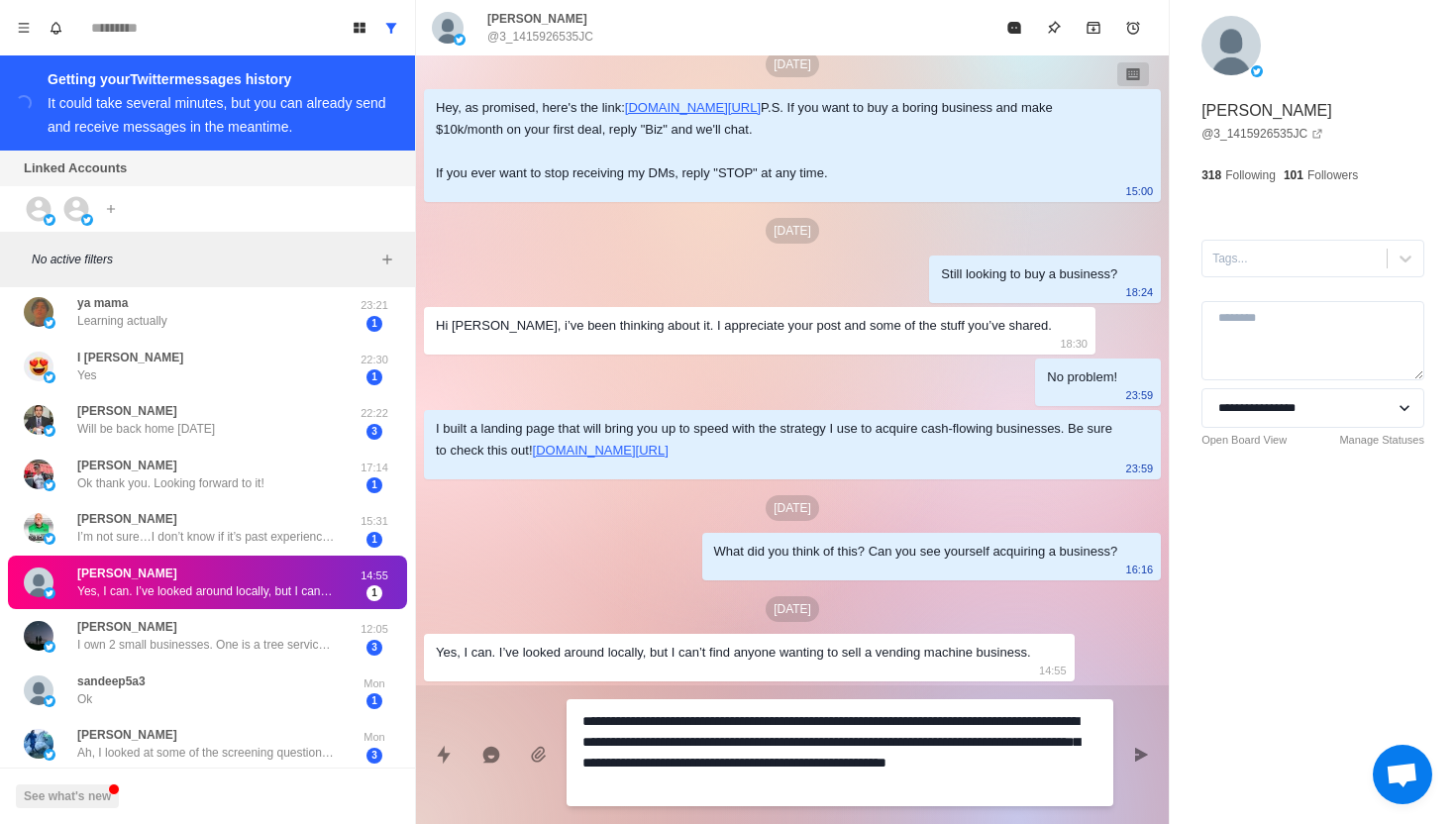 type on "*" 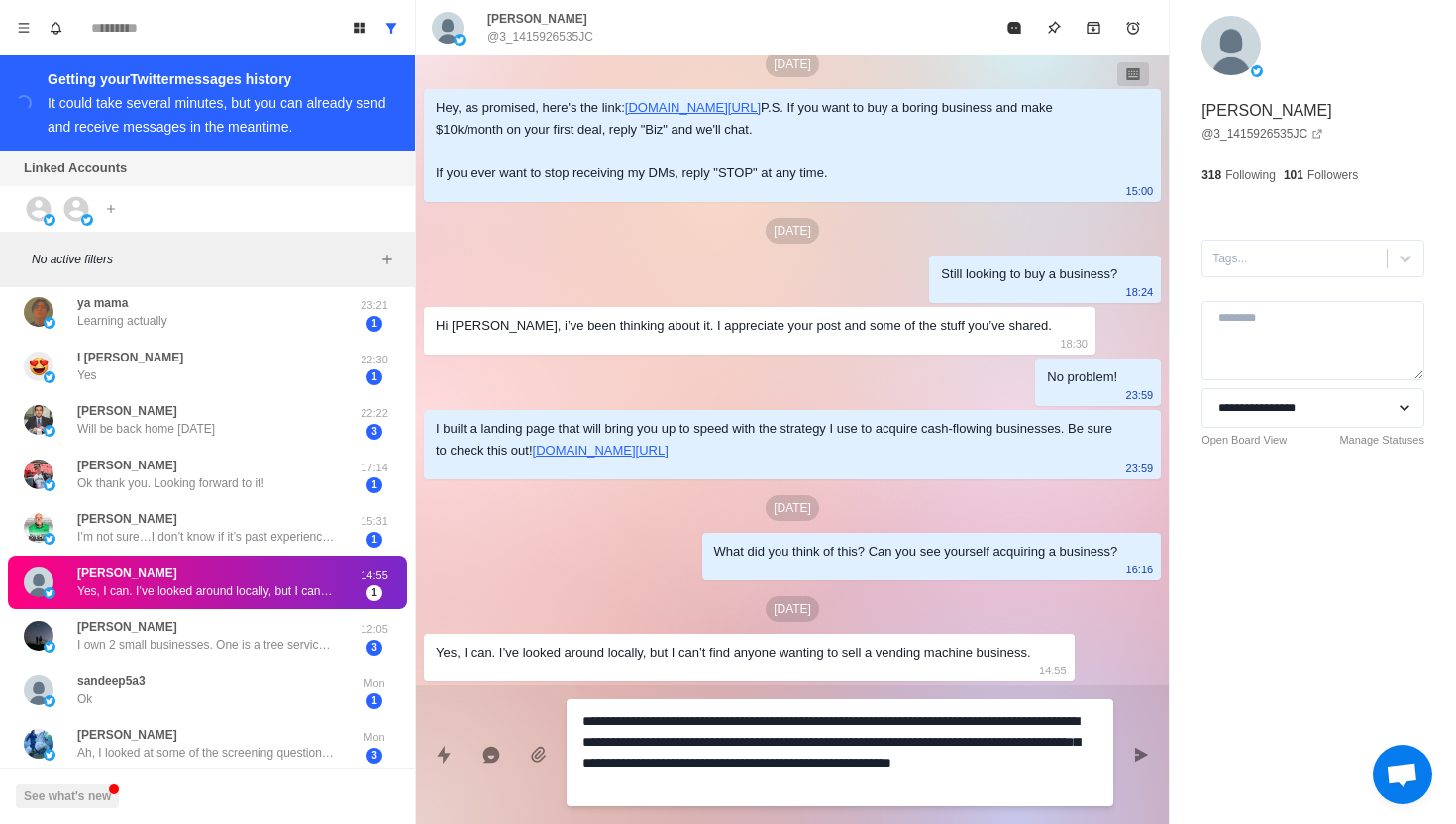 type on "*" 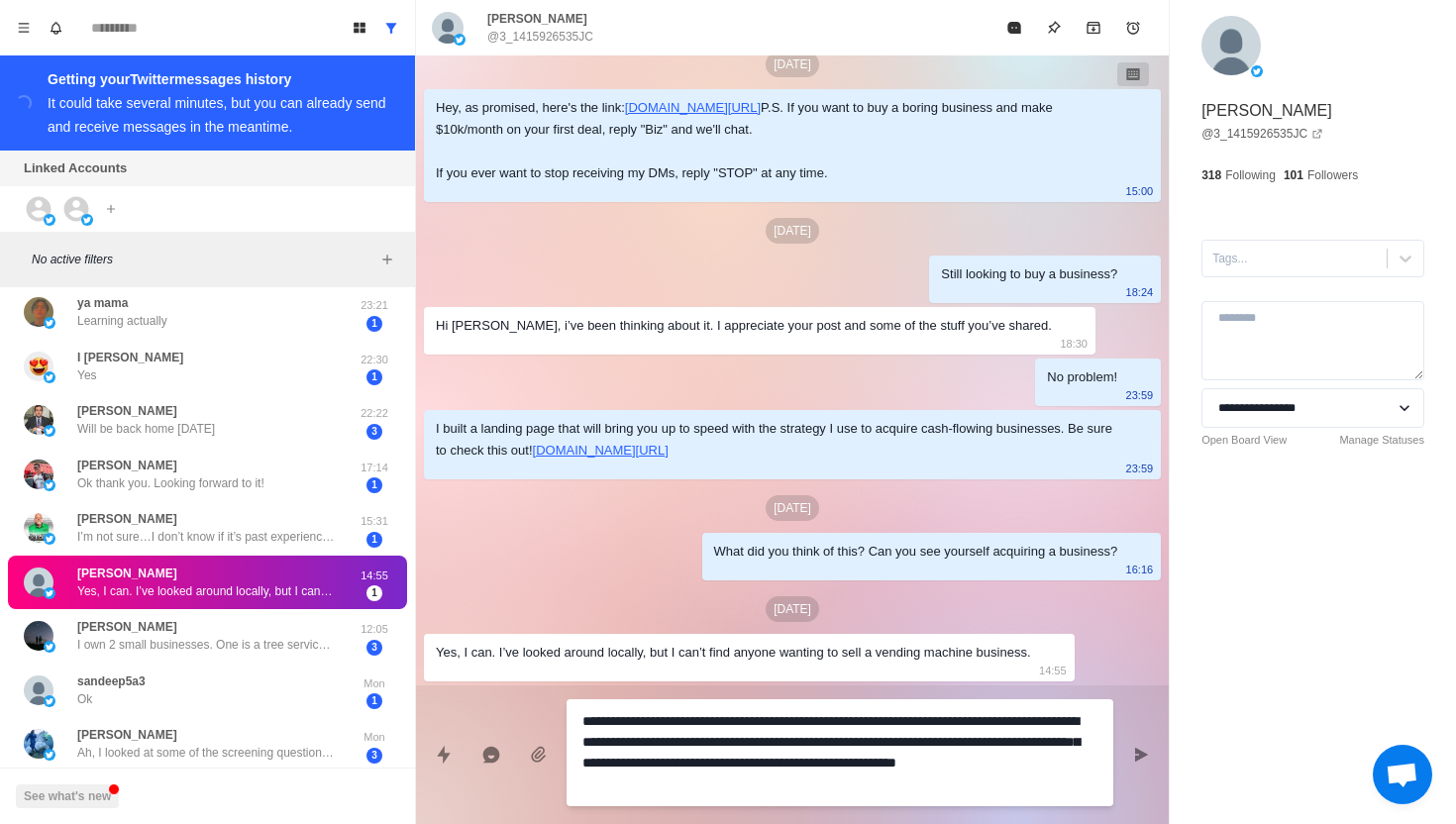 type on "*" 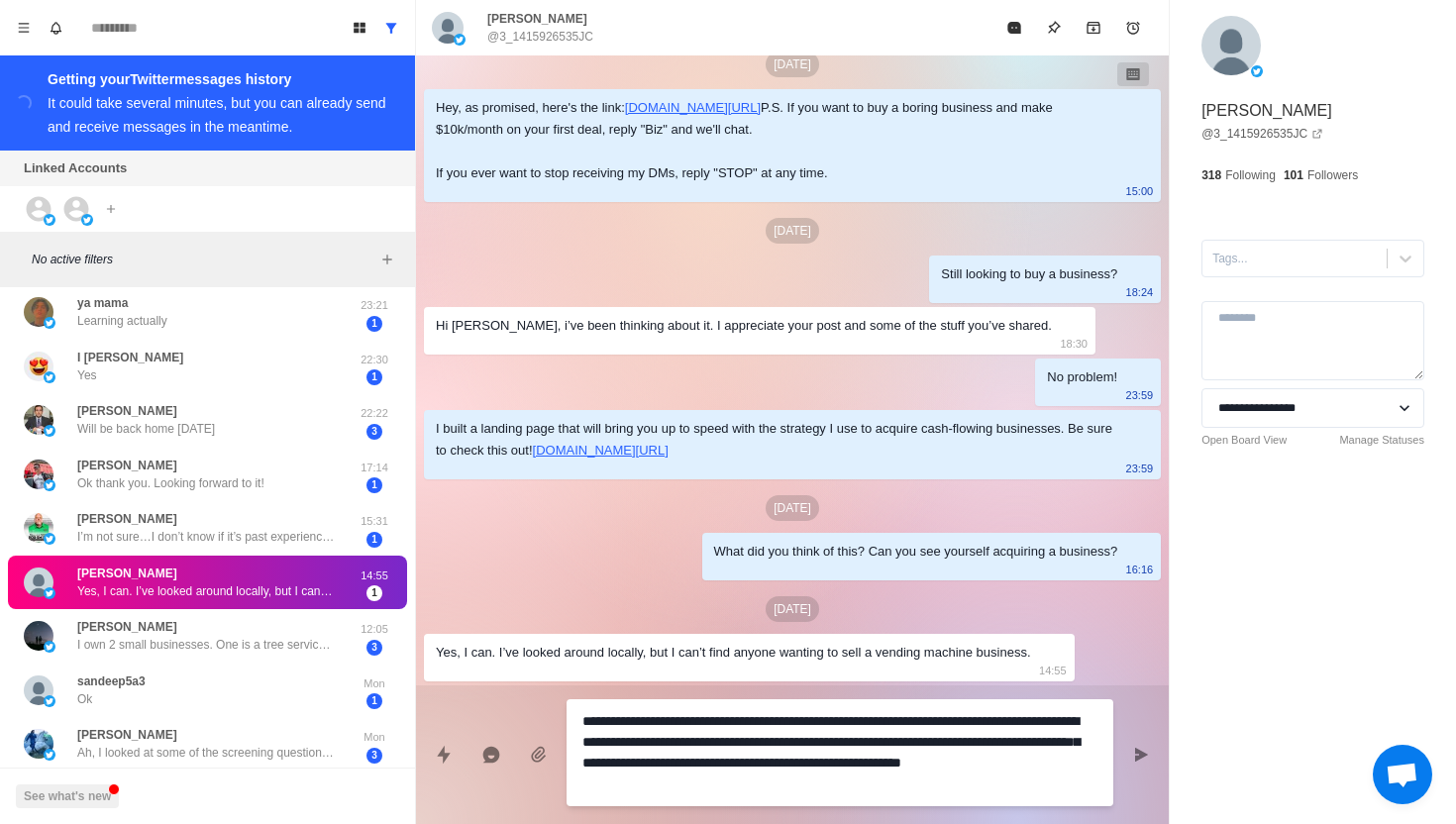 type on "*" 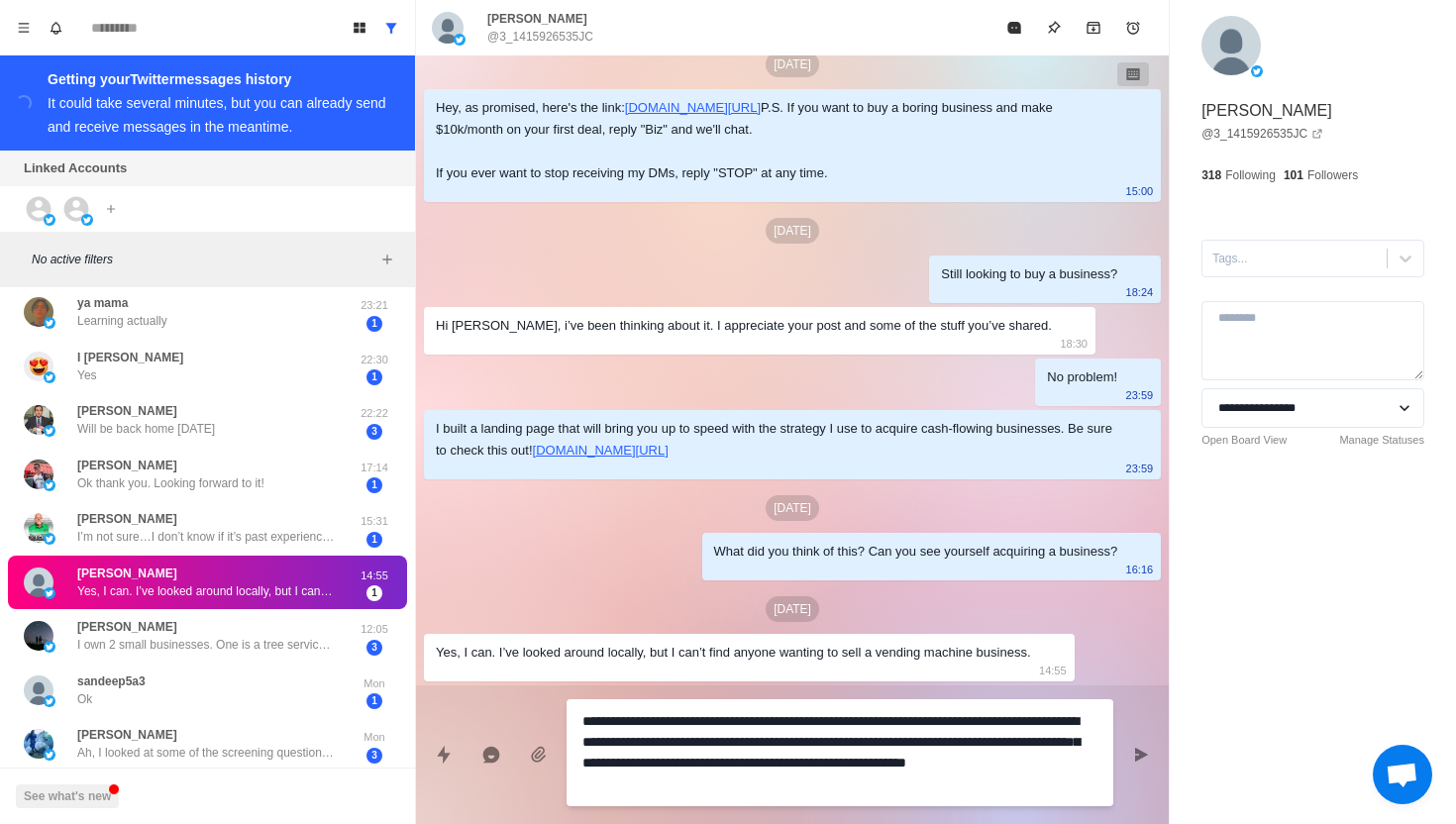 type on "*" 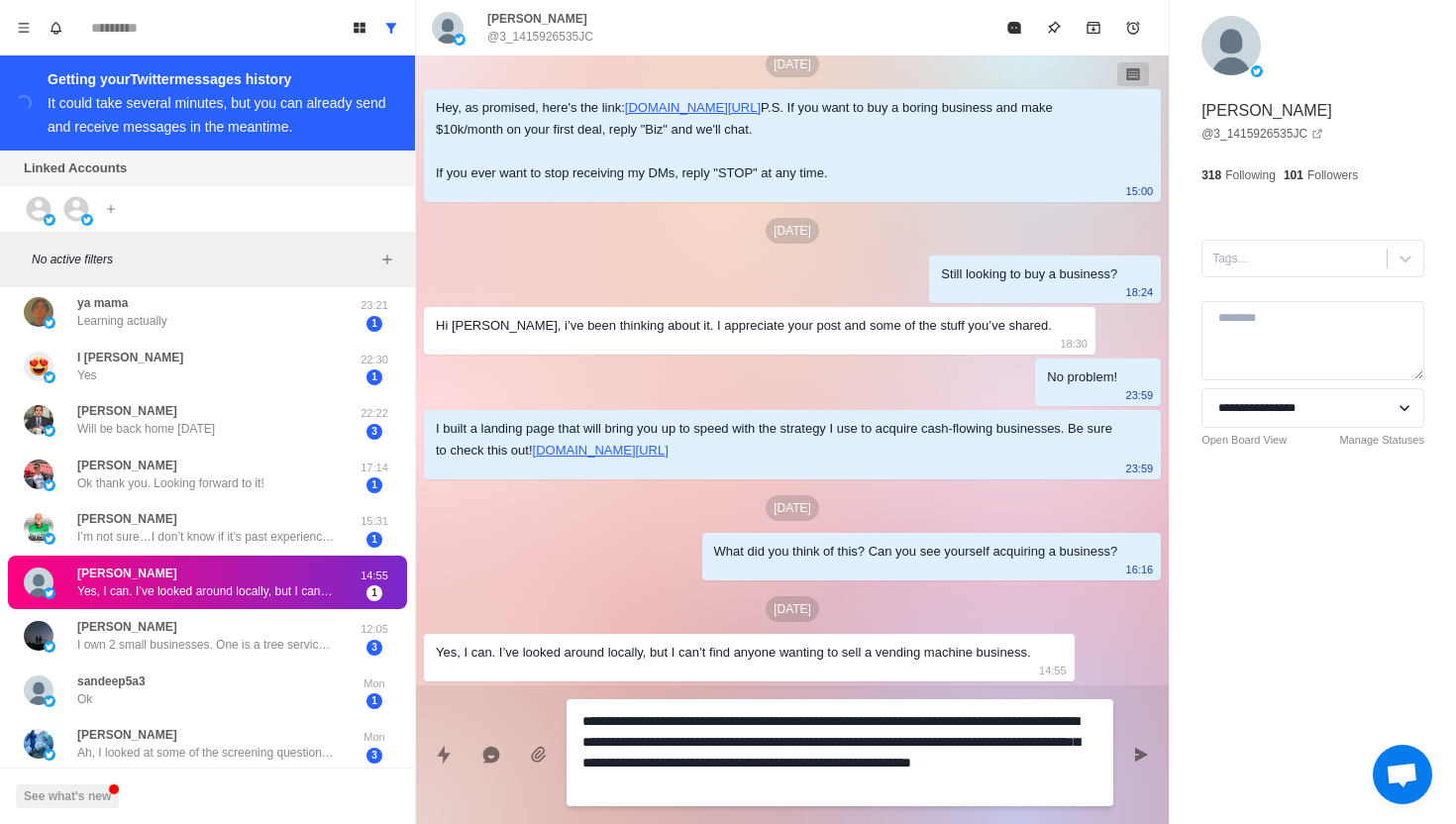 type on "*" 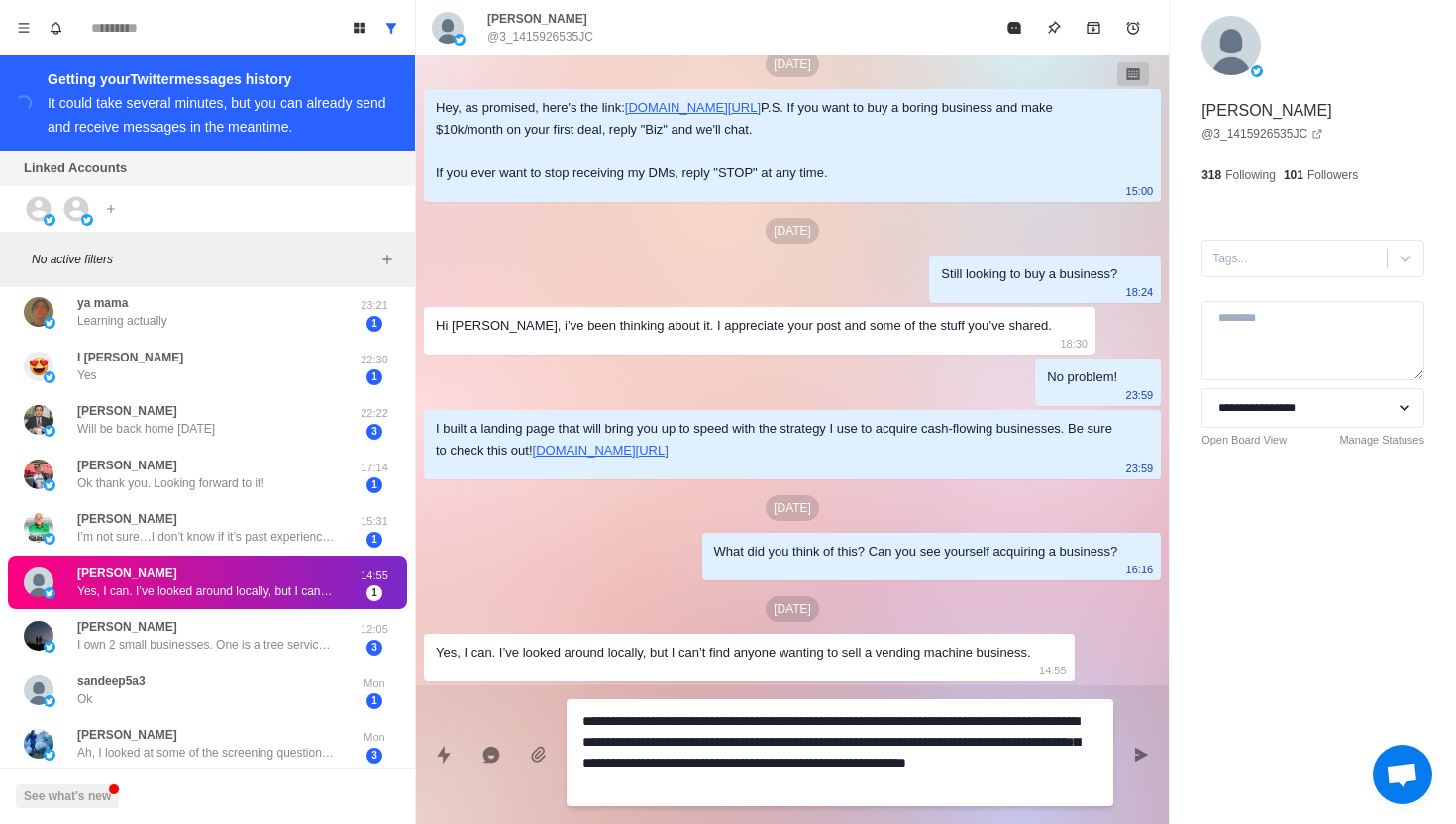 type on "*" 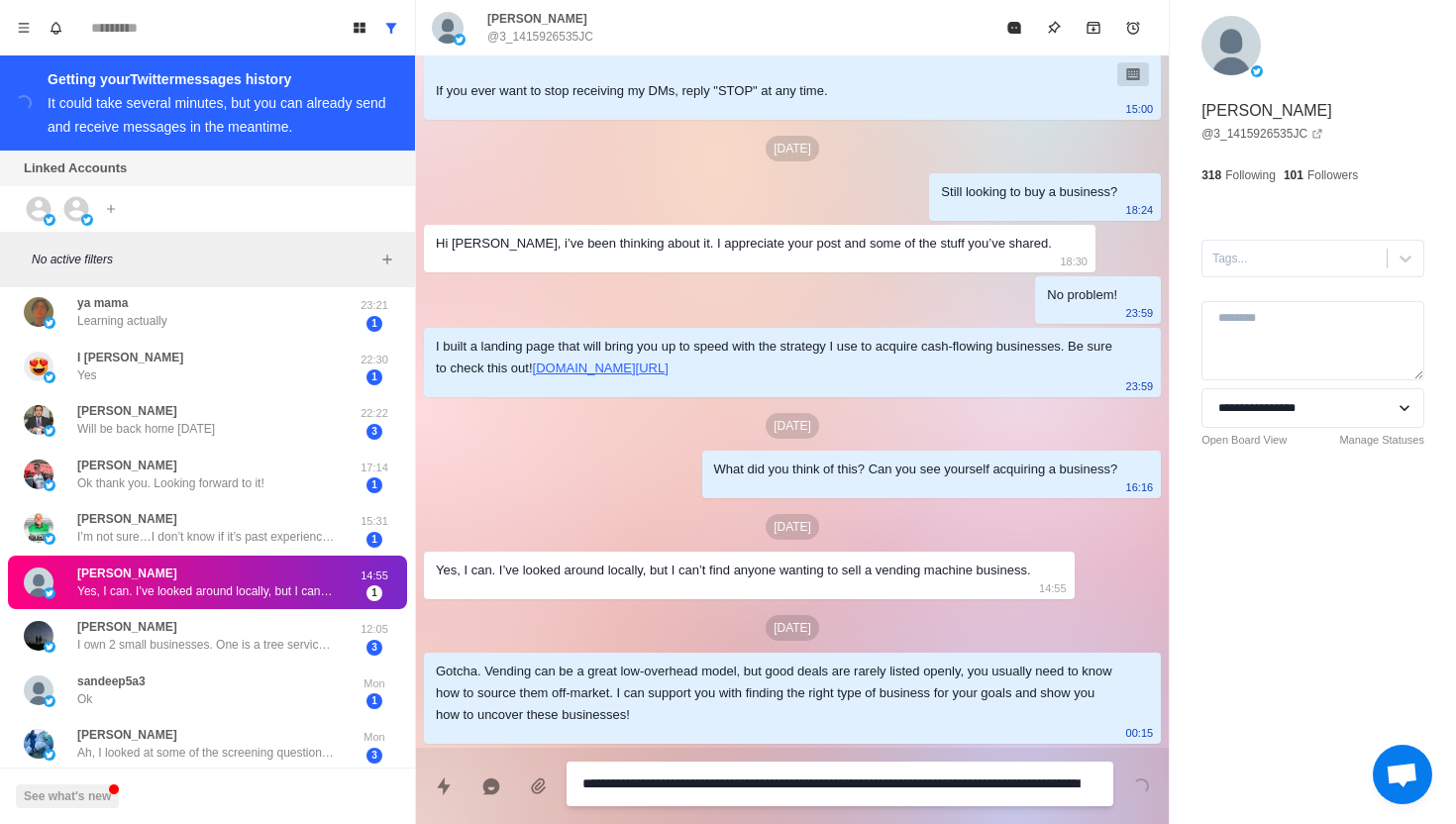 type on "*" 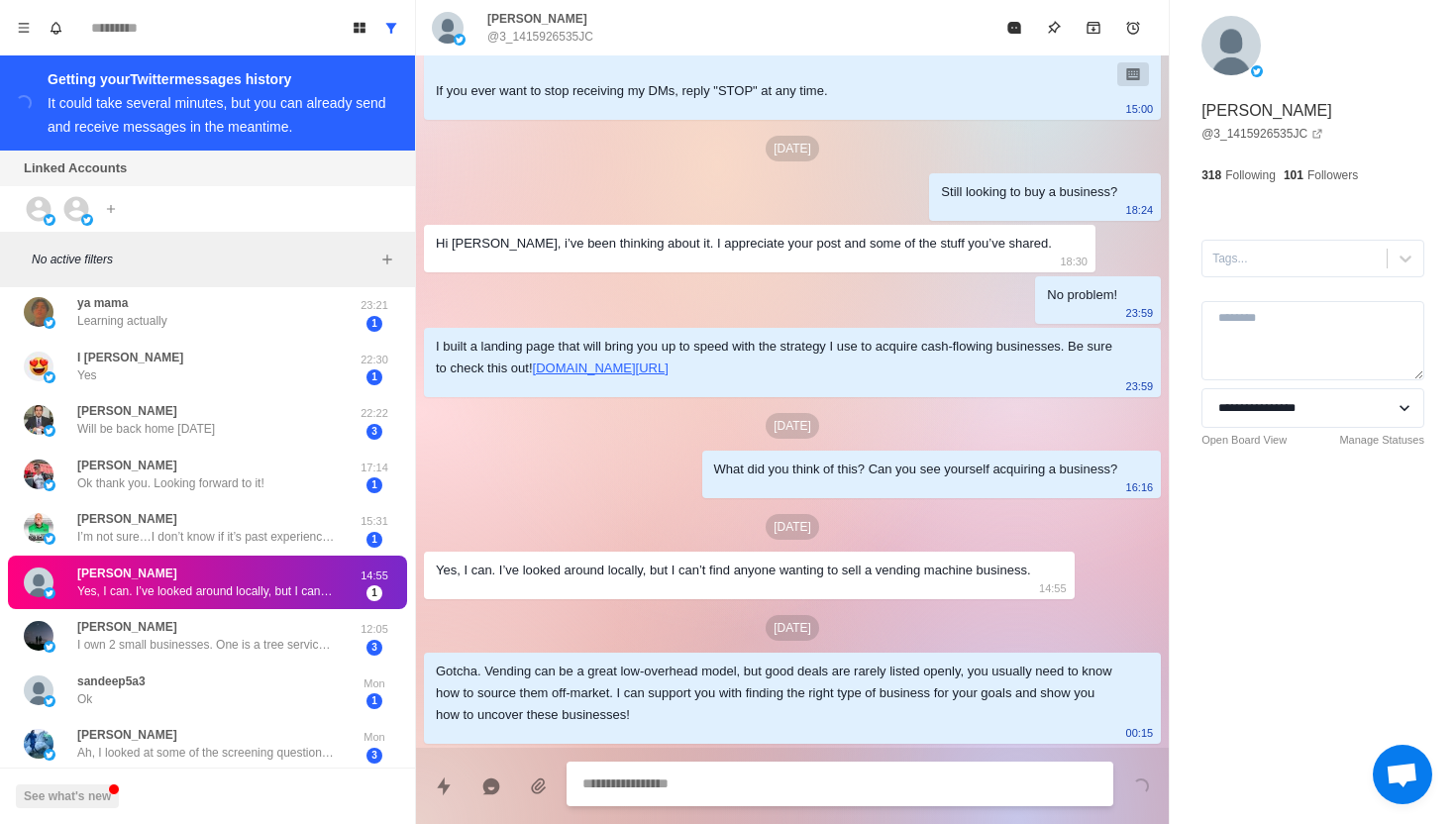 scroll, scrollTop: 845, scrollLeft: 0, axis: vertical 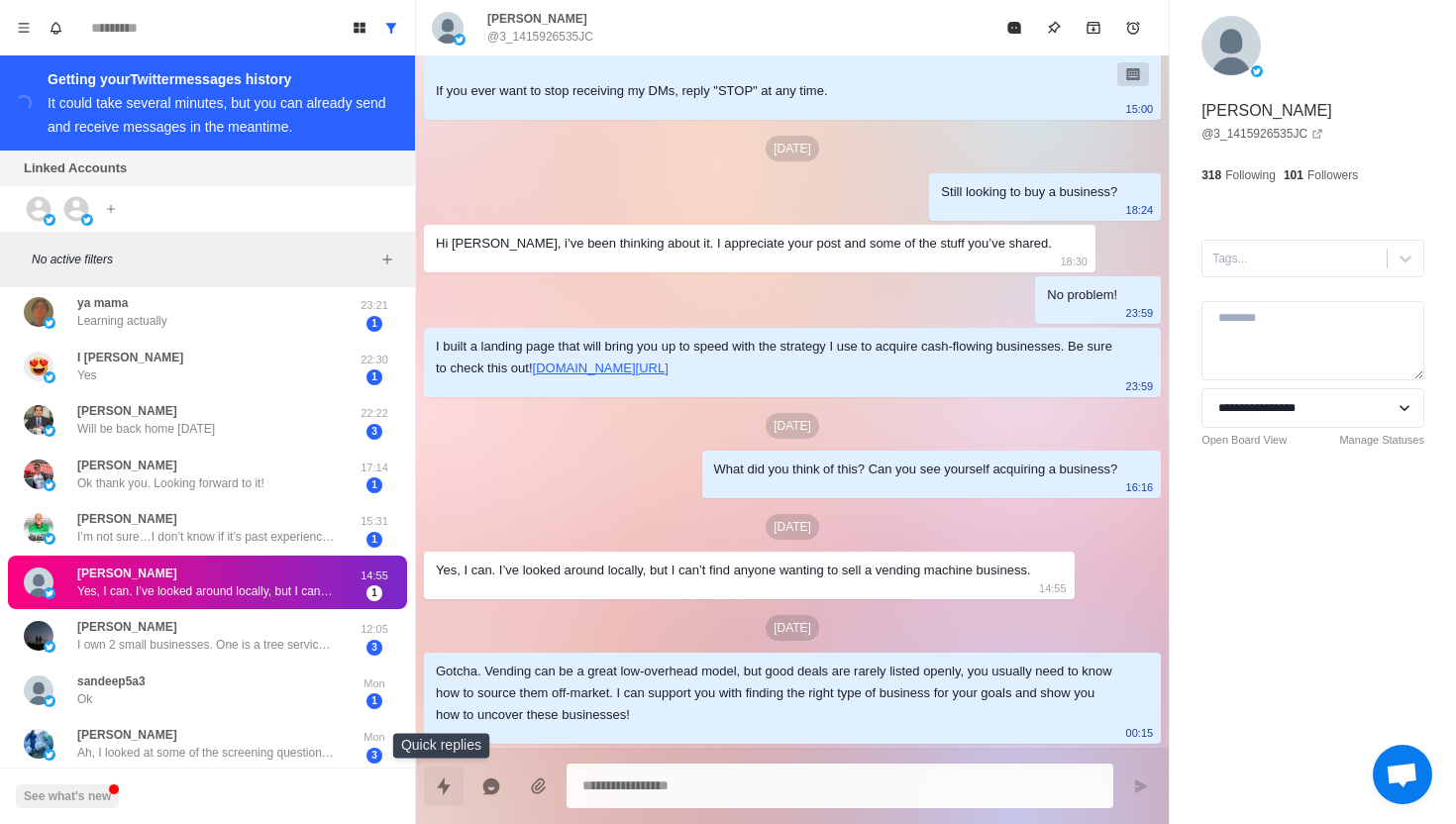 click at bounding box center (444, 786) 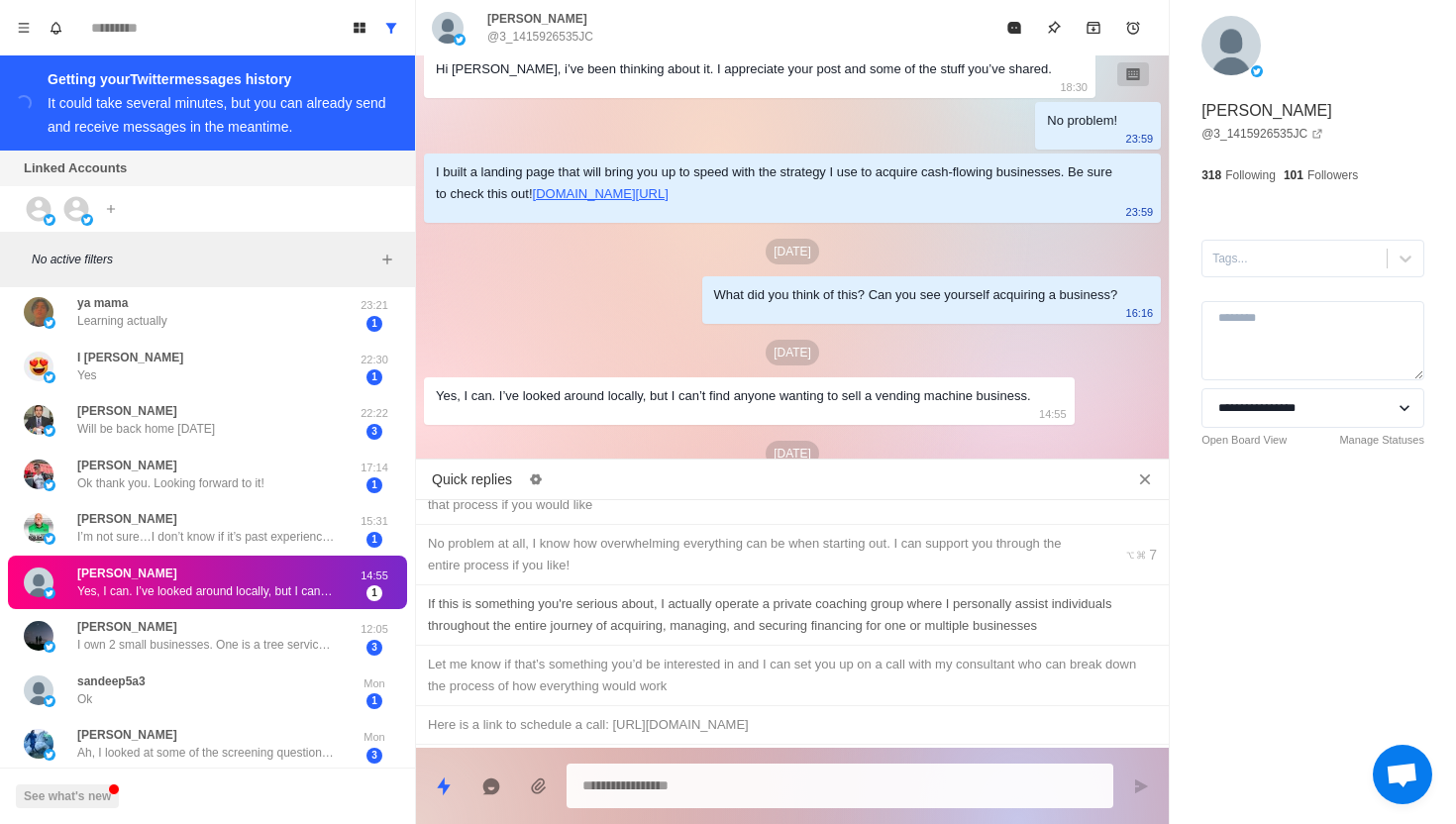 scroll, scrollTop: 295, scrollLeft: 0, axis: vertical 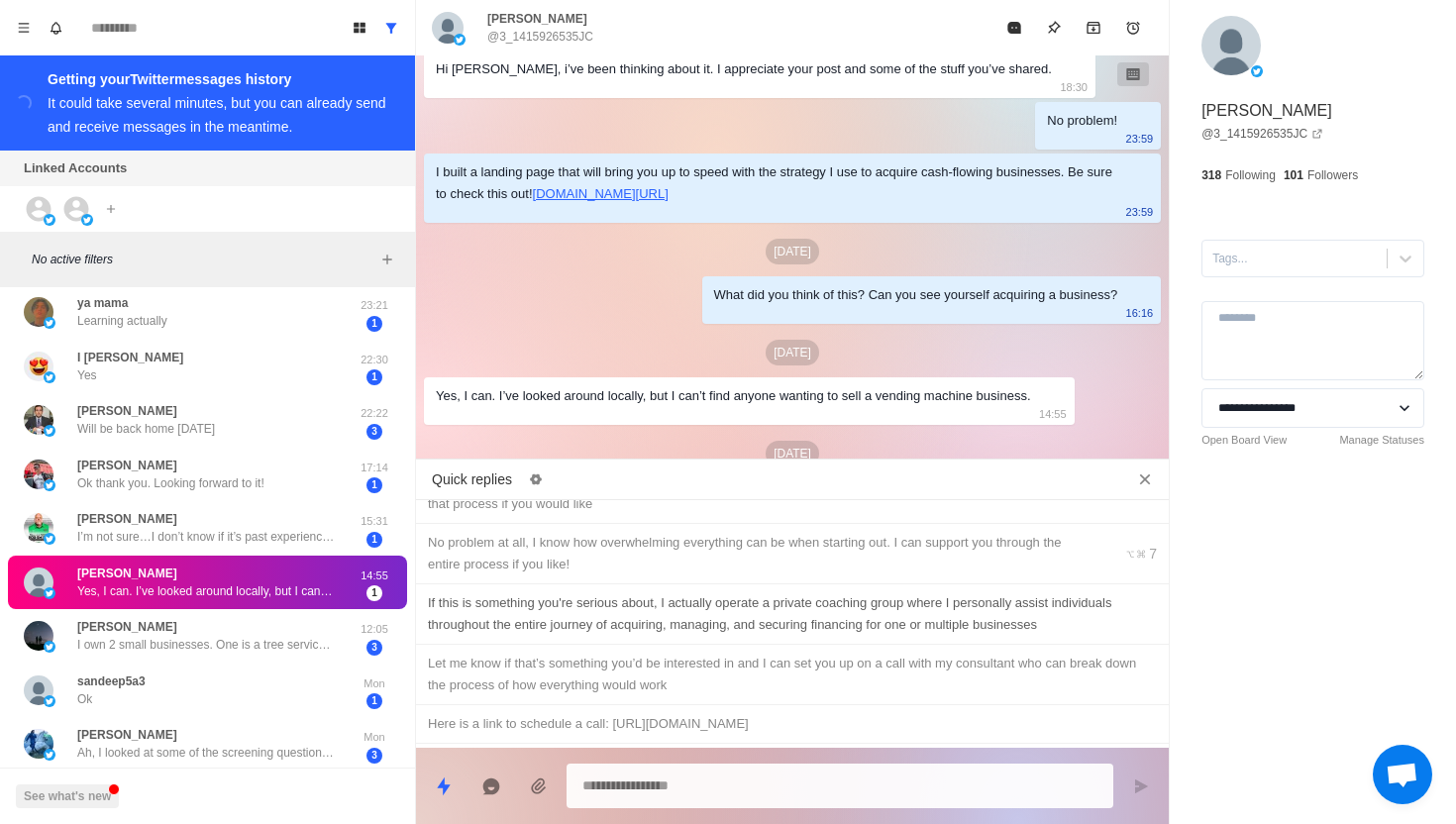 click on "If this is something you're serious about, I actually operate a private coaching group where I personally assist individuals throughout the entire journey of acquiring, managing, and securing financing for one or multiple businesses" at bounding box center [792, 614] 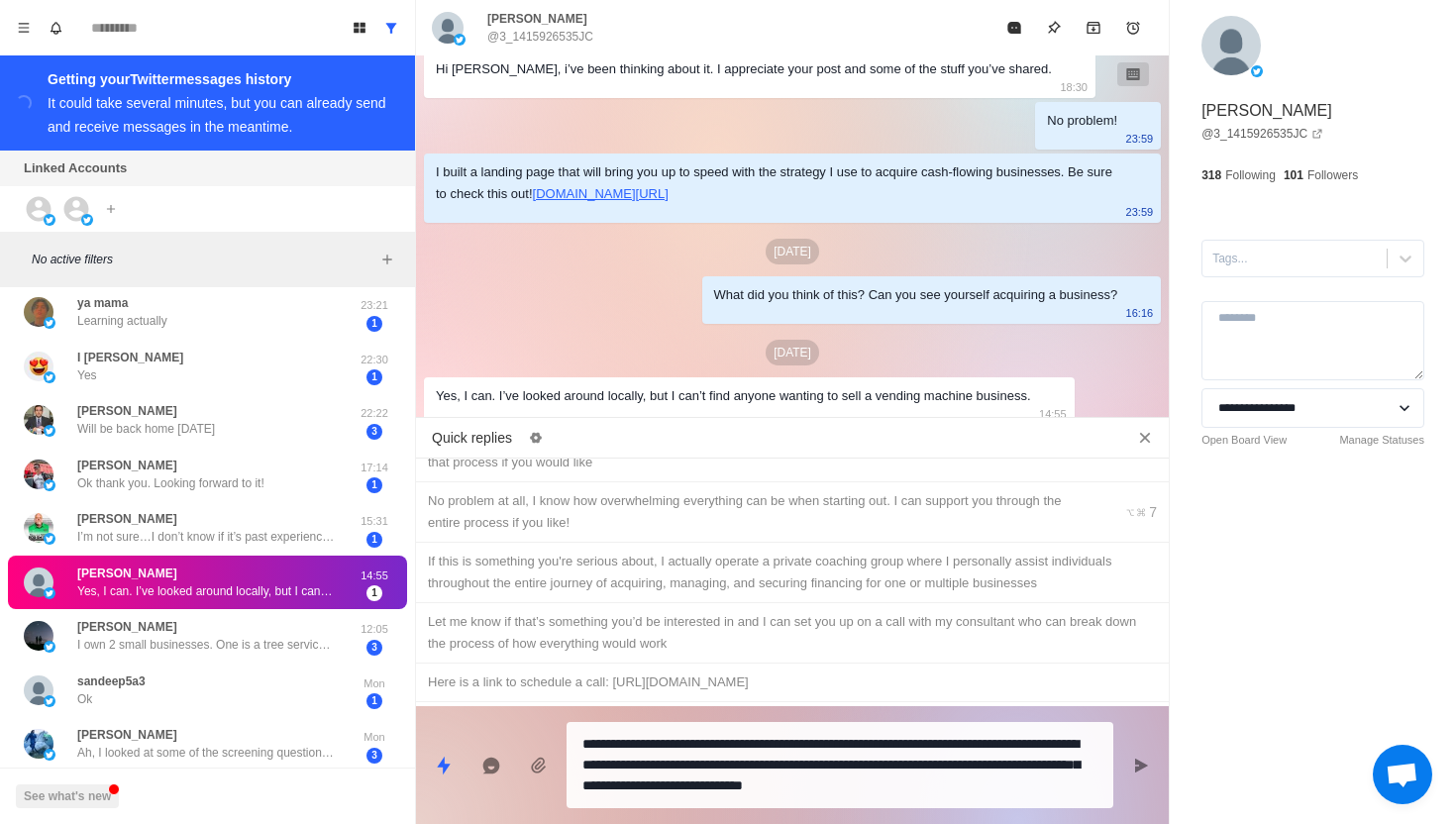 click on "**********" at bounding box center (792, 757) 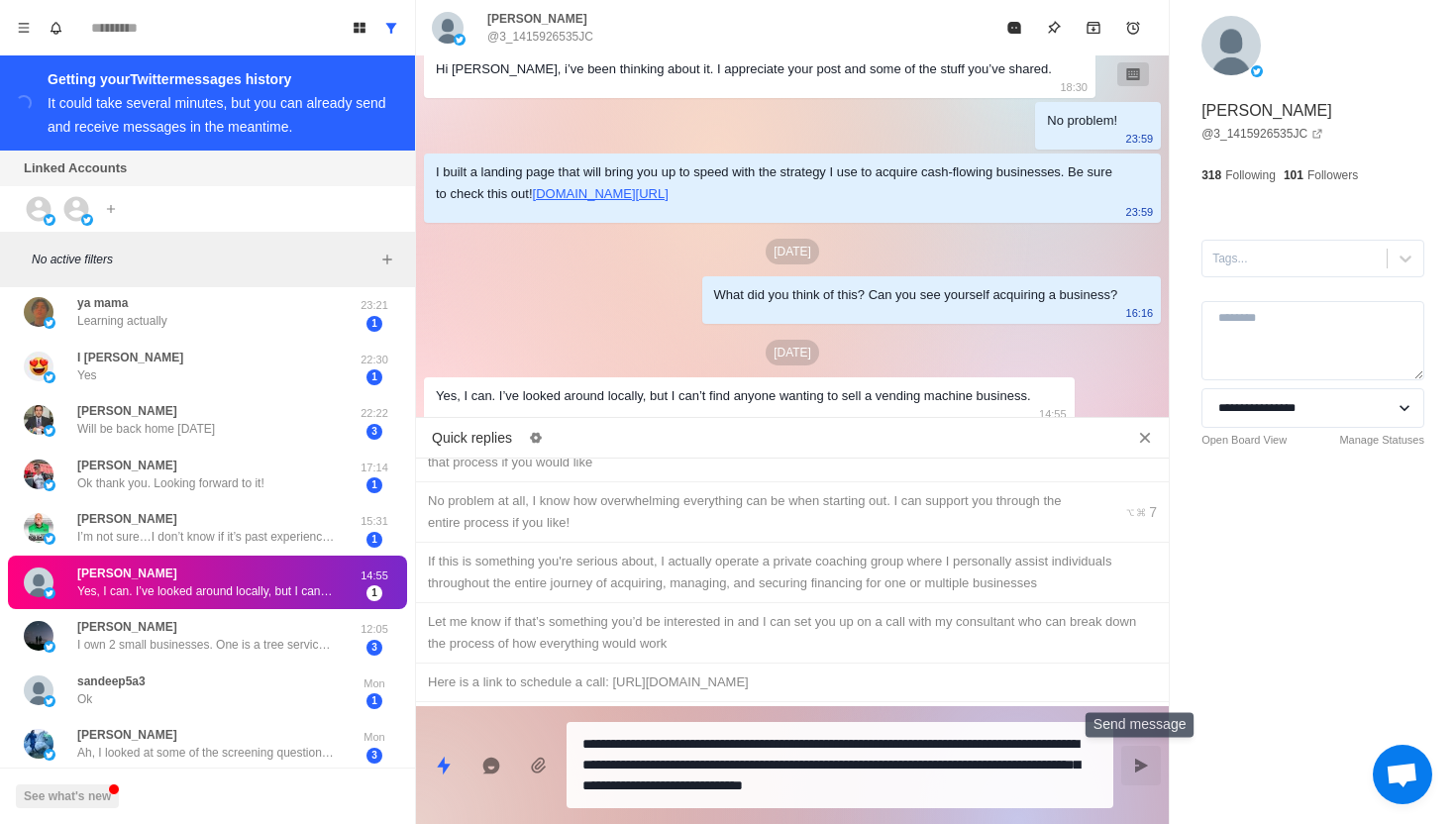 click 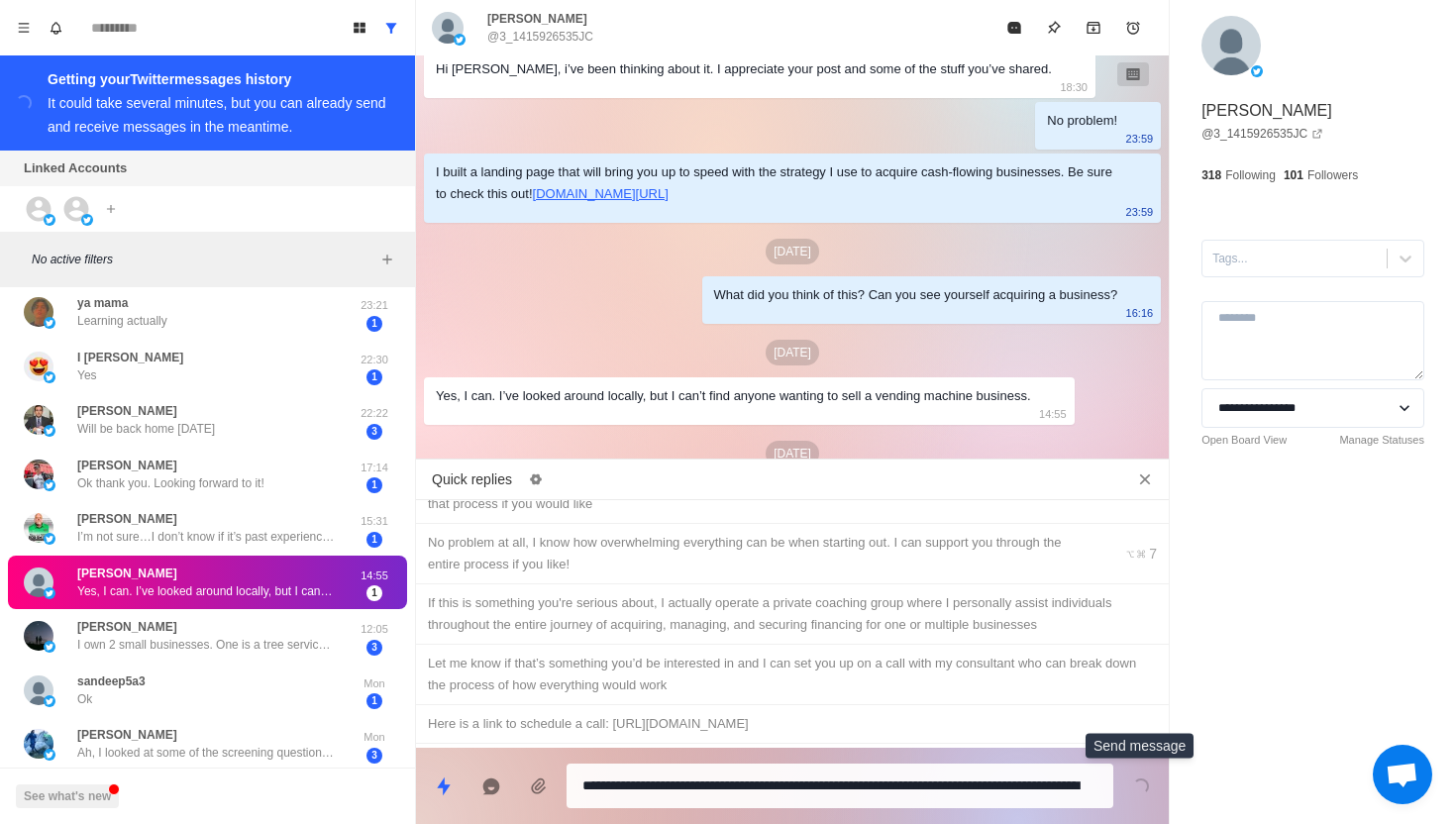 type on "*" 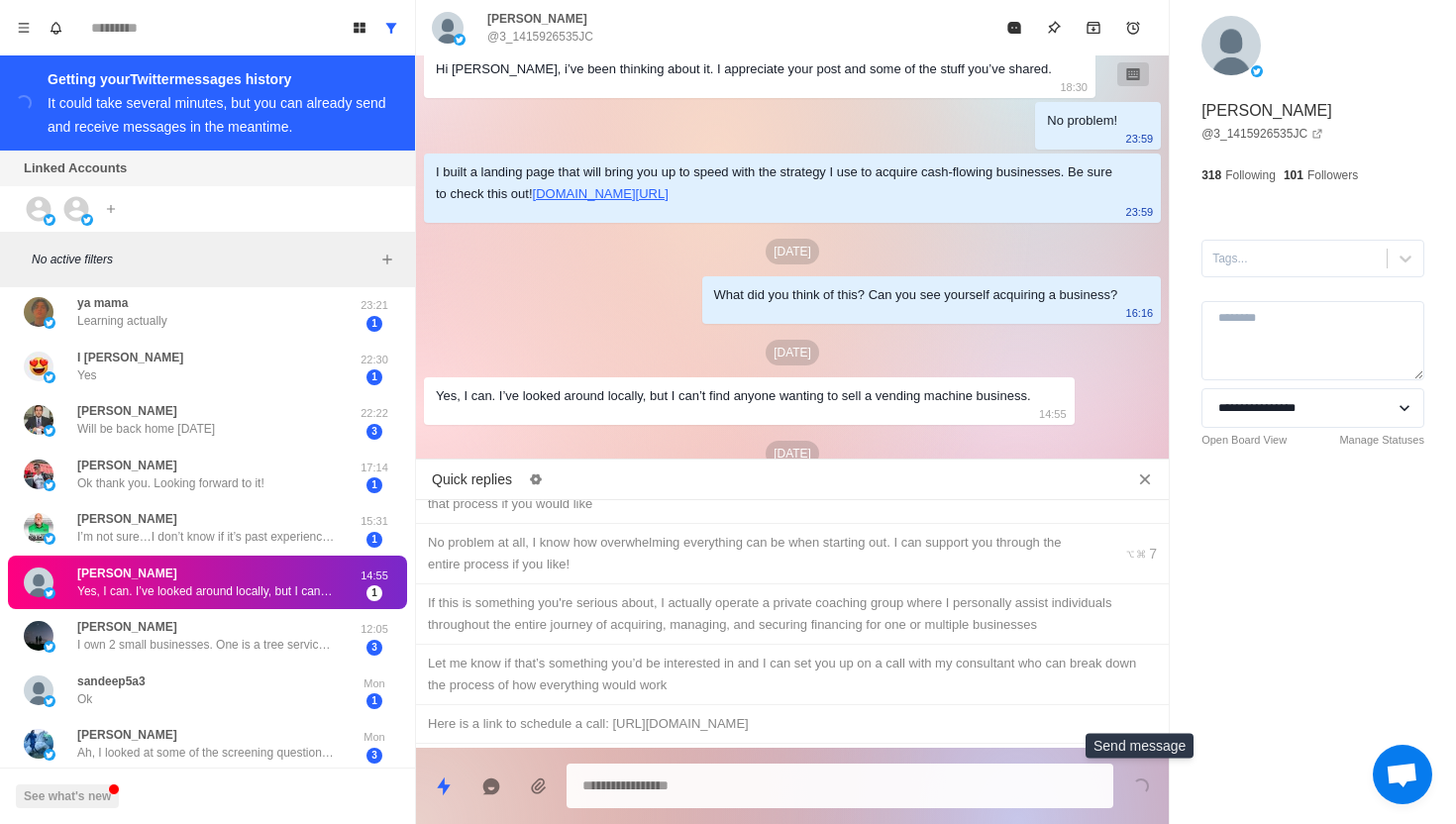 scroll, scrollTop: 1220, scrollLeft: 0, axis: vertical 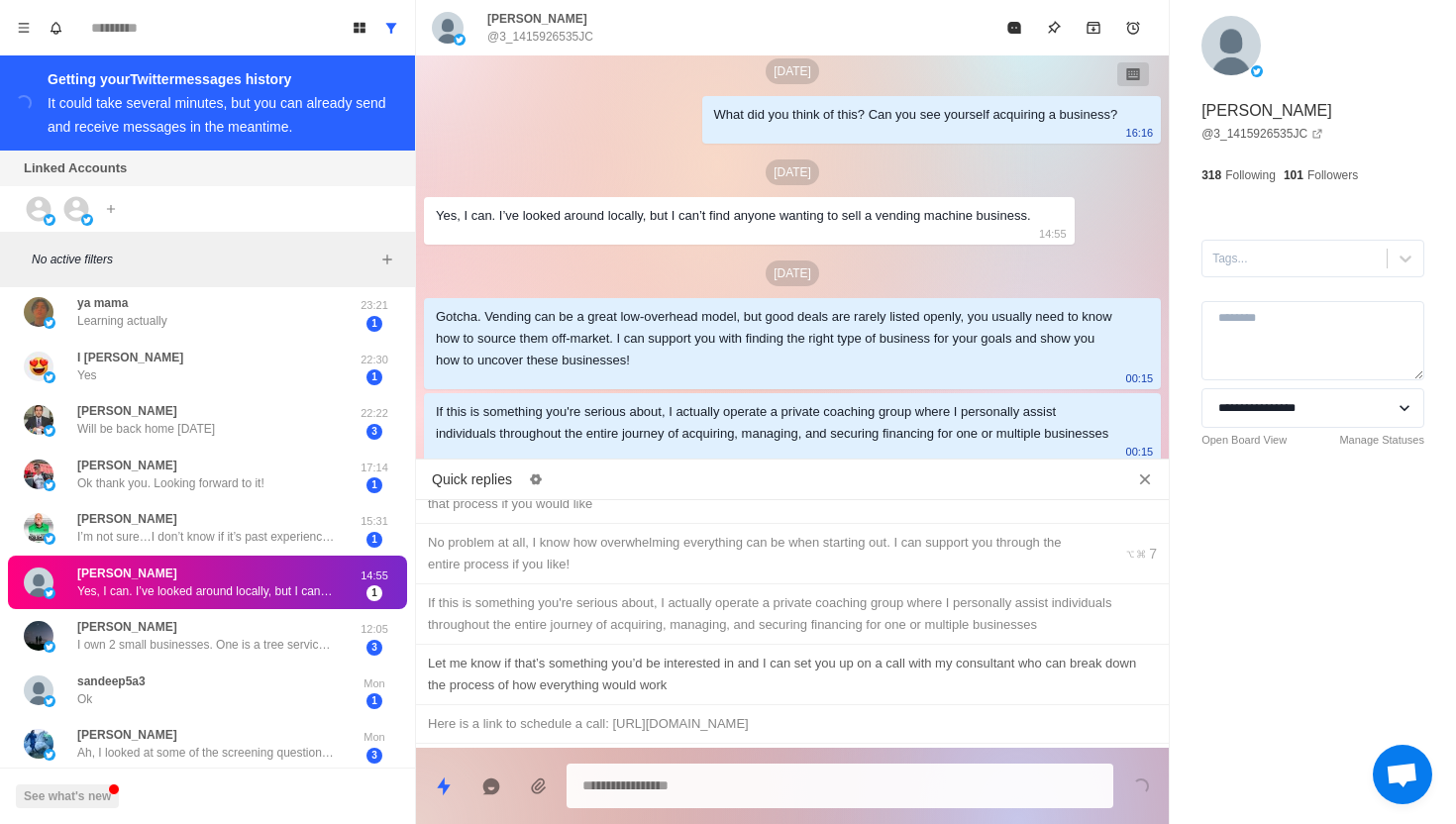 type on "*" 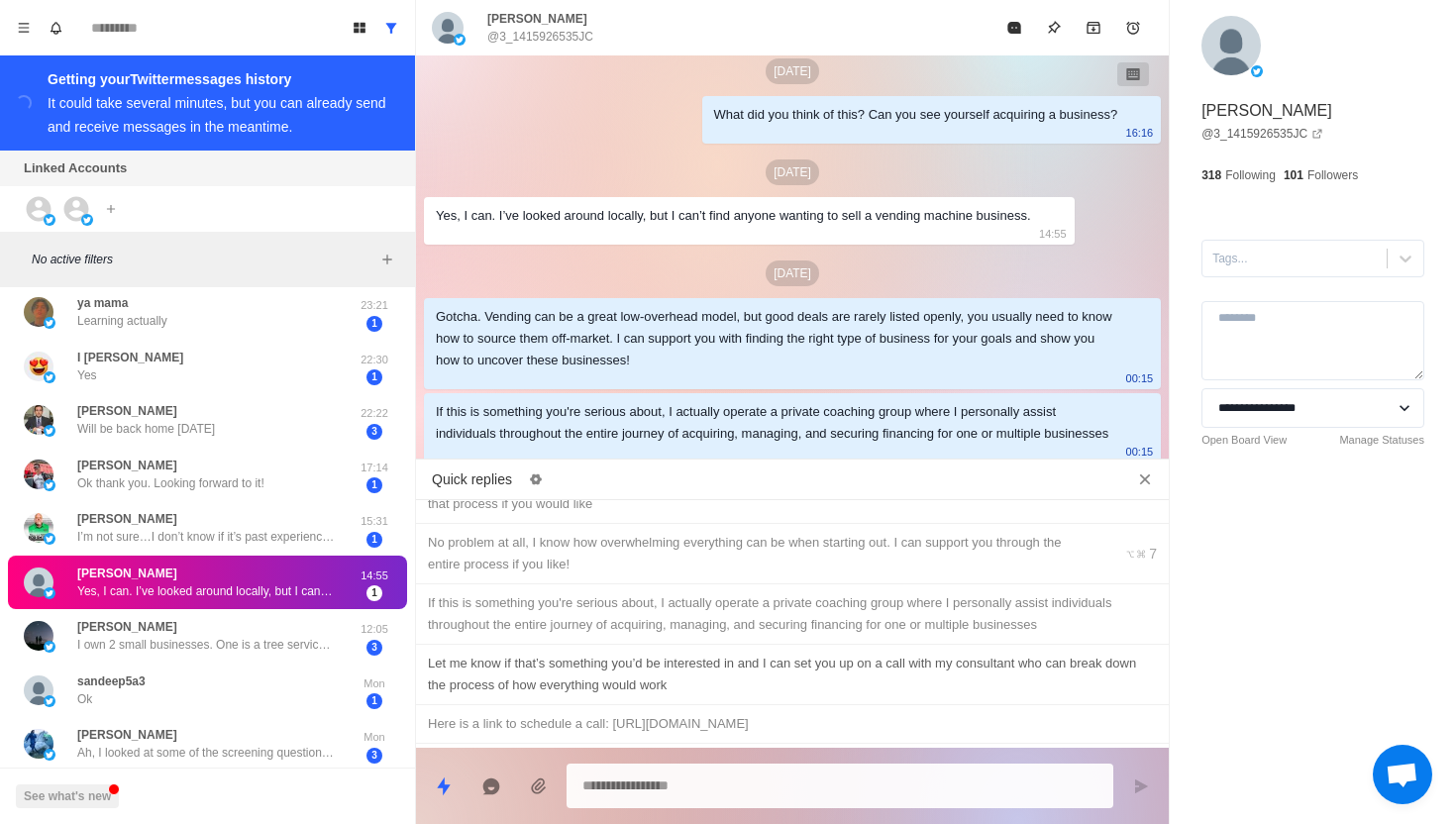 click on "Let me know if that’s something you’d be interested in and I can set you up on a call with my consultant who can break down the process of how everything would work" at bounding box center [792, 674] 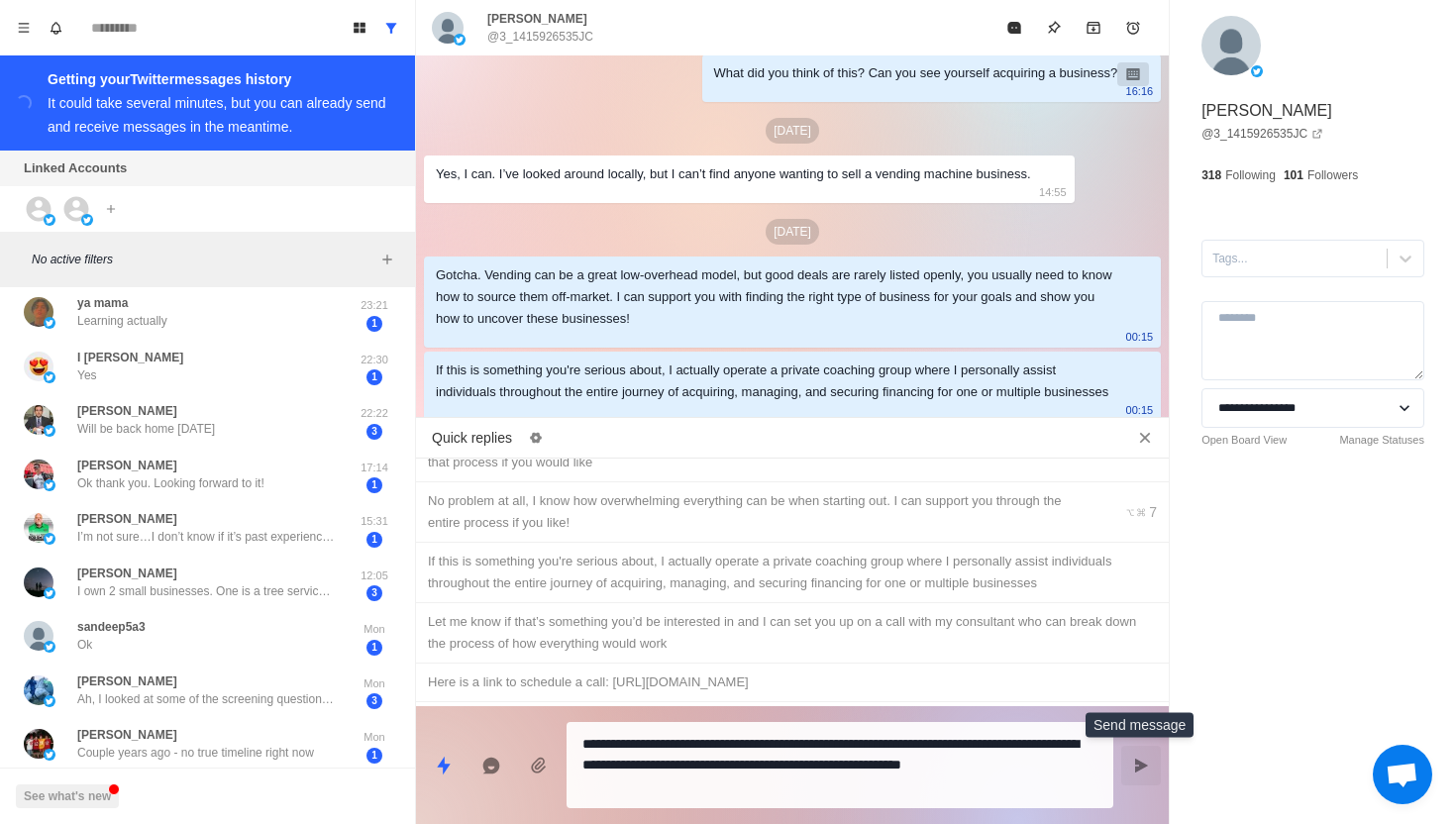 click 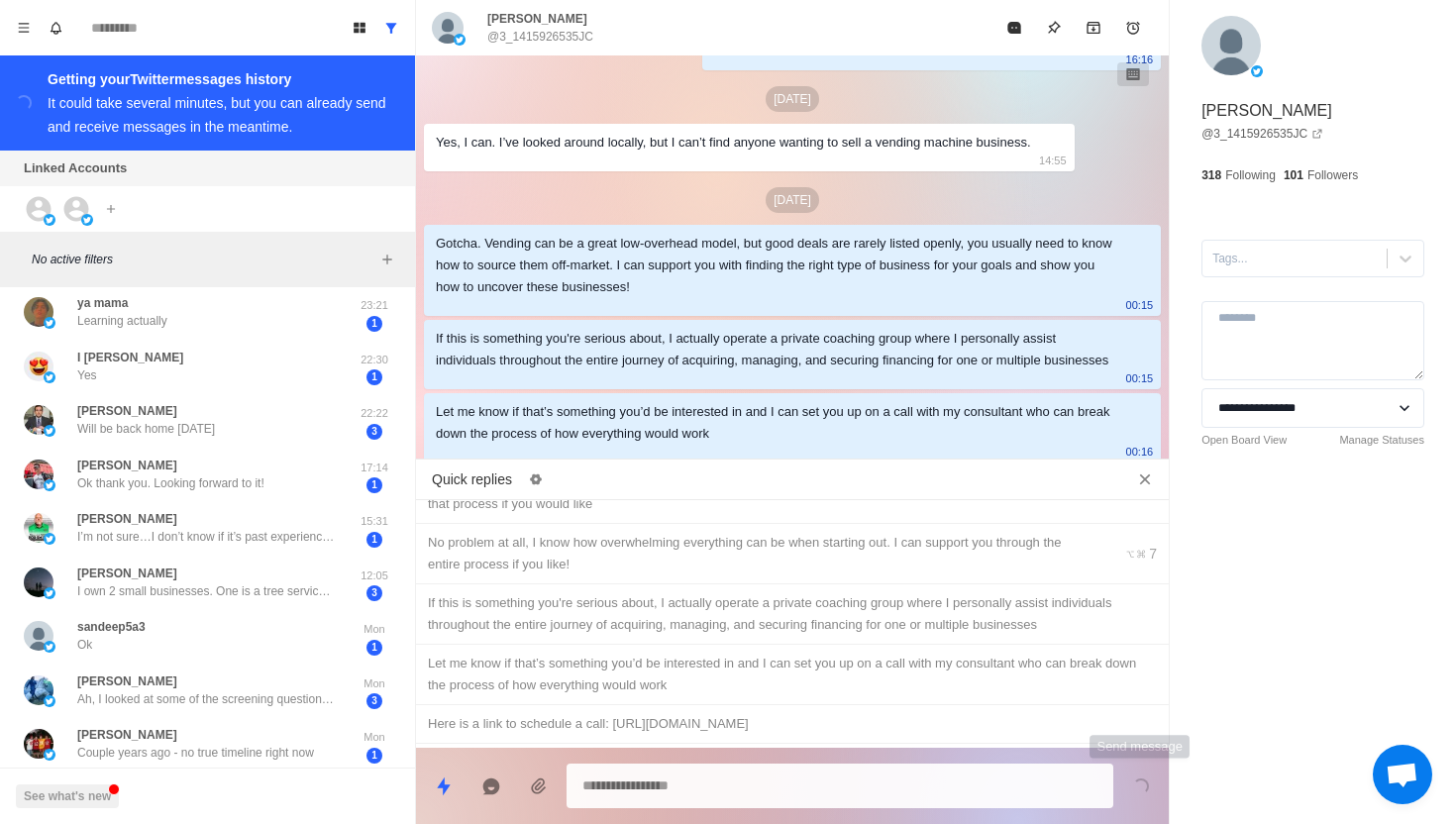 scroll, scrollTop: 1293, scrollLeft: 0, axis: vertical 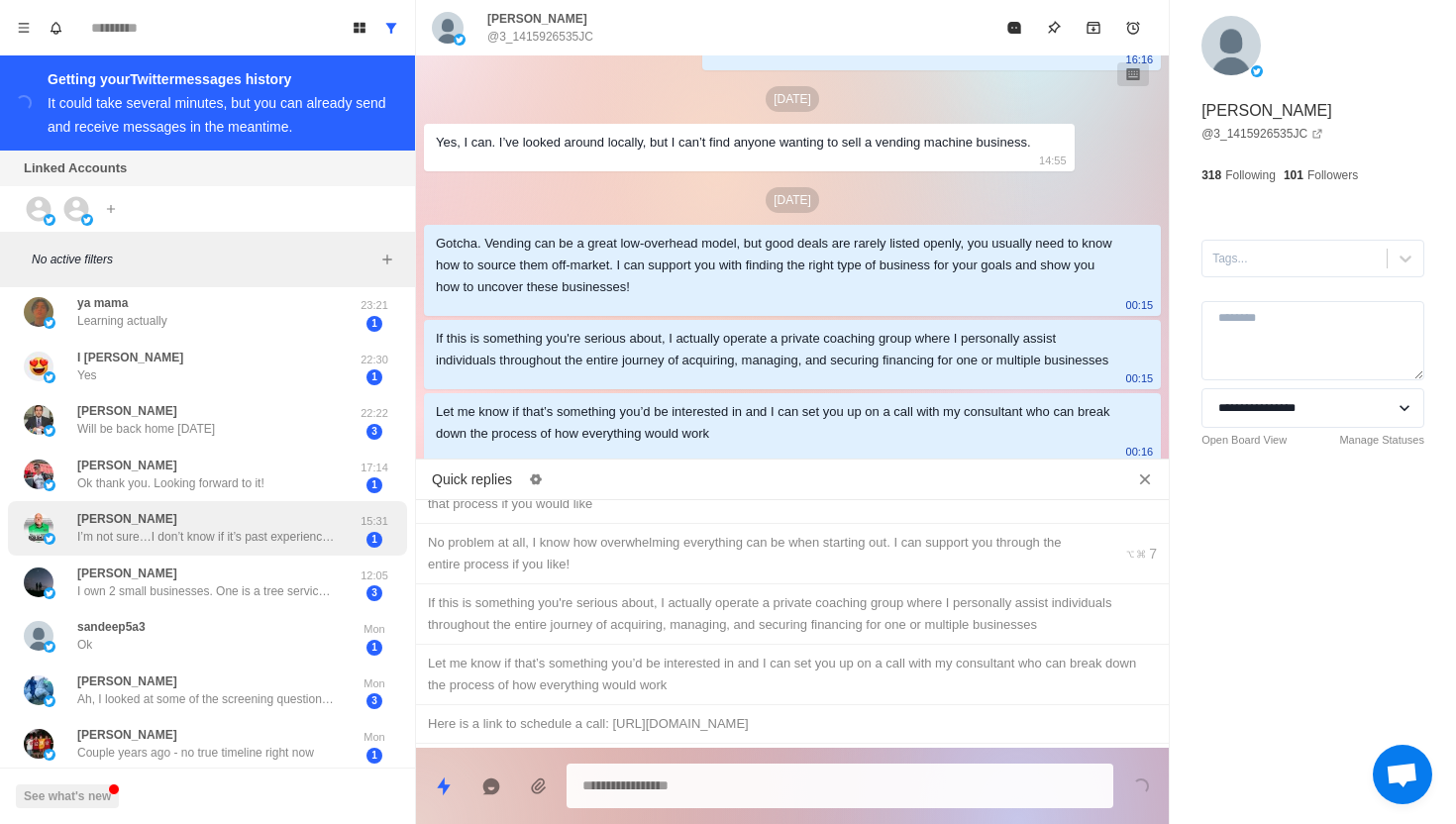 click on "I’m not sure…I don’t know if it’s past experience of being burnt in real estate but more cautious now" at bounding box center (206, 537) 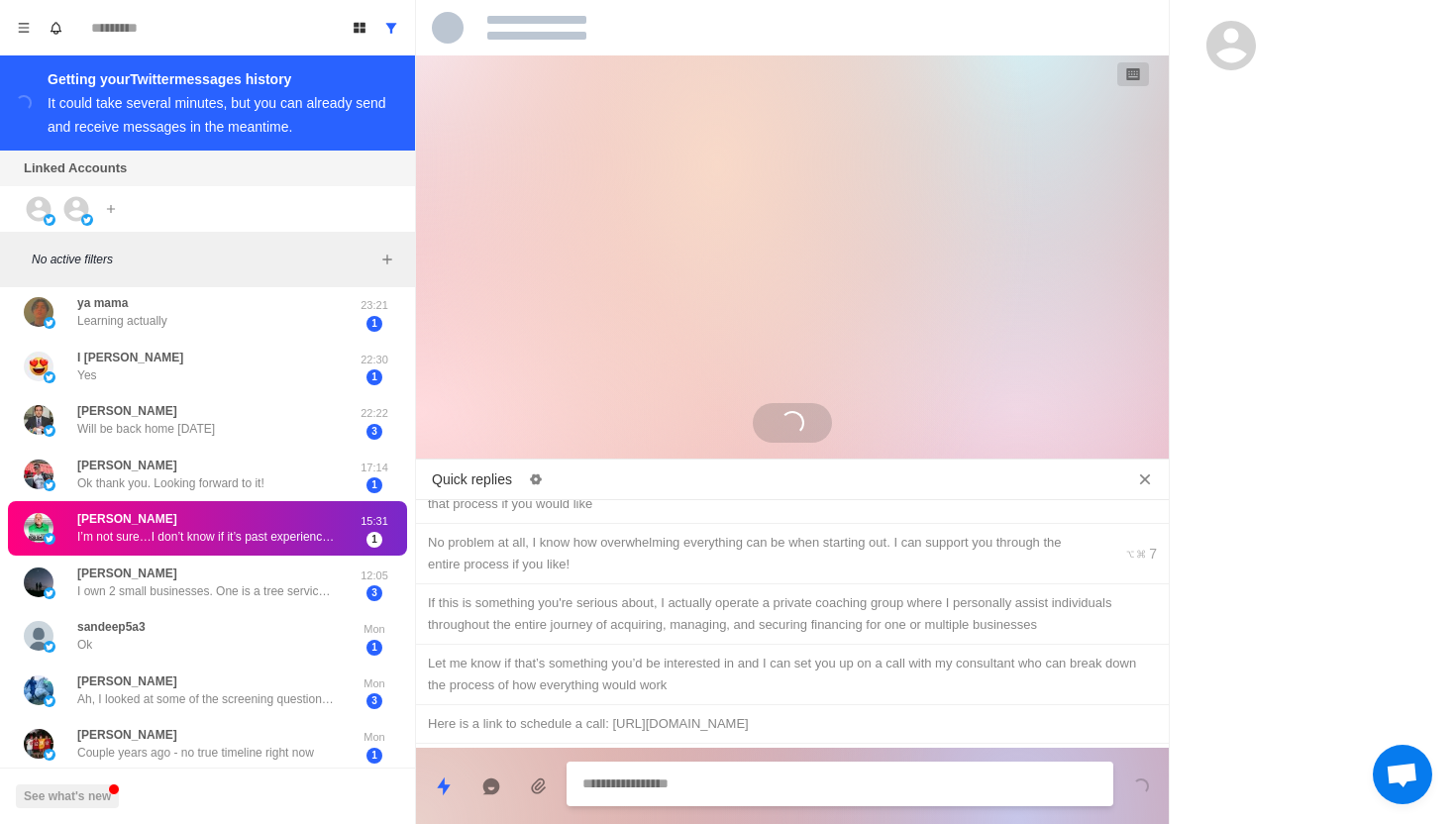 scroll, scrollTop: 1402, scrollLeft: 0, axis: vertical 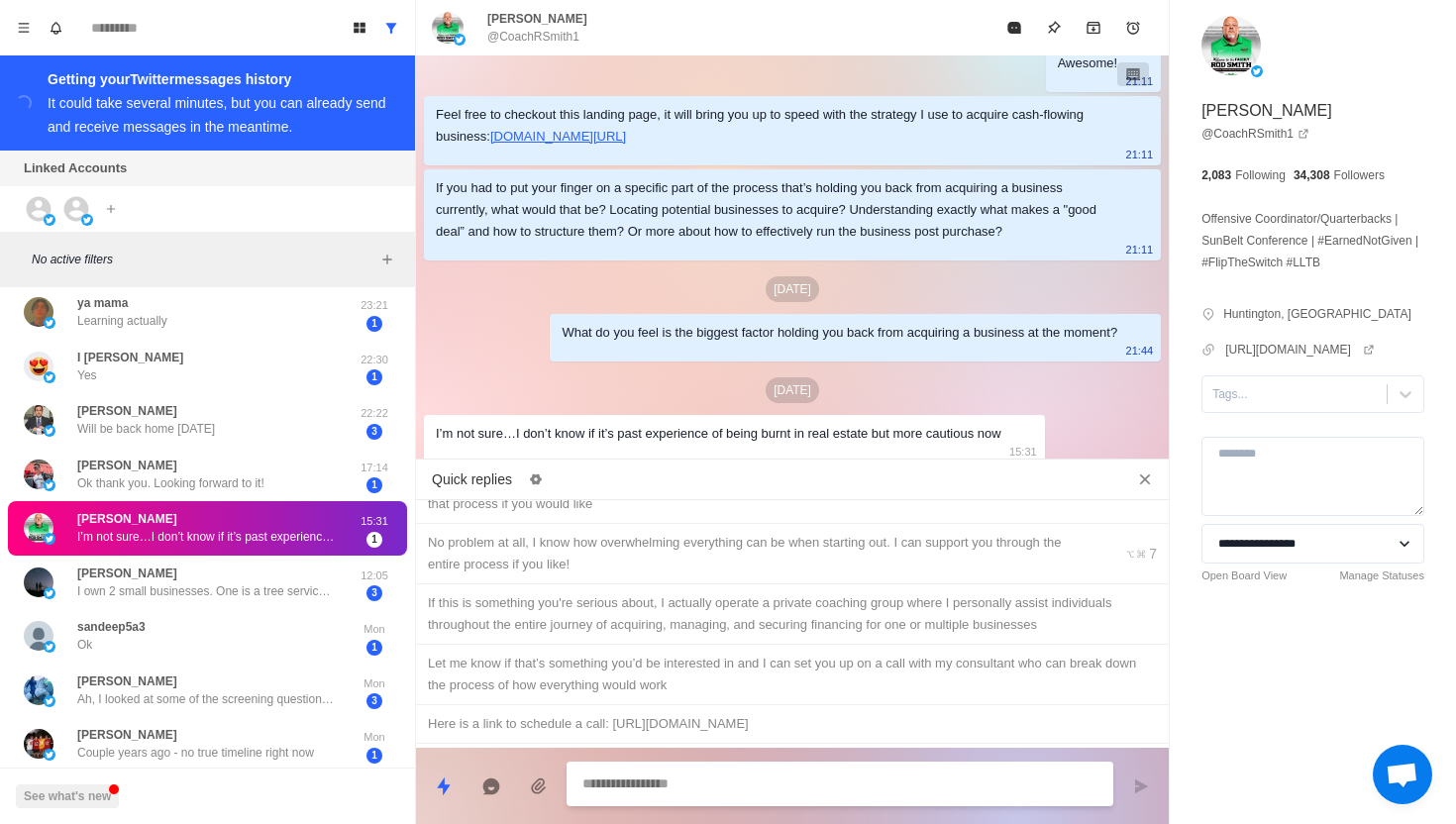 type on "*" 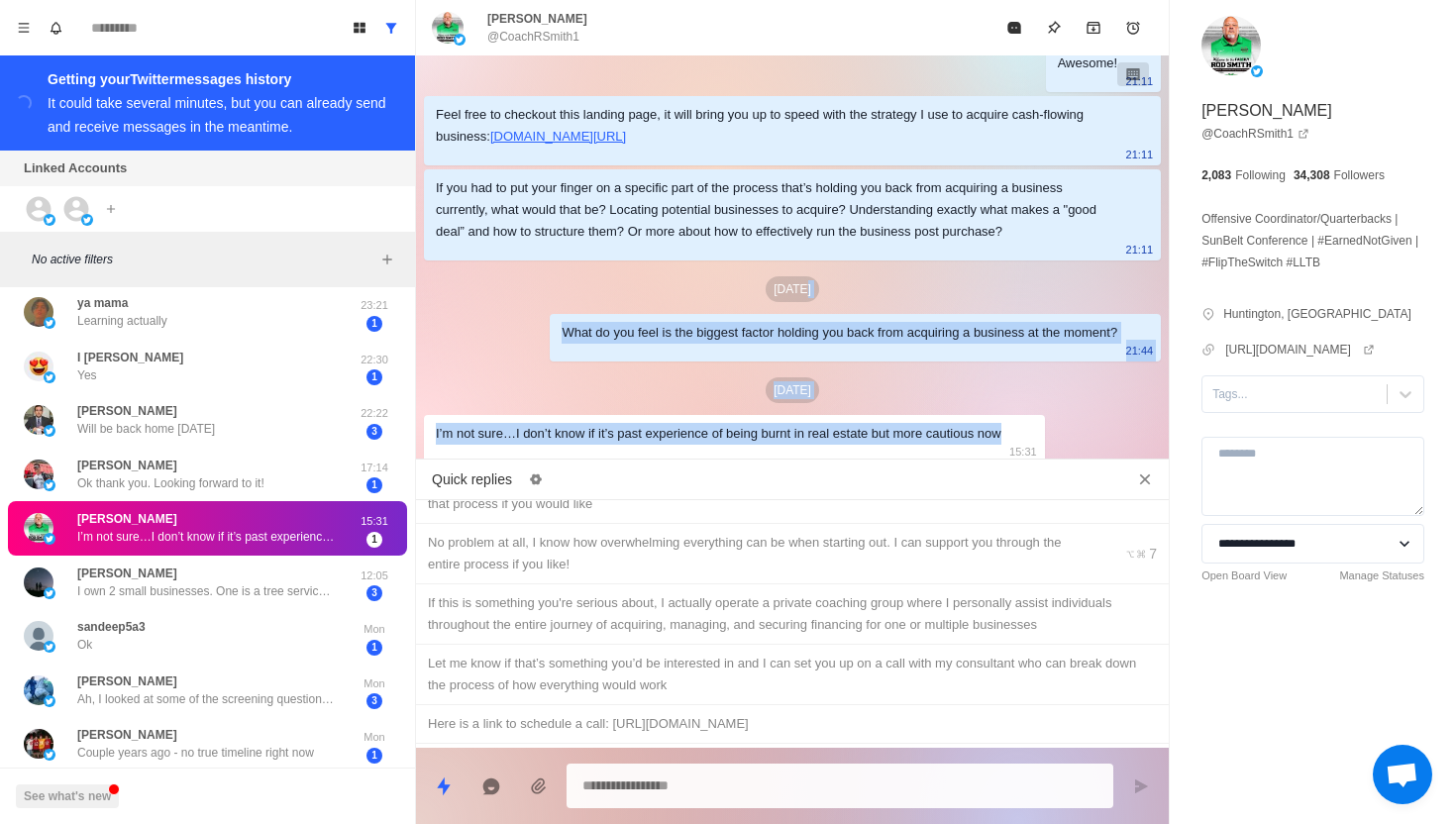 drag, startPoint x: 1032, startPoint y: 433, endPoint x: 506, endPoint y: 304, distance: 541.5875 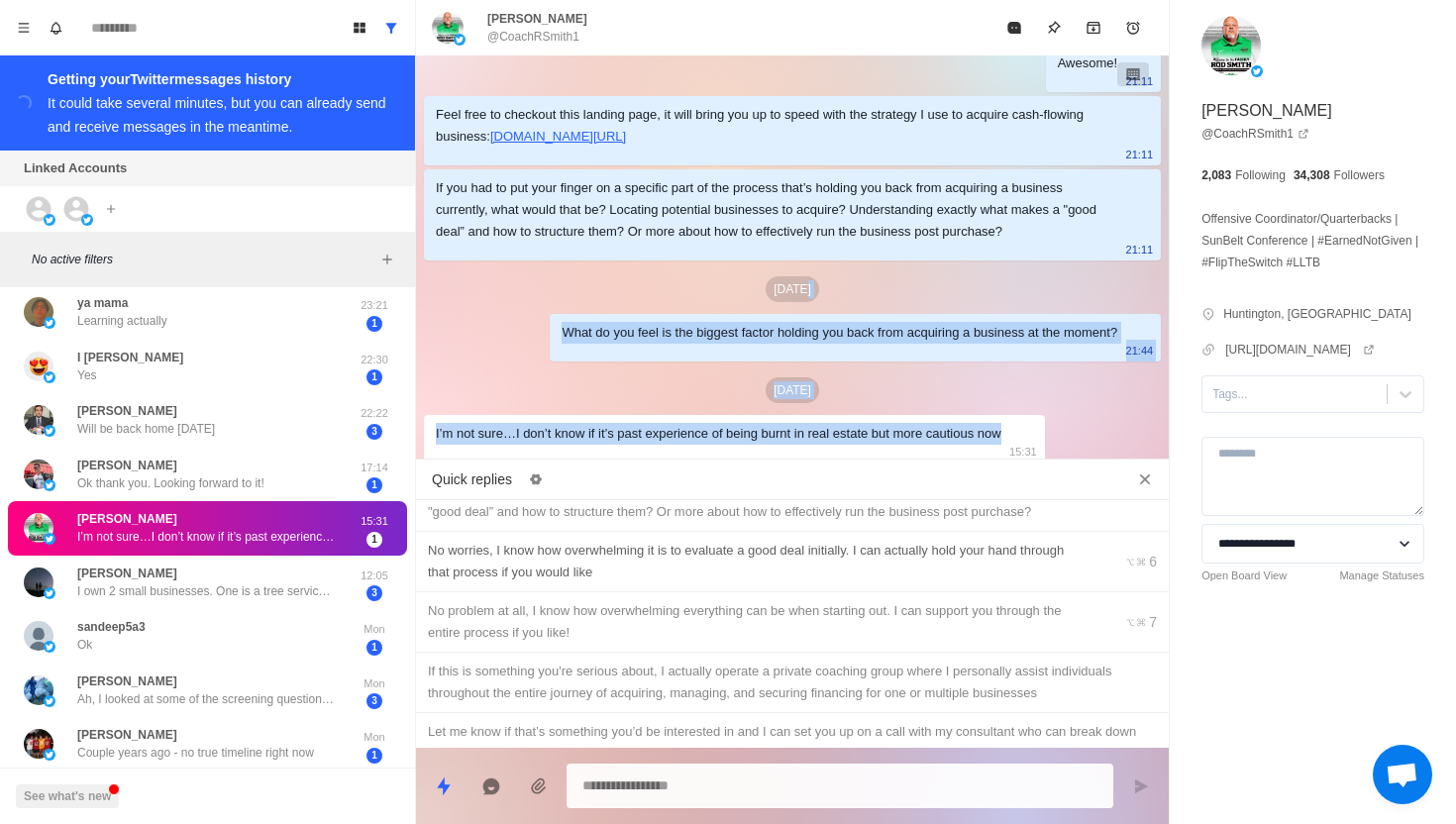 scroll, scrollTop: 208, scrollLeft: 0, axis: vertical 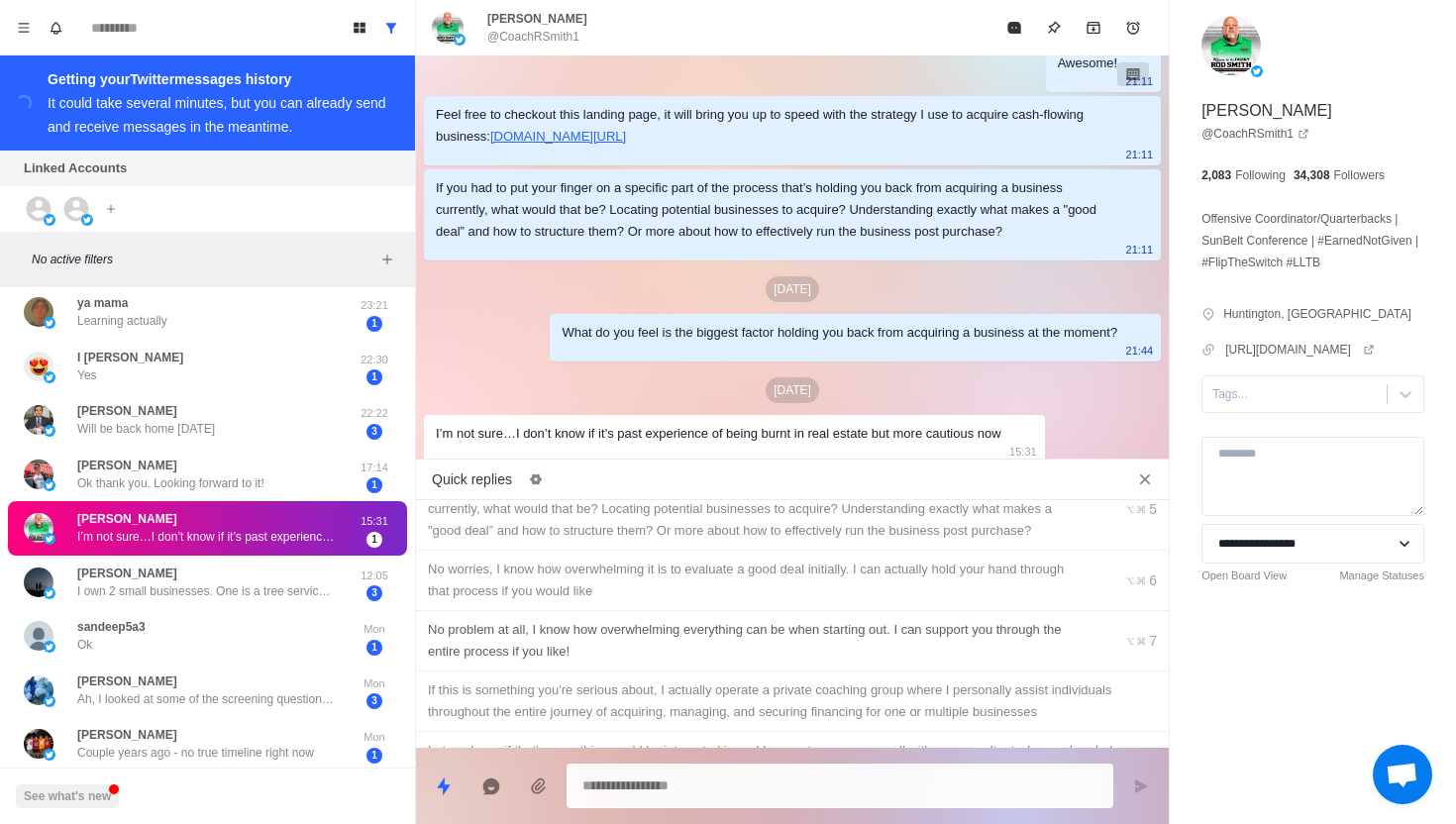 click on "No problem at all, I know how overwhelming everything can be when starting out. I can support you through the entire process if you like!" at bounding box center (758, 641) 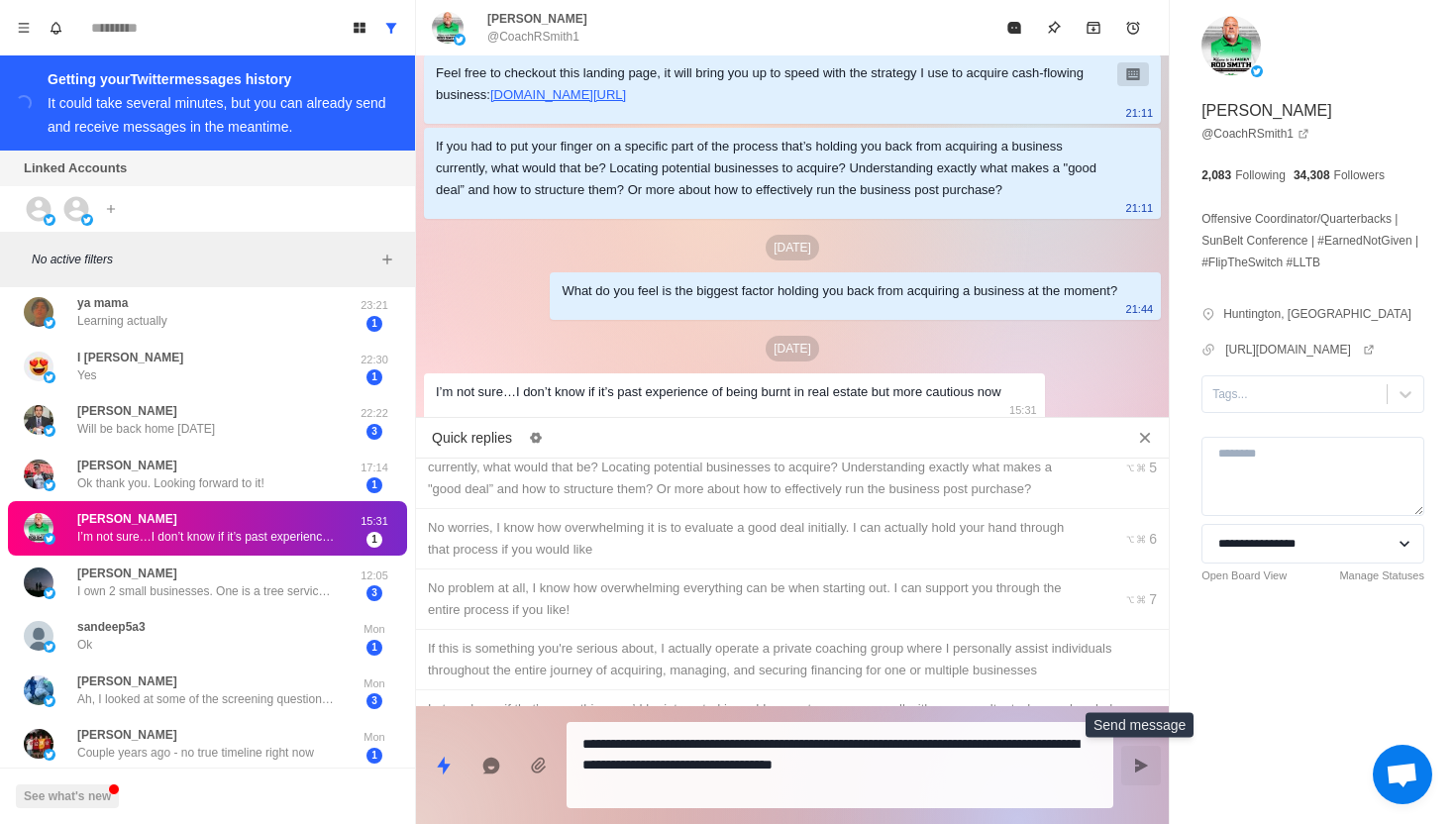 click at bounding box center [1141, 766] 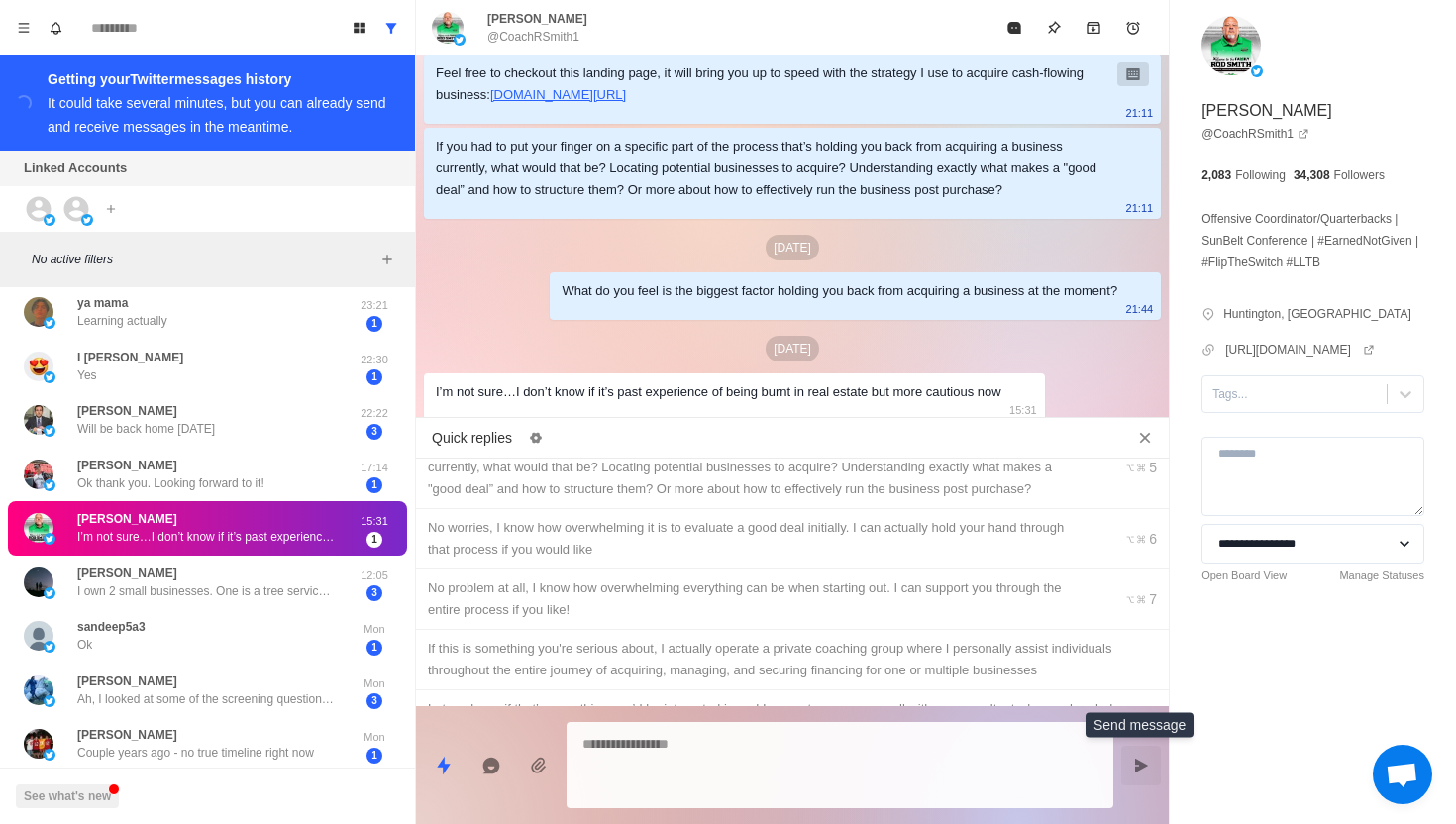 scroll, scrollTop: 1525, scrollLeft: 0, axis: vertical 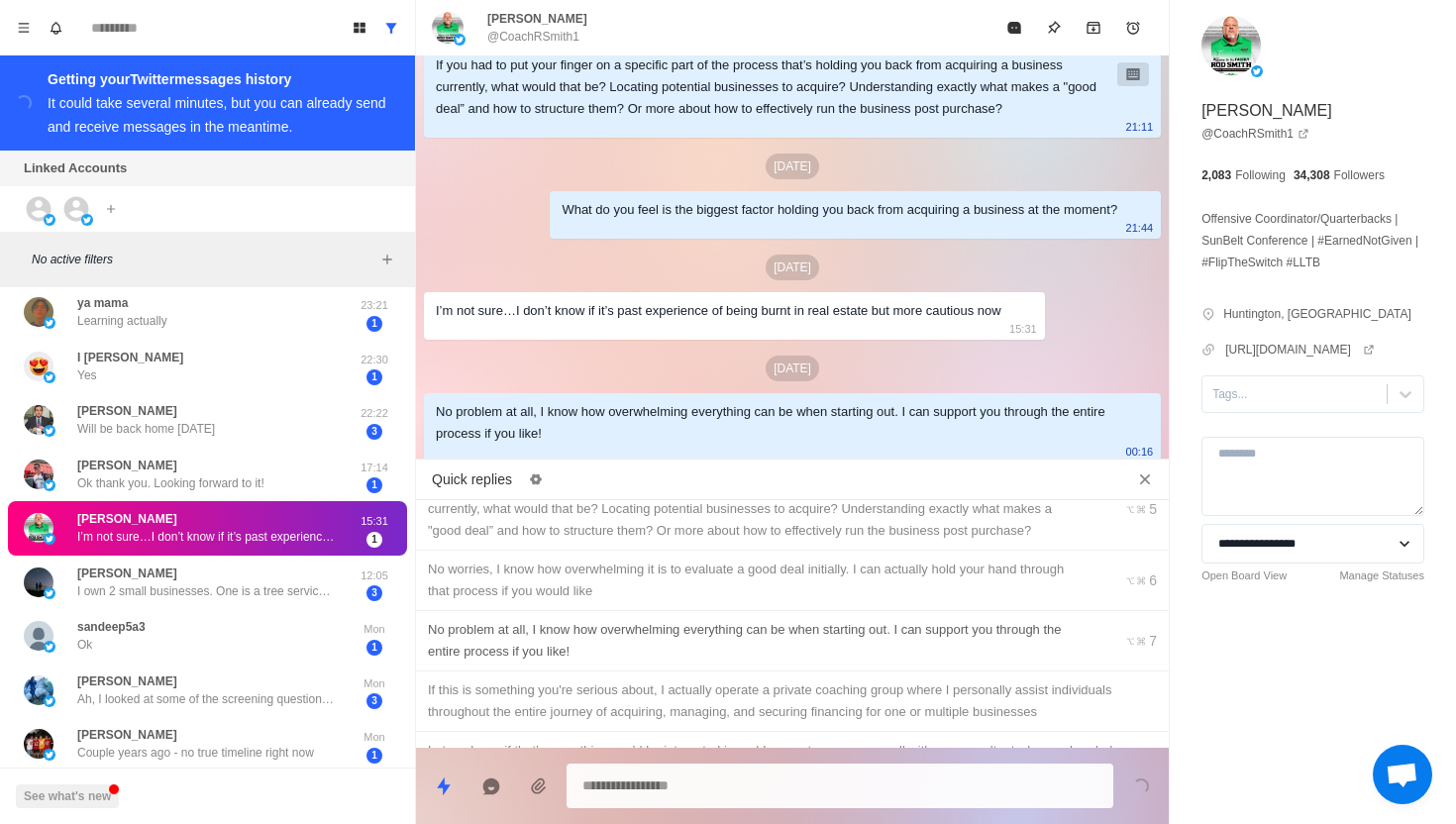 type on "*" 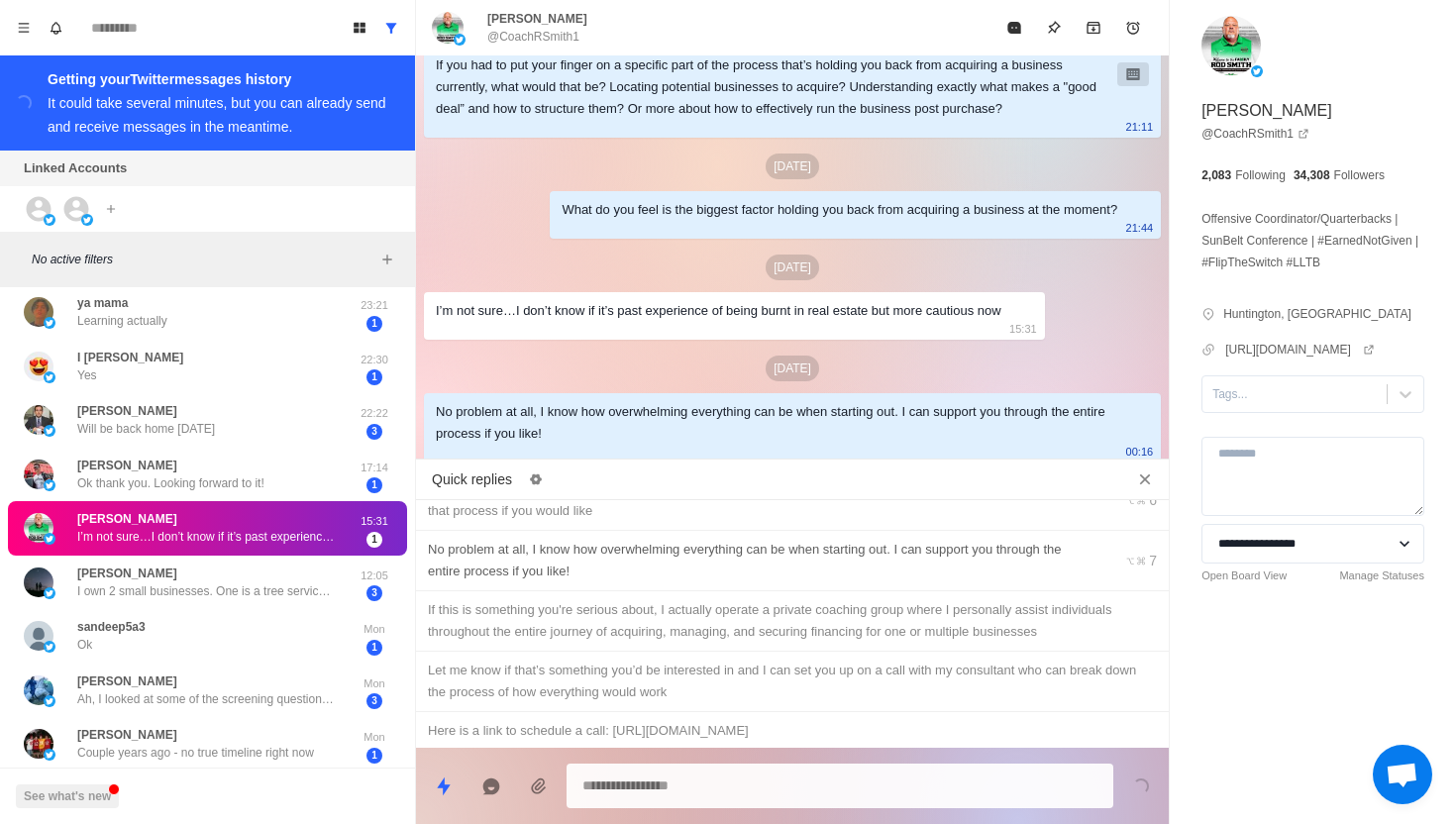 scroll, scrollTop: 291, scrollLeft: 0, axis: vertical 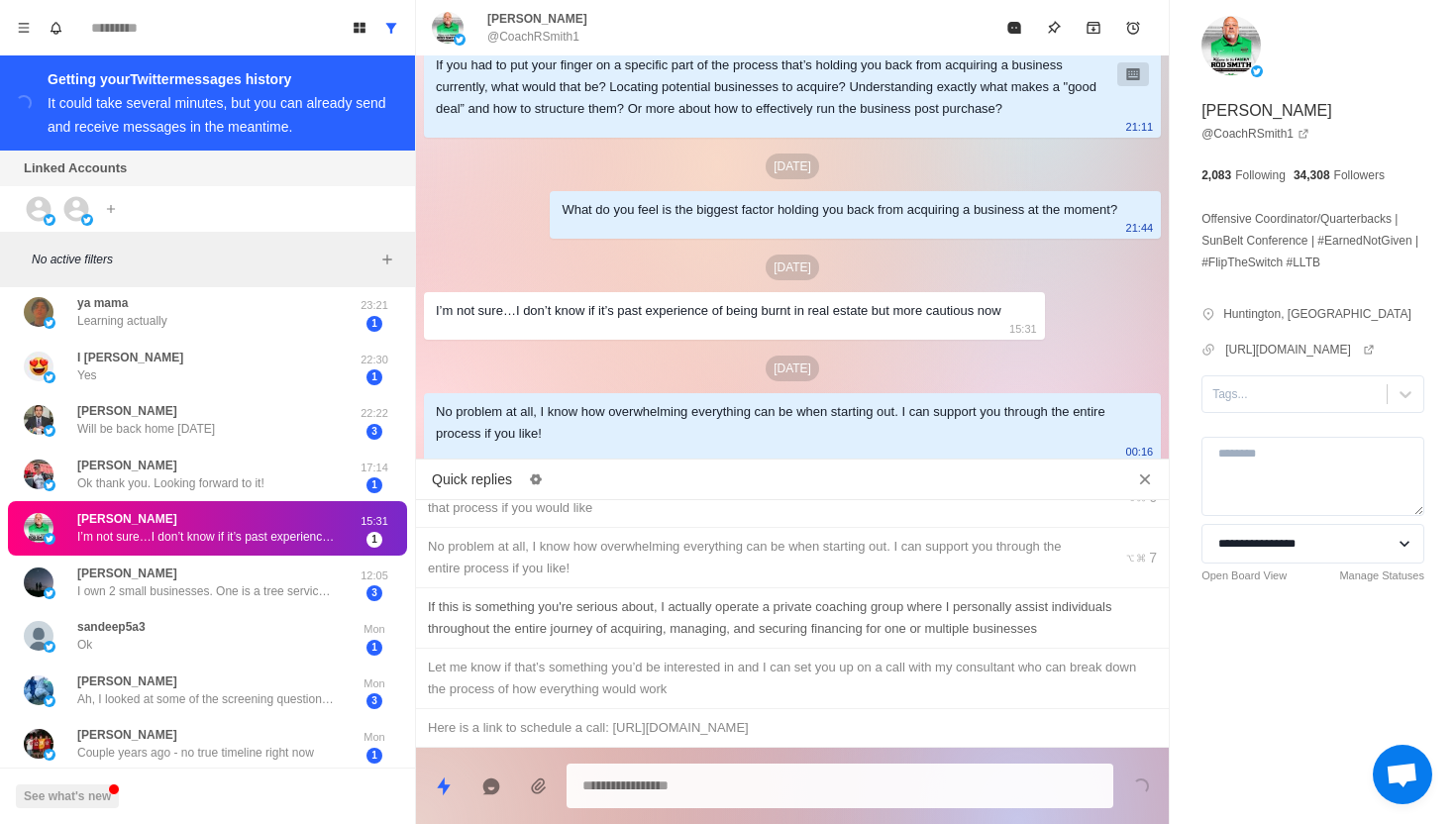 click on "If this is something you're serious about, I actually operate a private coaching group where I personally assist individuals throughout the entire journey of acquiring, managing, and securing financing for one or multiple businesses" at bounding box center [792, 618] 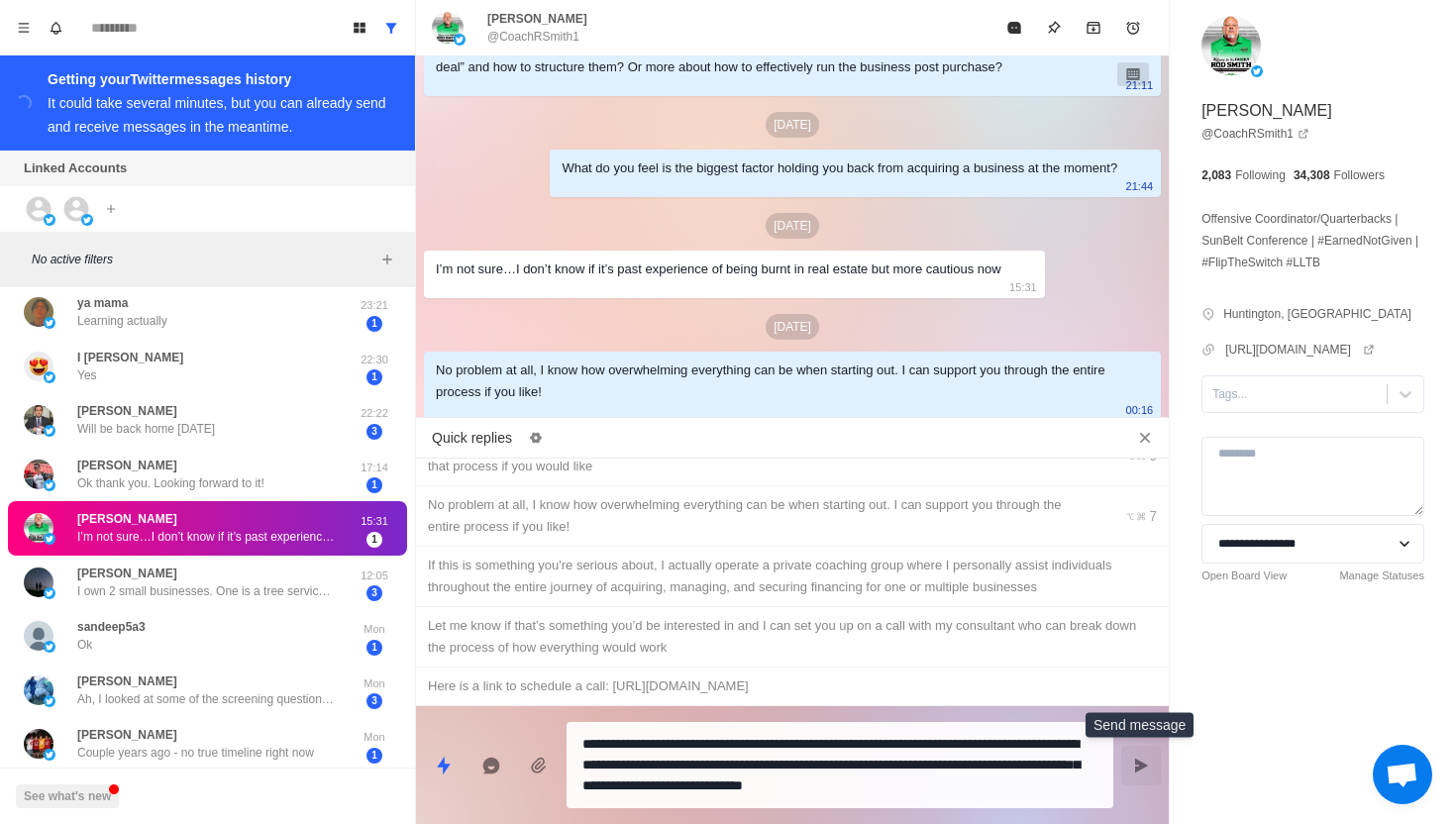 click 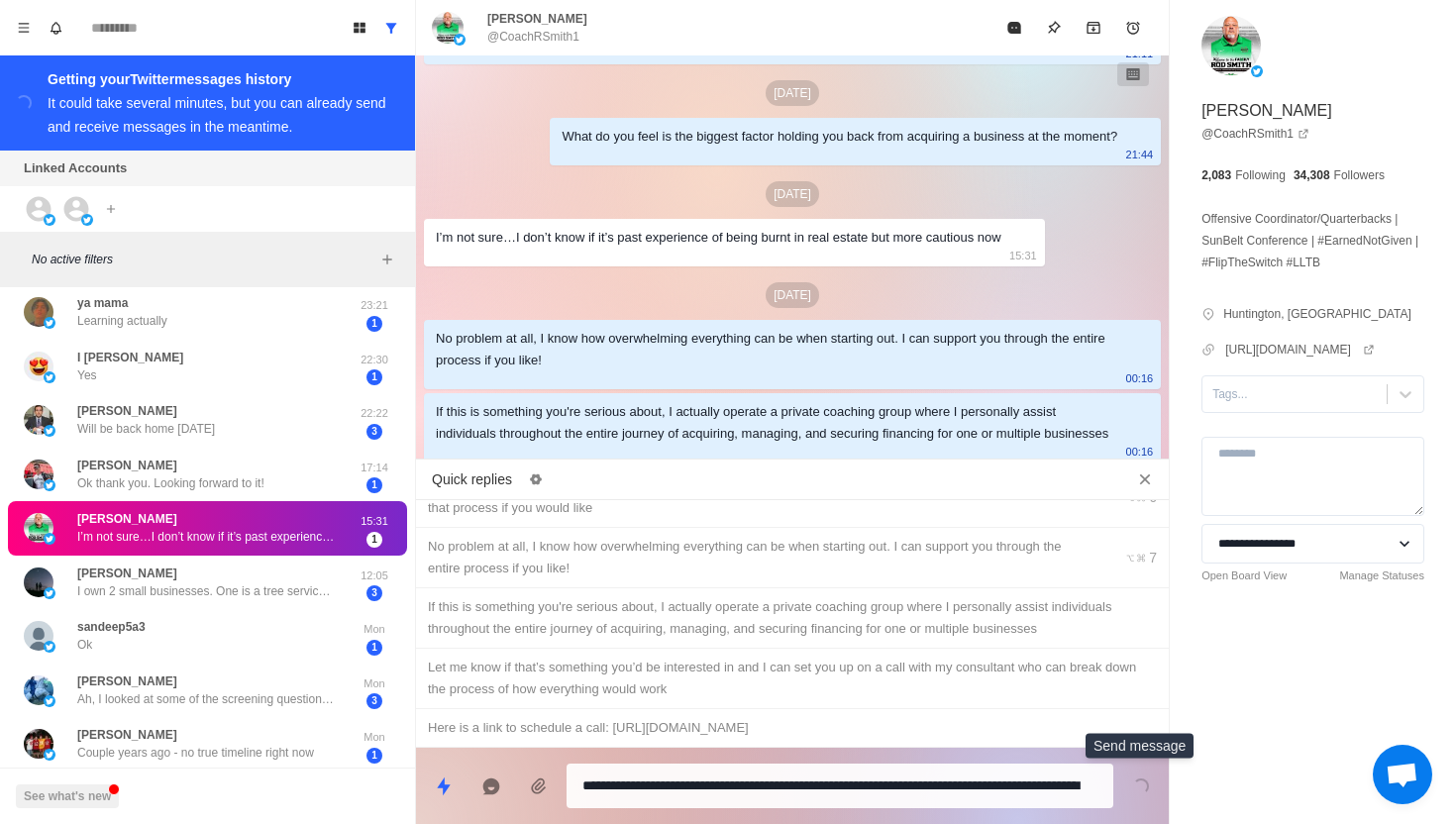 type on "*" 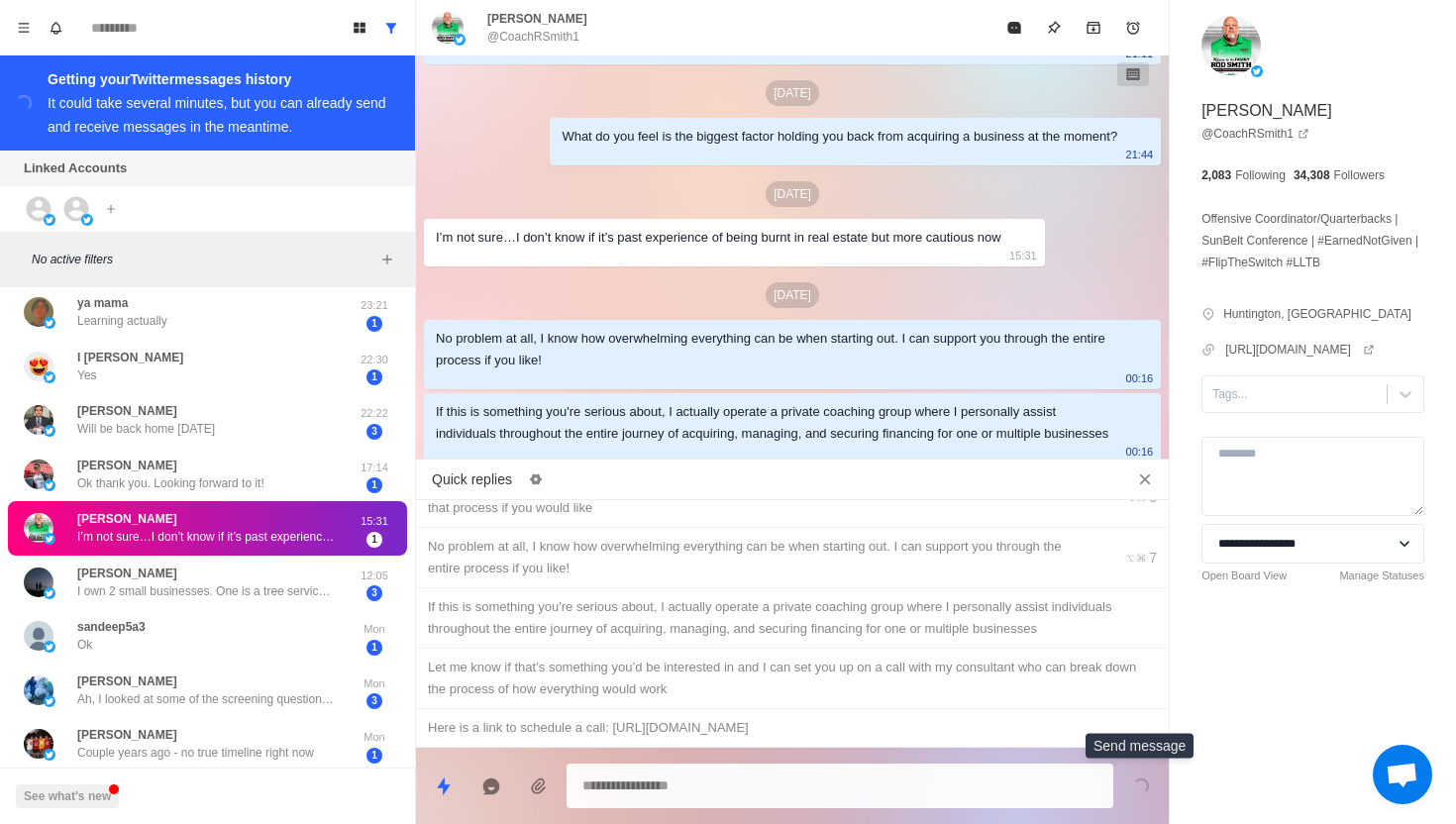 scroll, scrollTop: 1620, scrollLeft: 0, axis: vertical 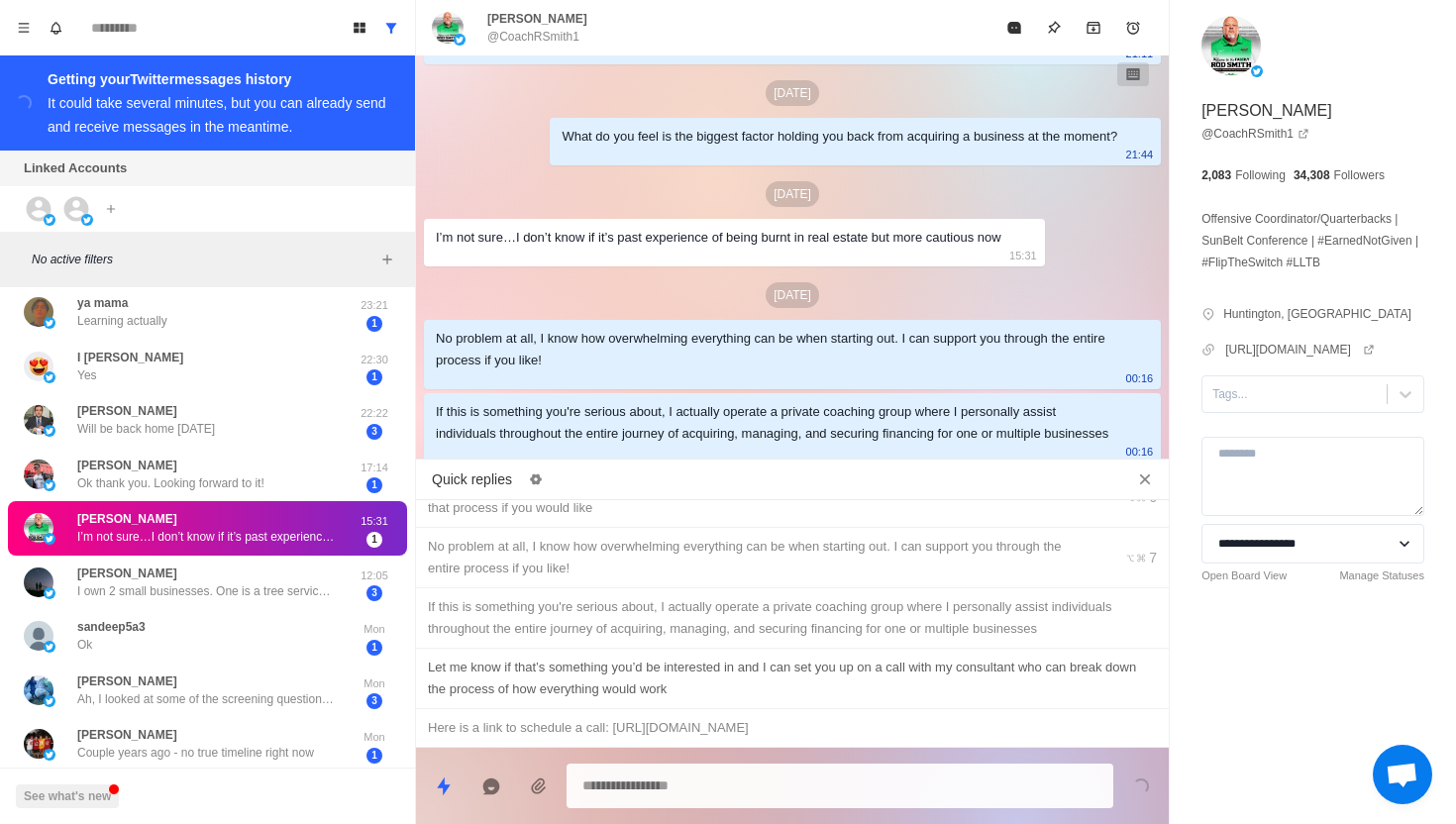 click on "Let me know if that’s something you’d be interested in and I can set you up on a call with my consultant who can break down the process of how everything would work" at bounding box center (792, 678) 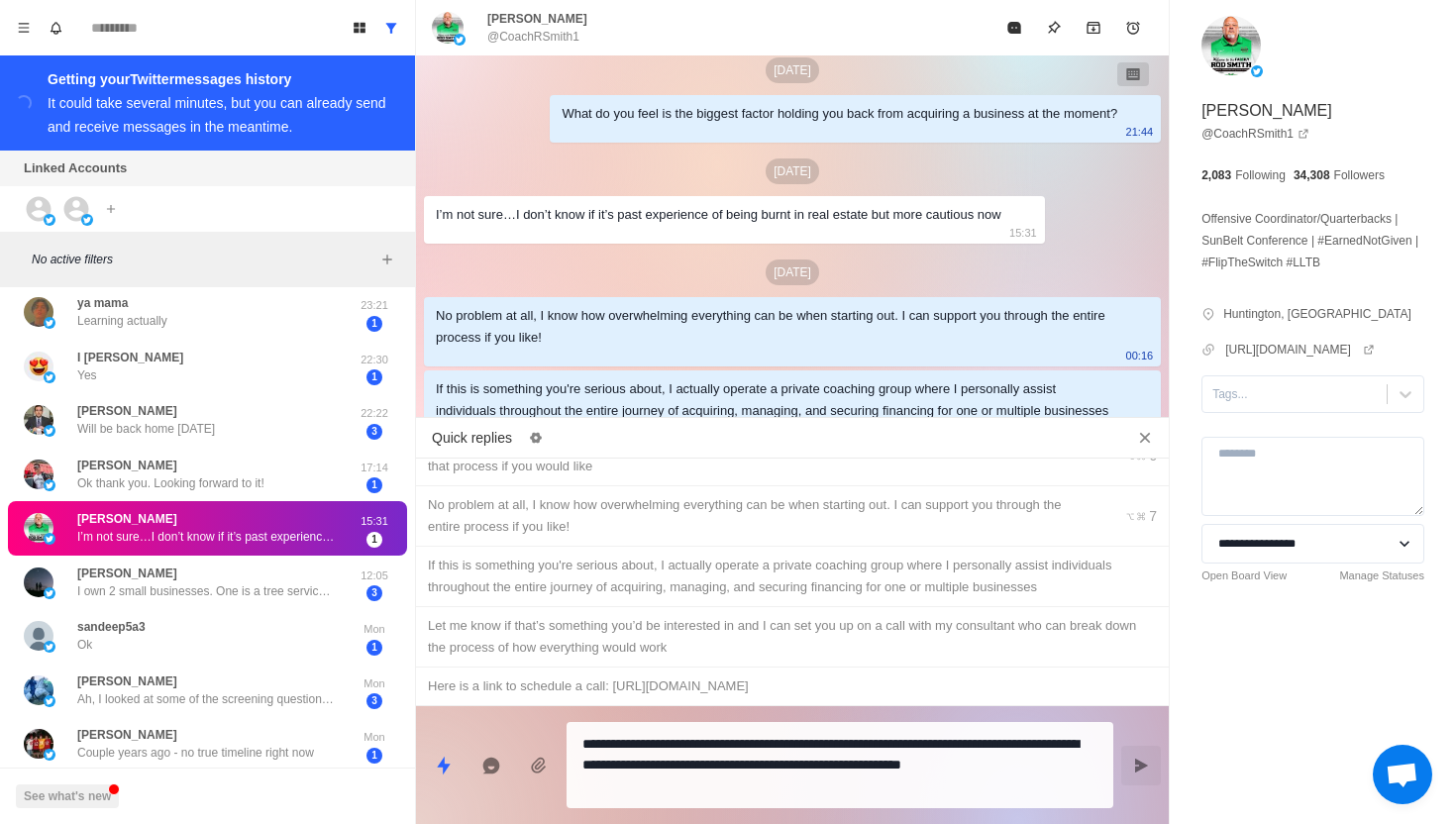 scroll, scrollTop: 1662, scrollLeft: 0, axis: vertical 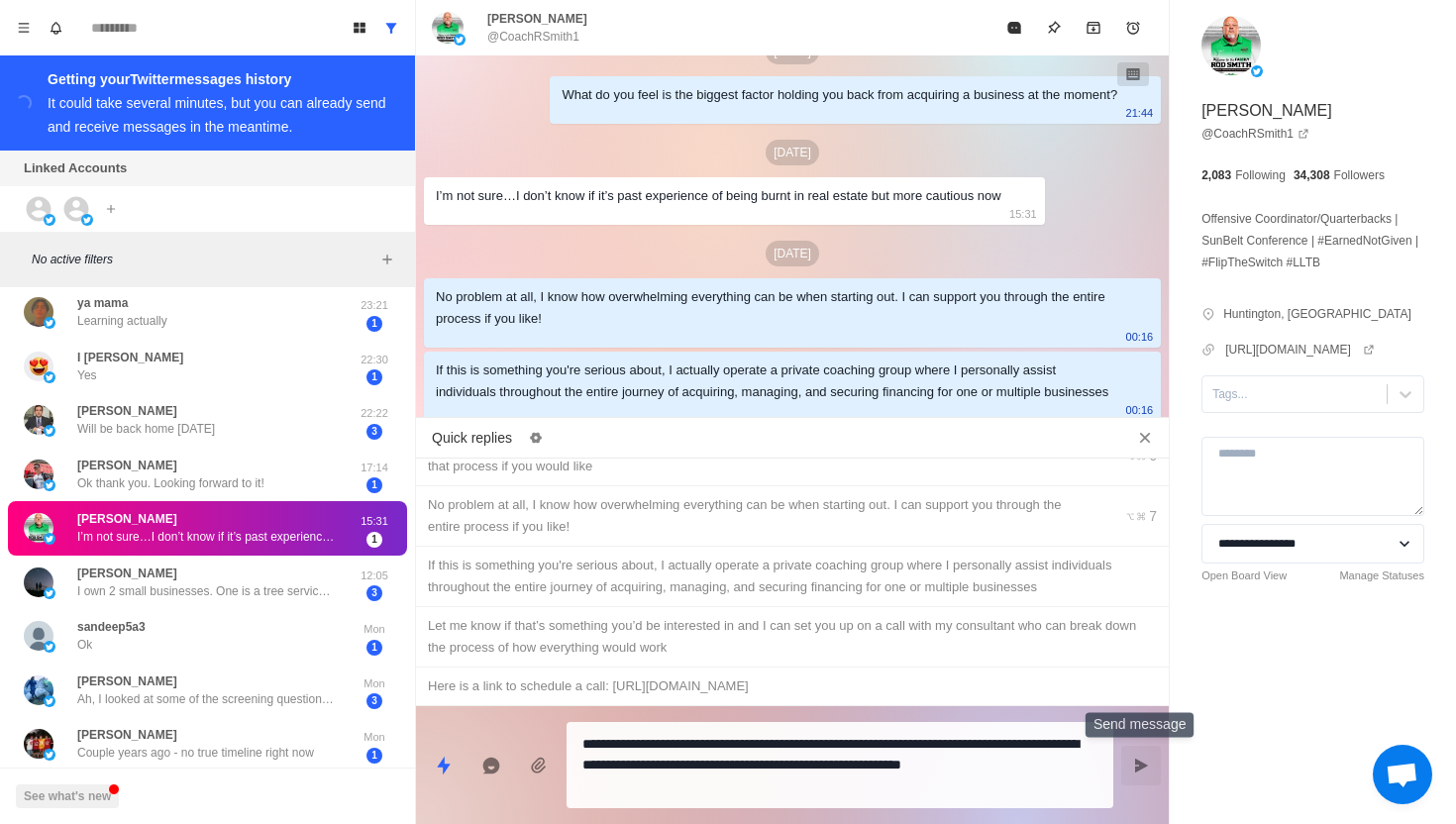 click at bounding box center (1141, 766) 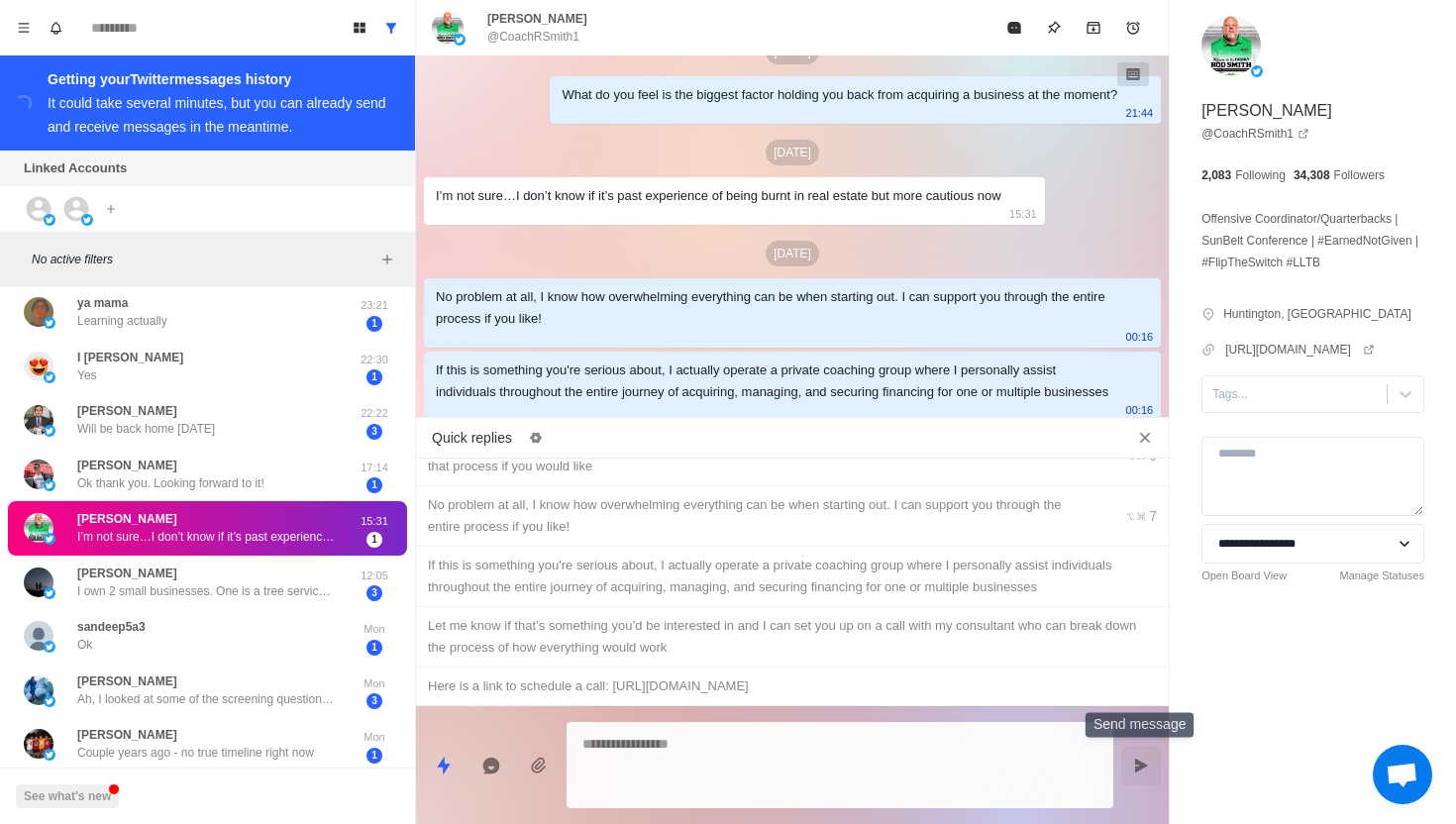 scroll, scrollTop: 1694, scrollLeft: 0, axis: vertical 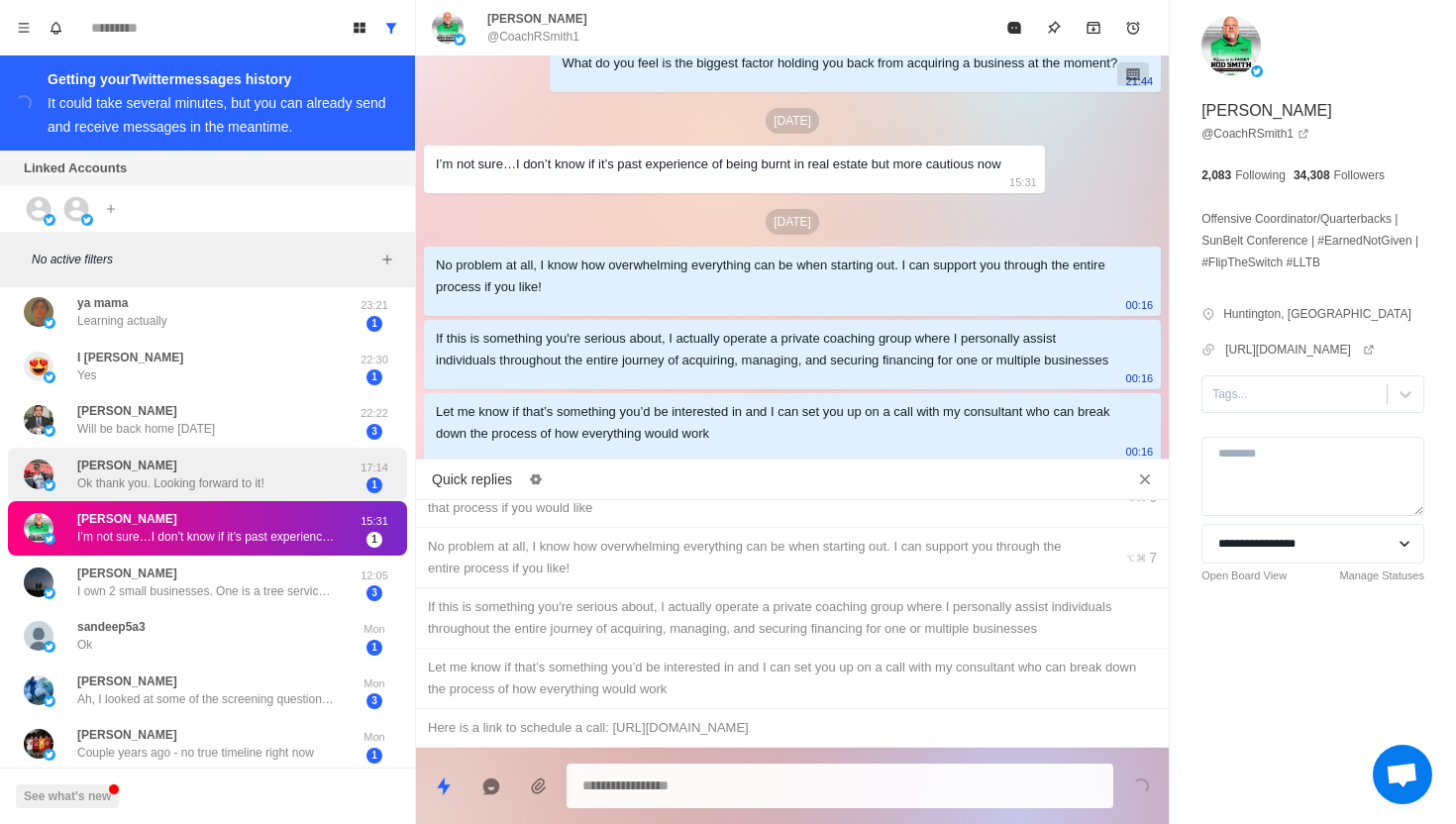 click on "Ok thank you. Looking forward to it!" at bounding box center [170, 483] 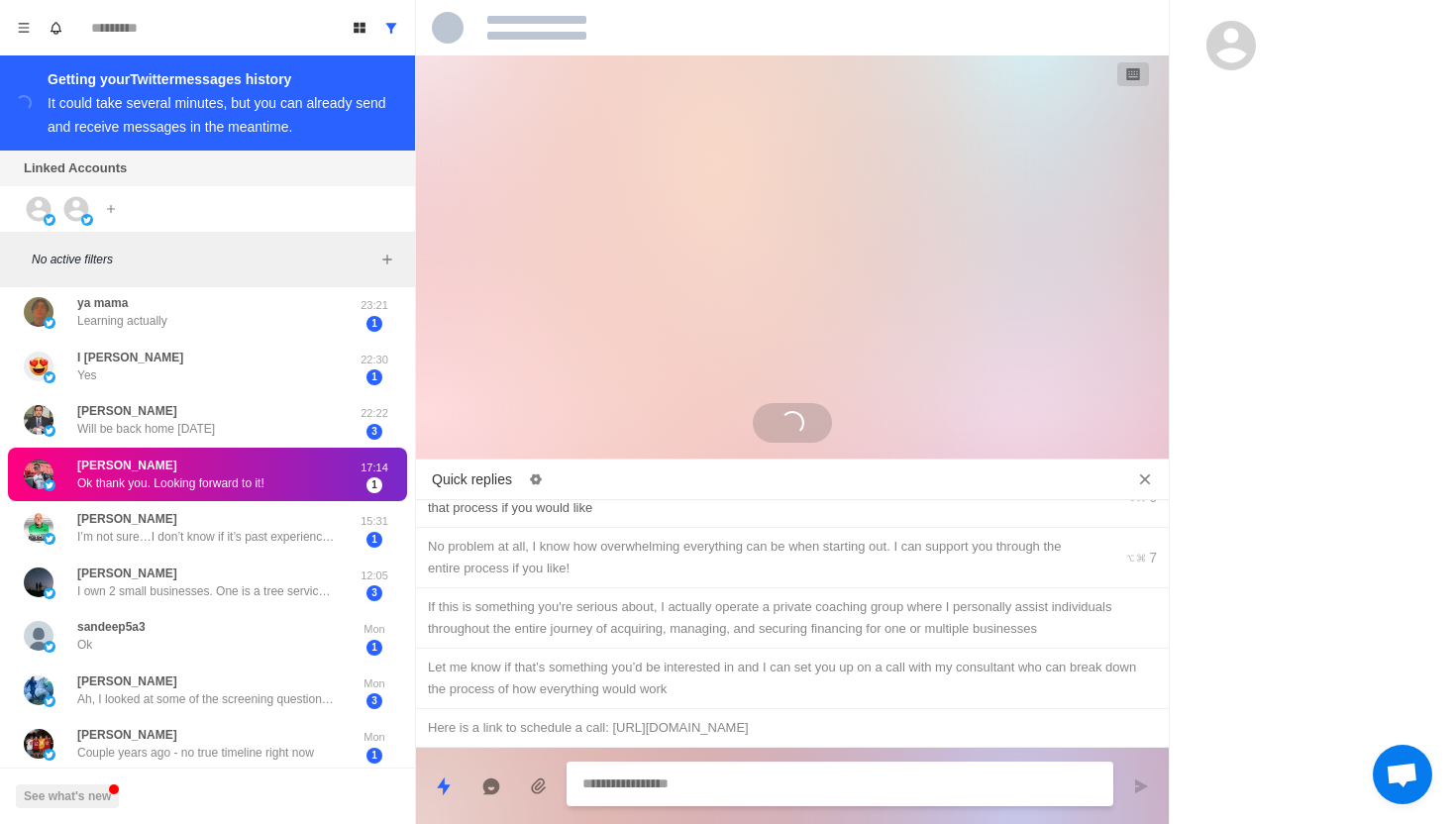 scroll, scrollTop: 2177, scrollLeft: 0, axis: vertical 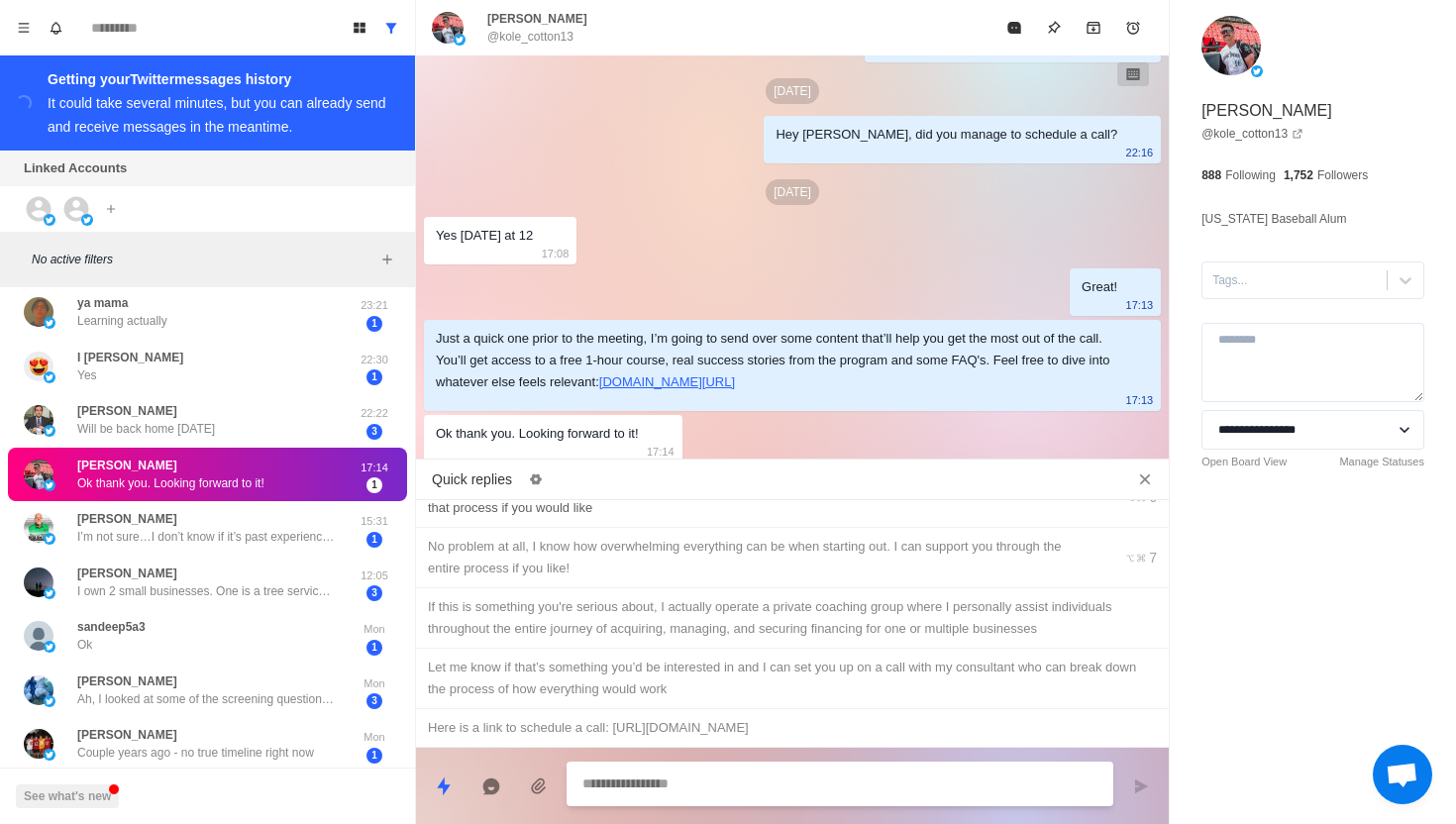 type on "*" 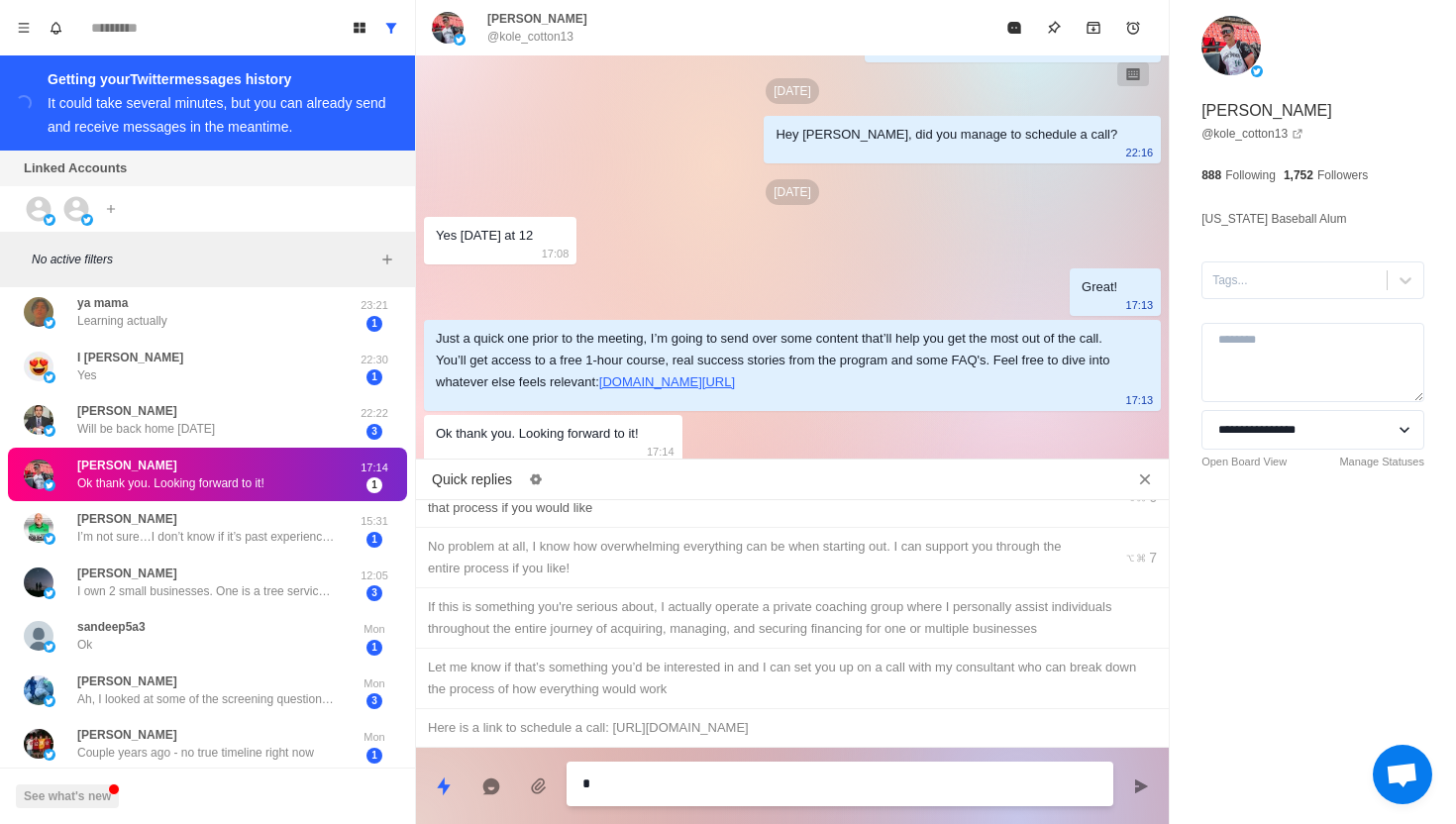 type on "*" 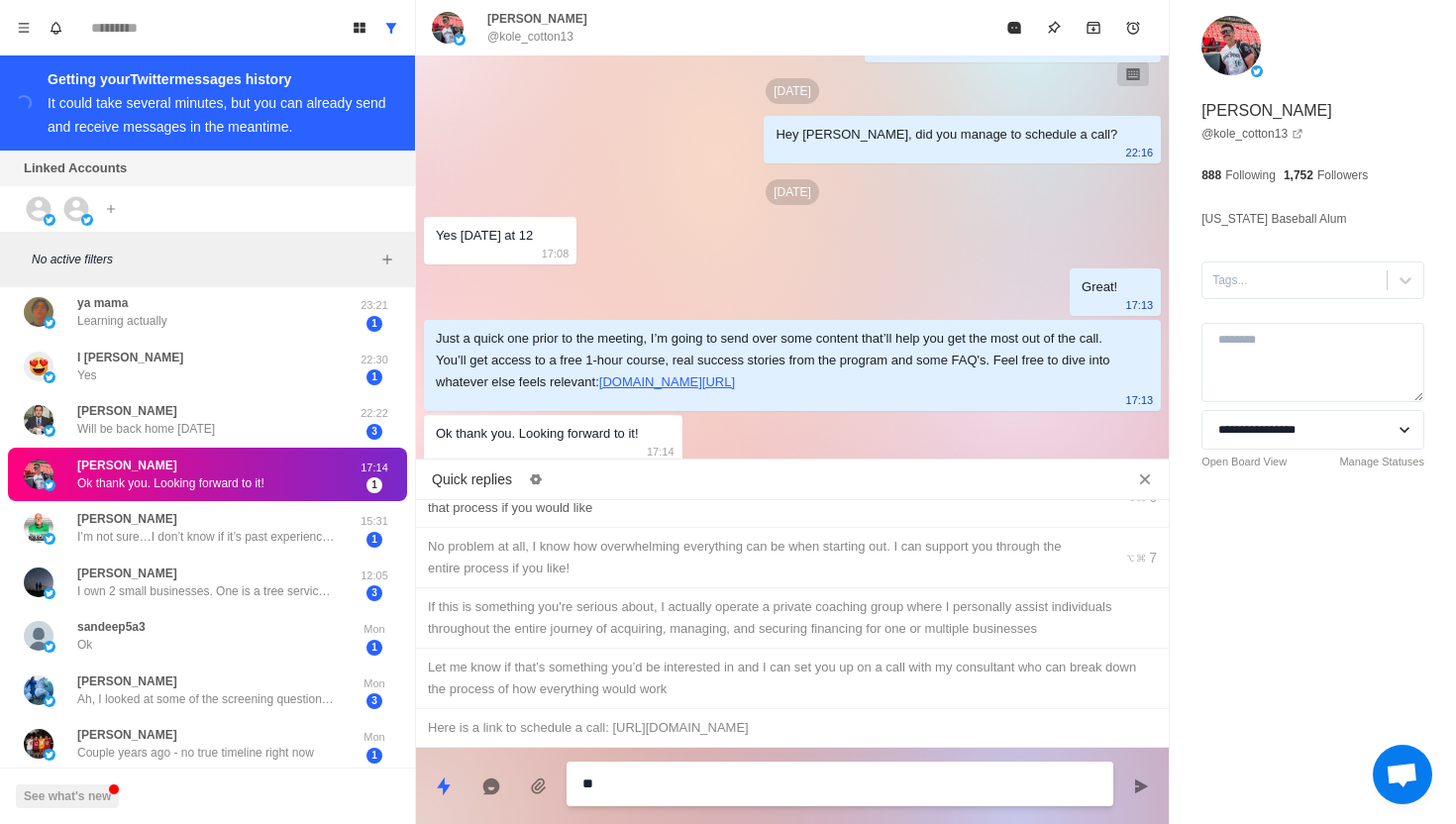 type on "*" 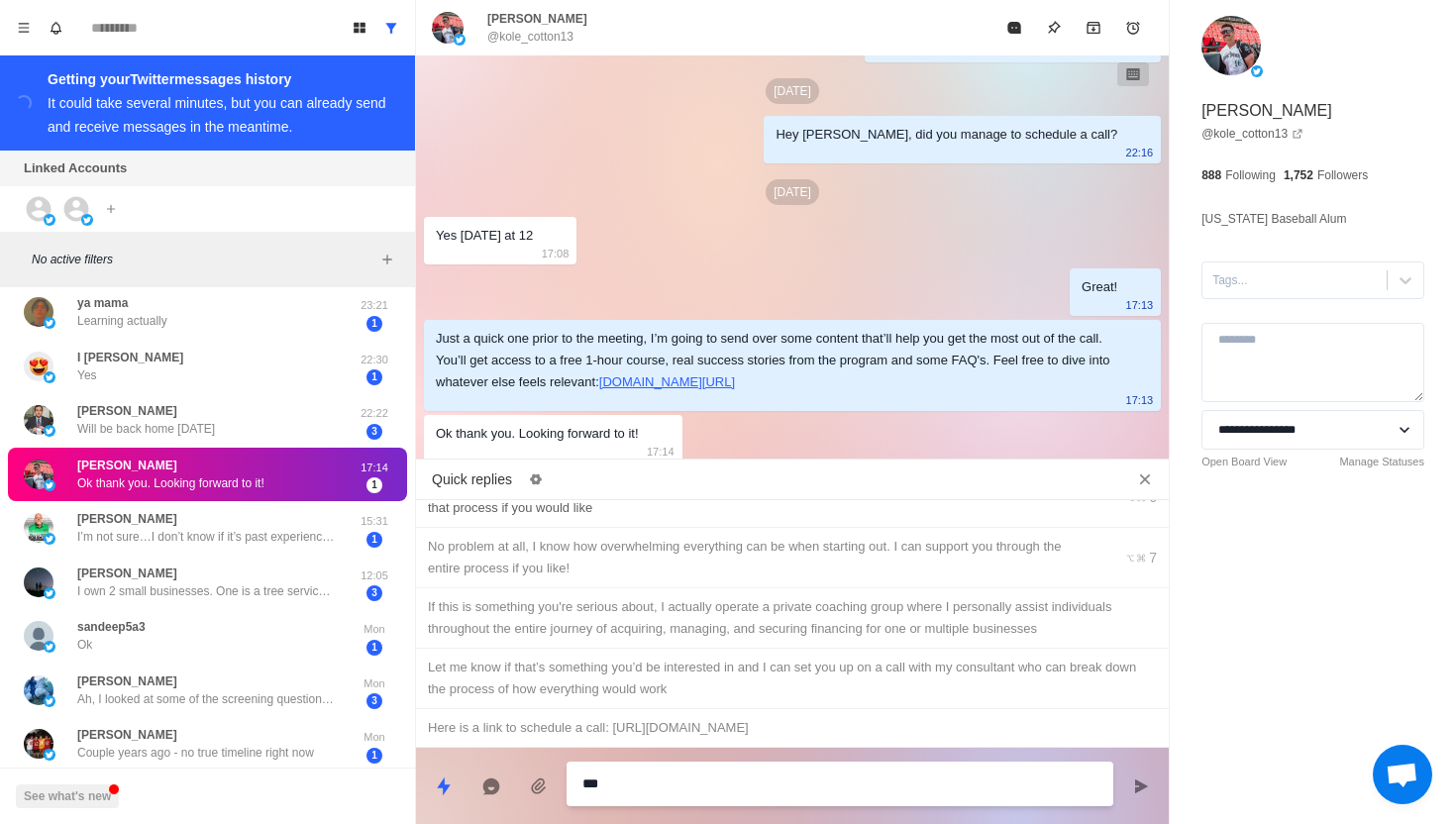 type on "*" 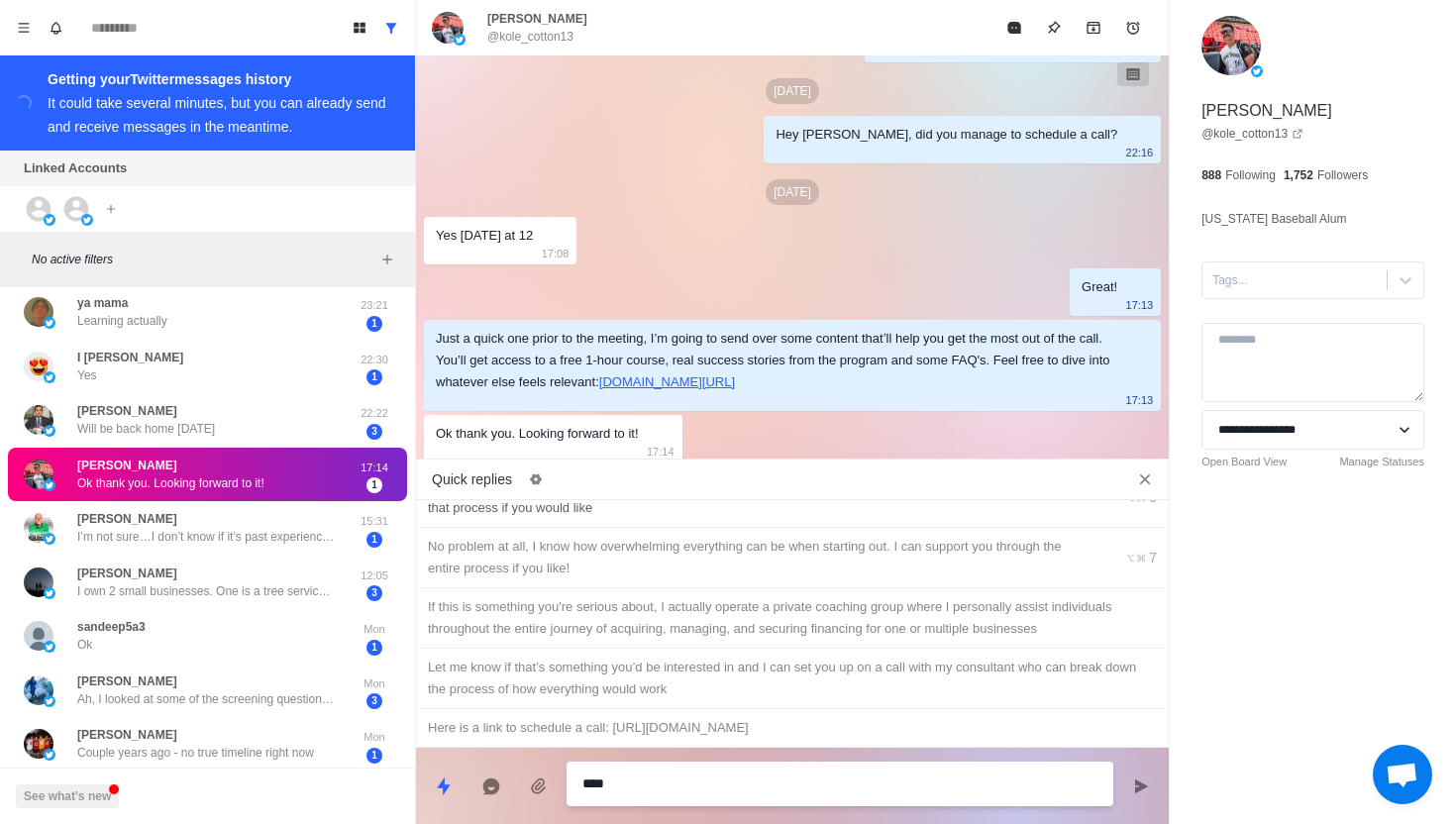 type on "*" 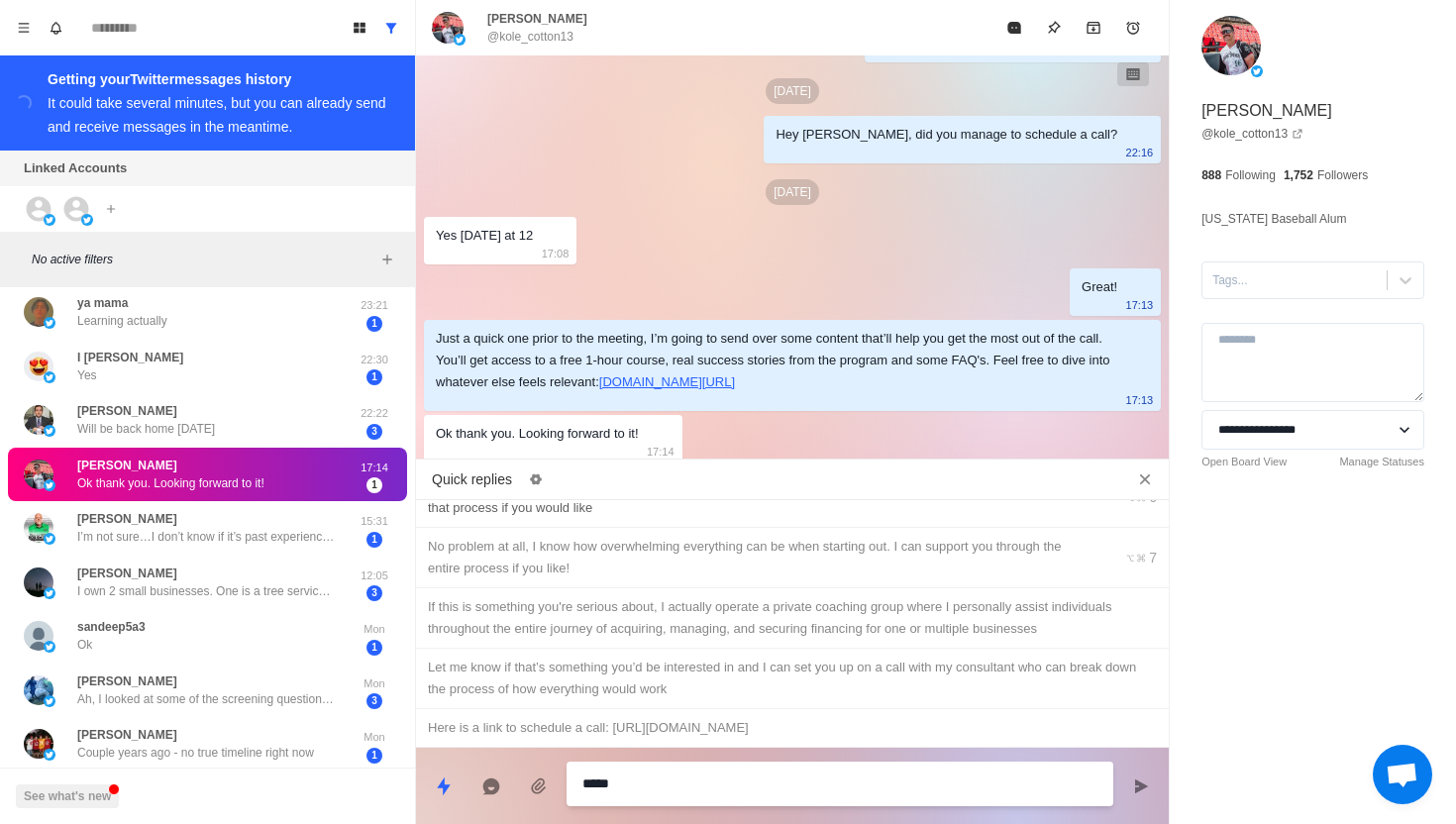 type on "*" 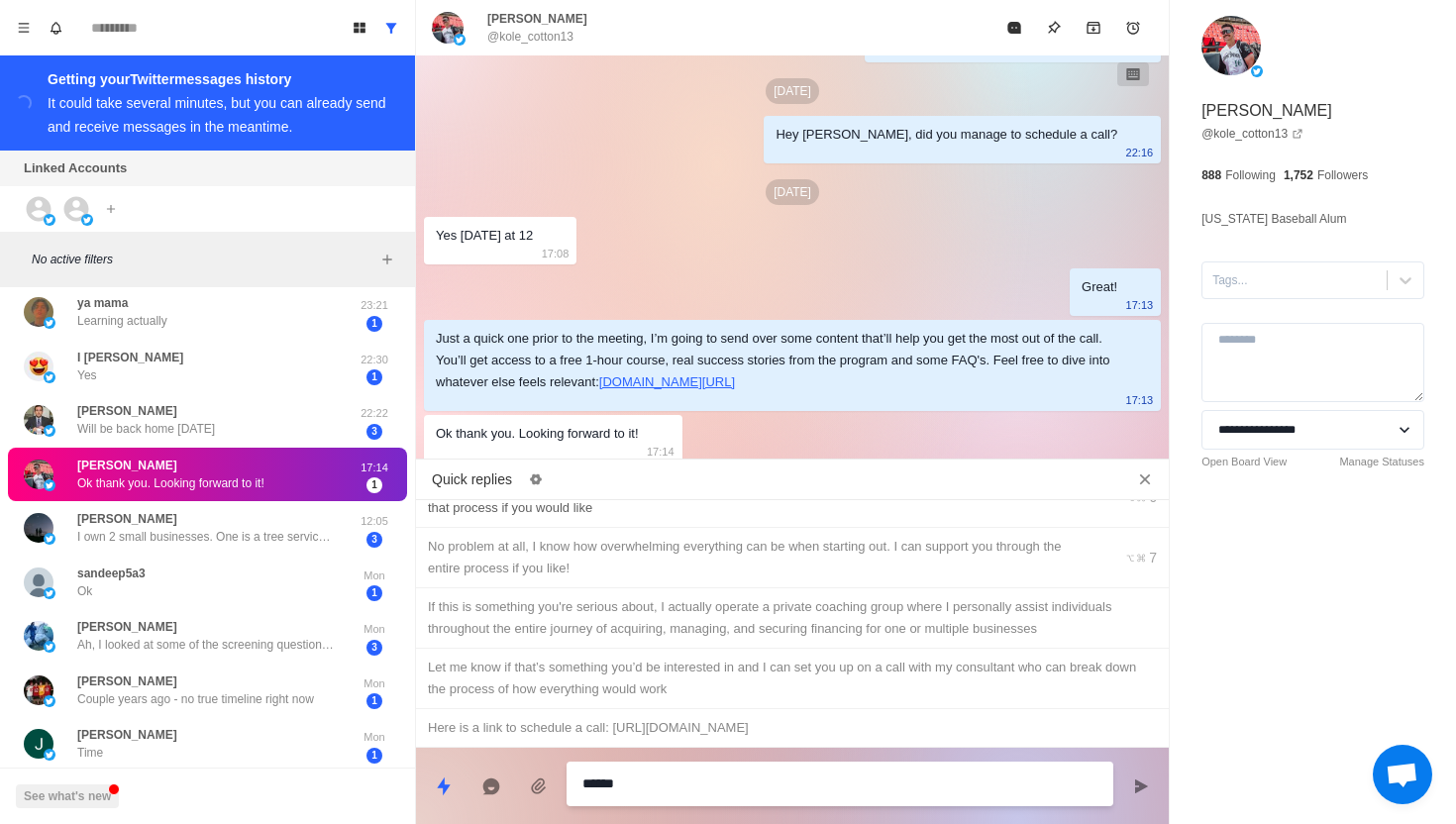 type on "*" 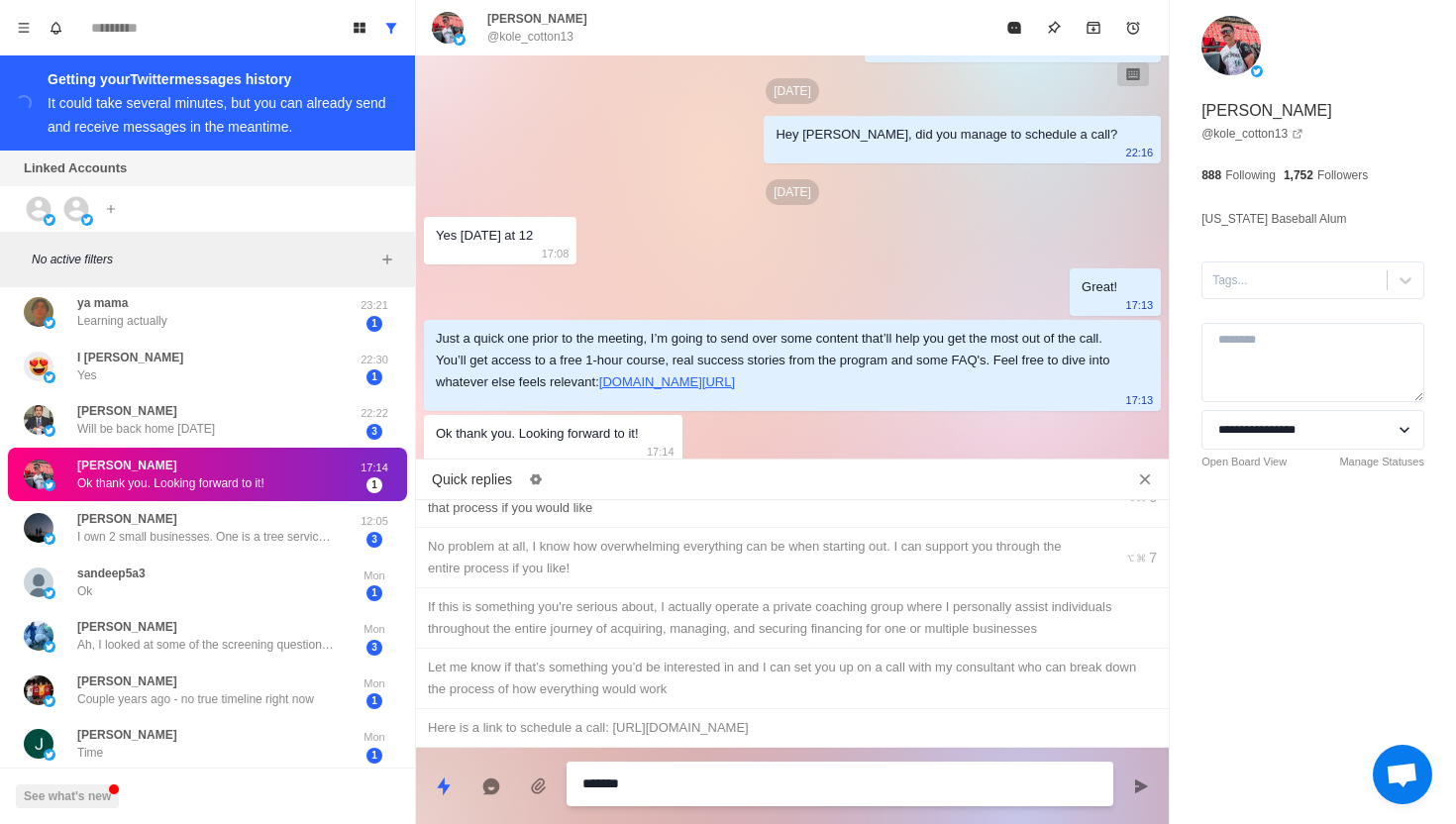 type on "*" 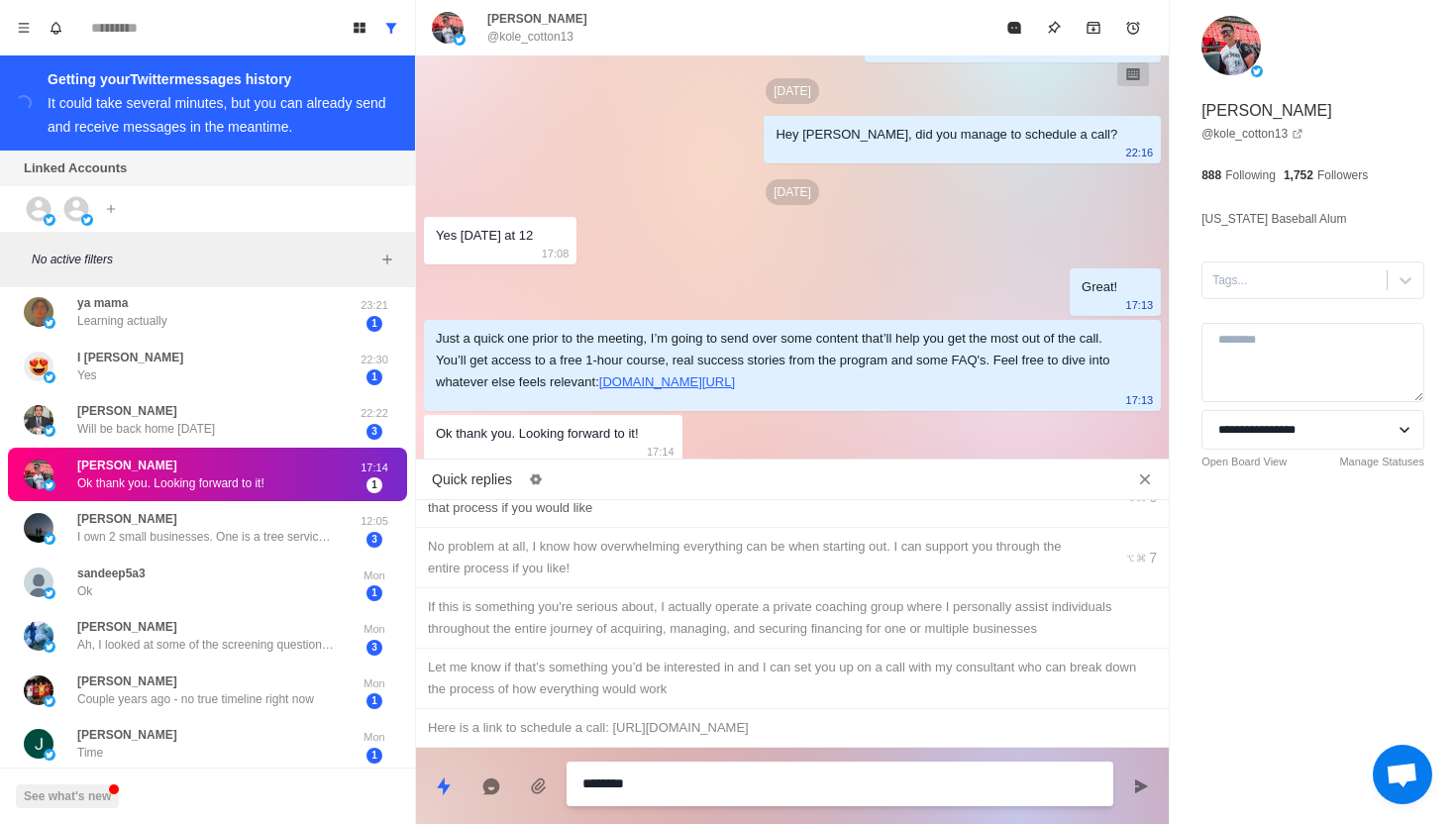 type on "*" 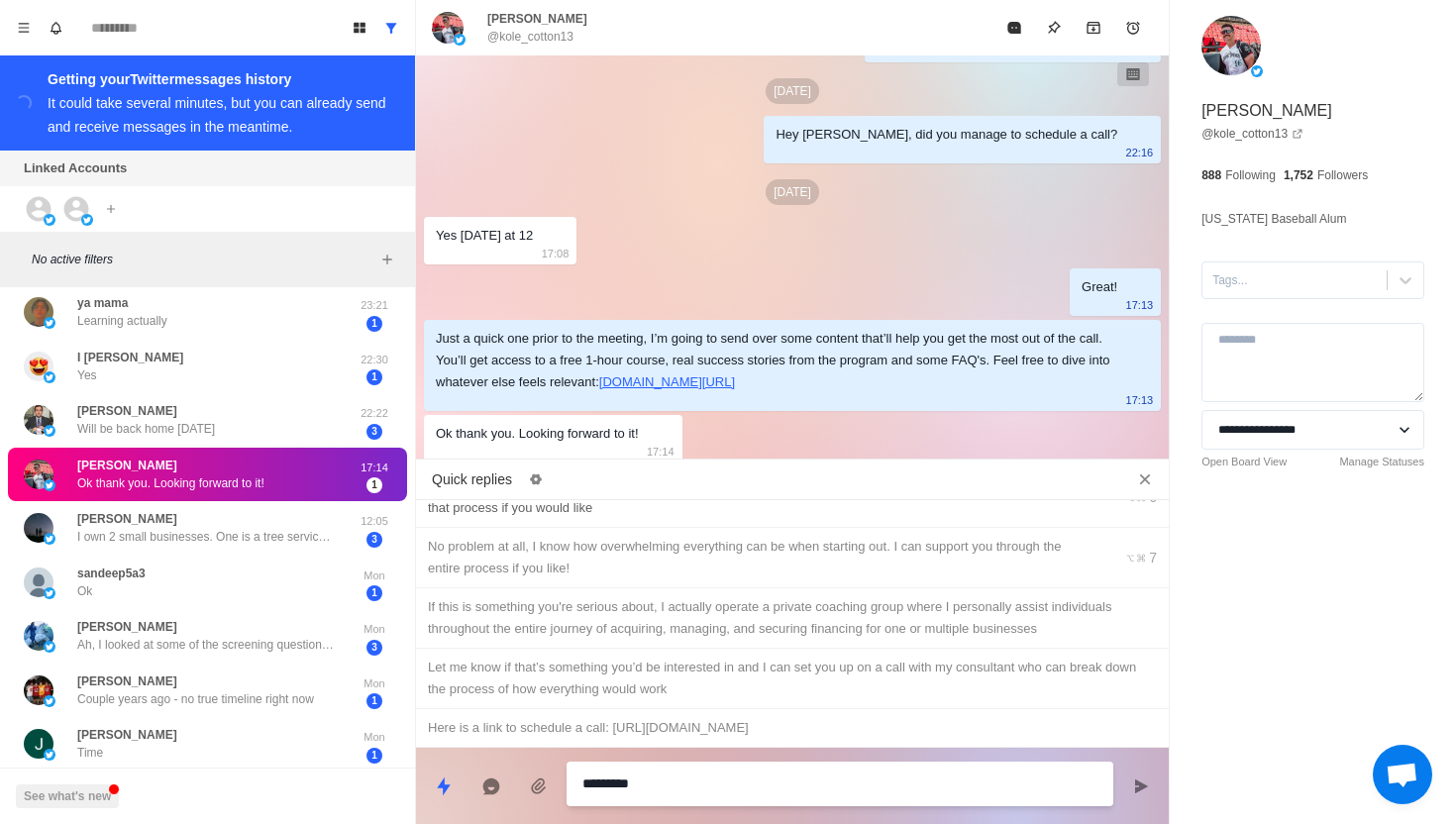 type on "*" 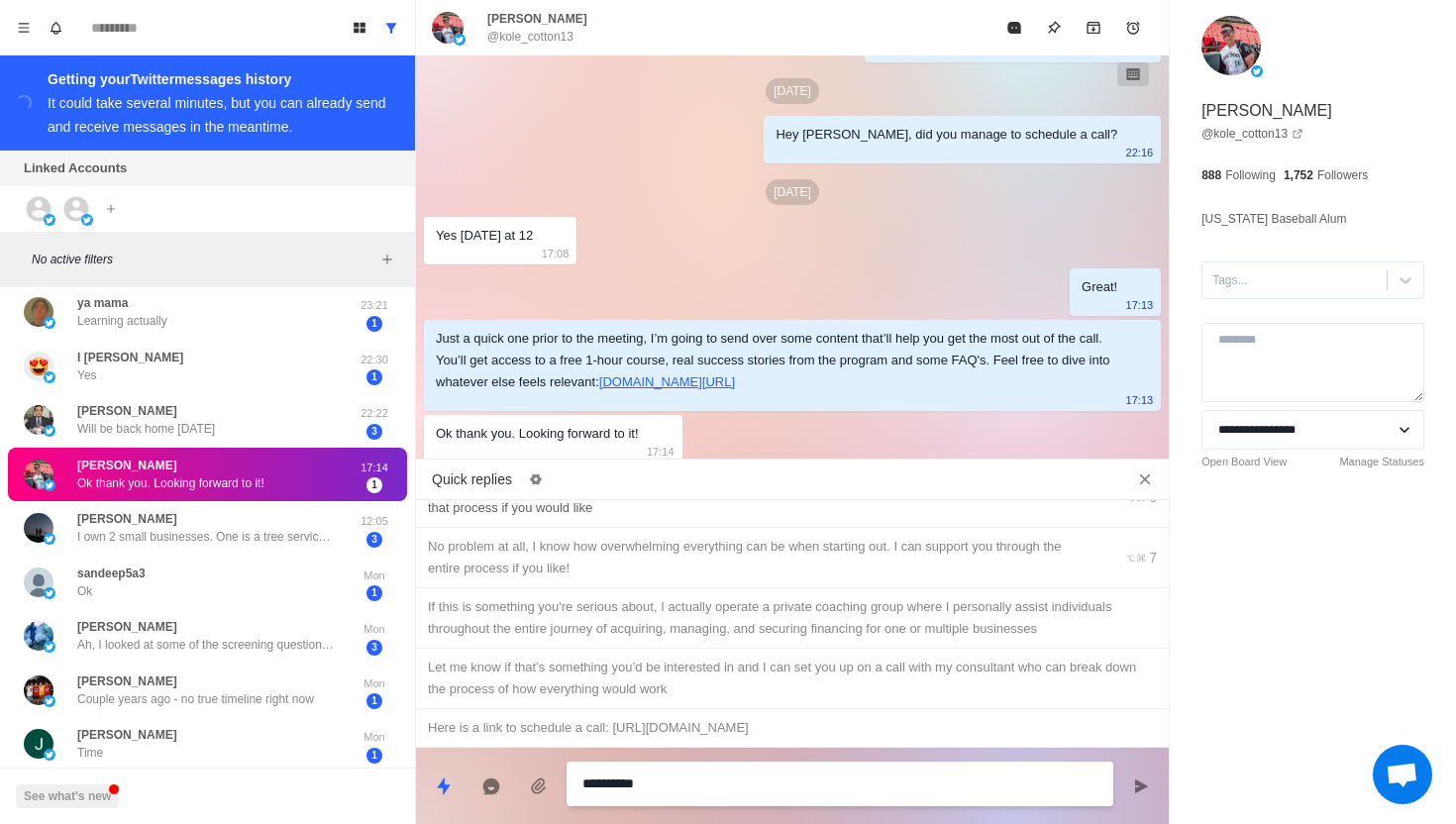 type on "*" 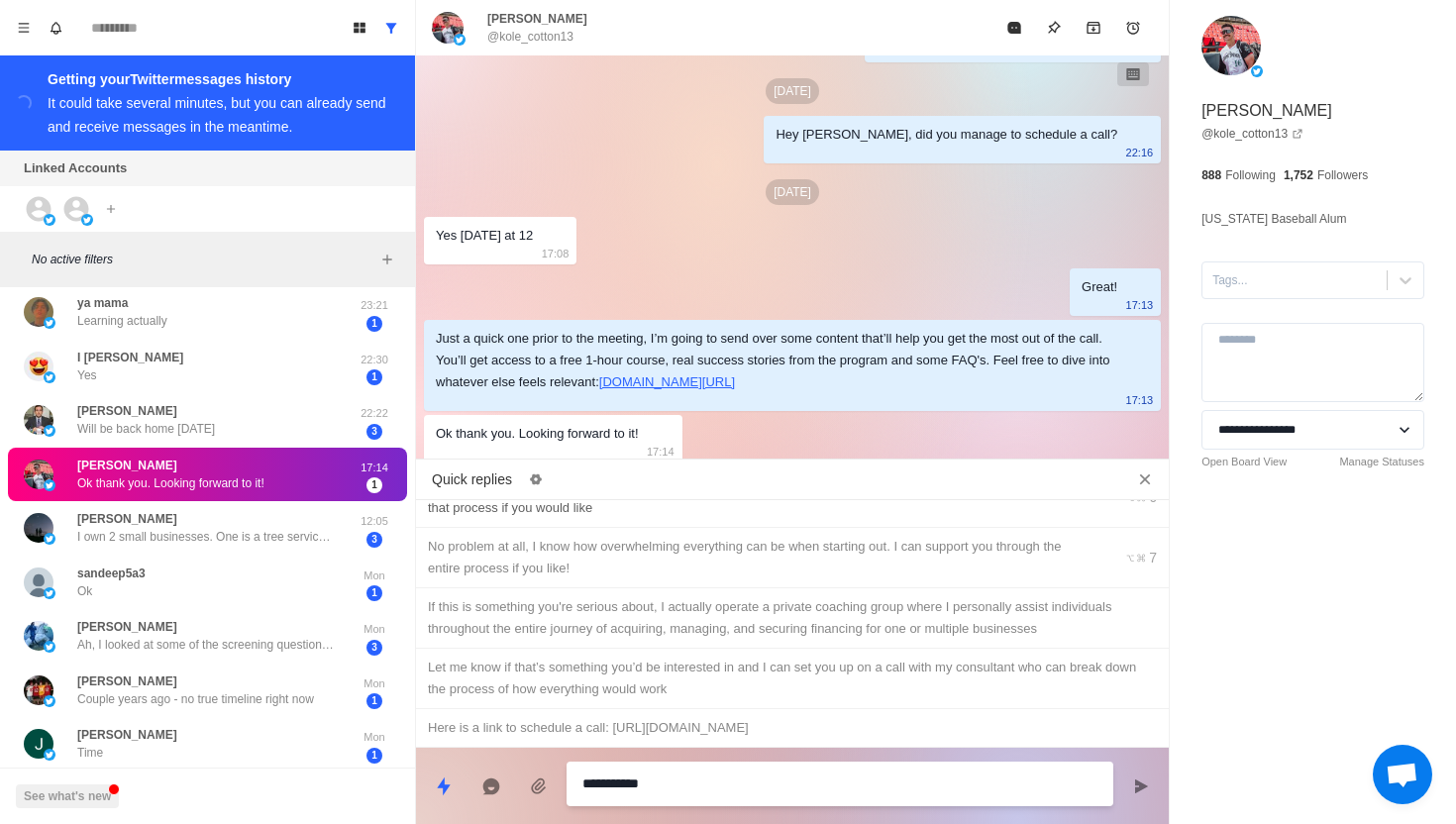 type on "*" 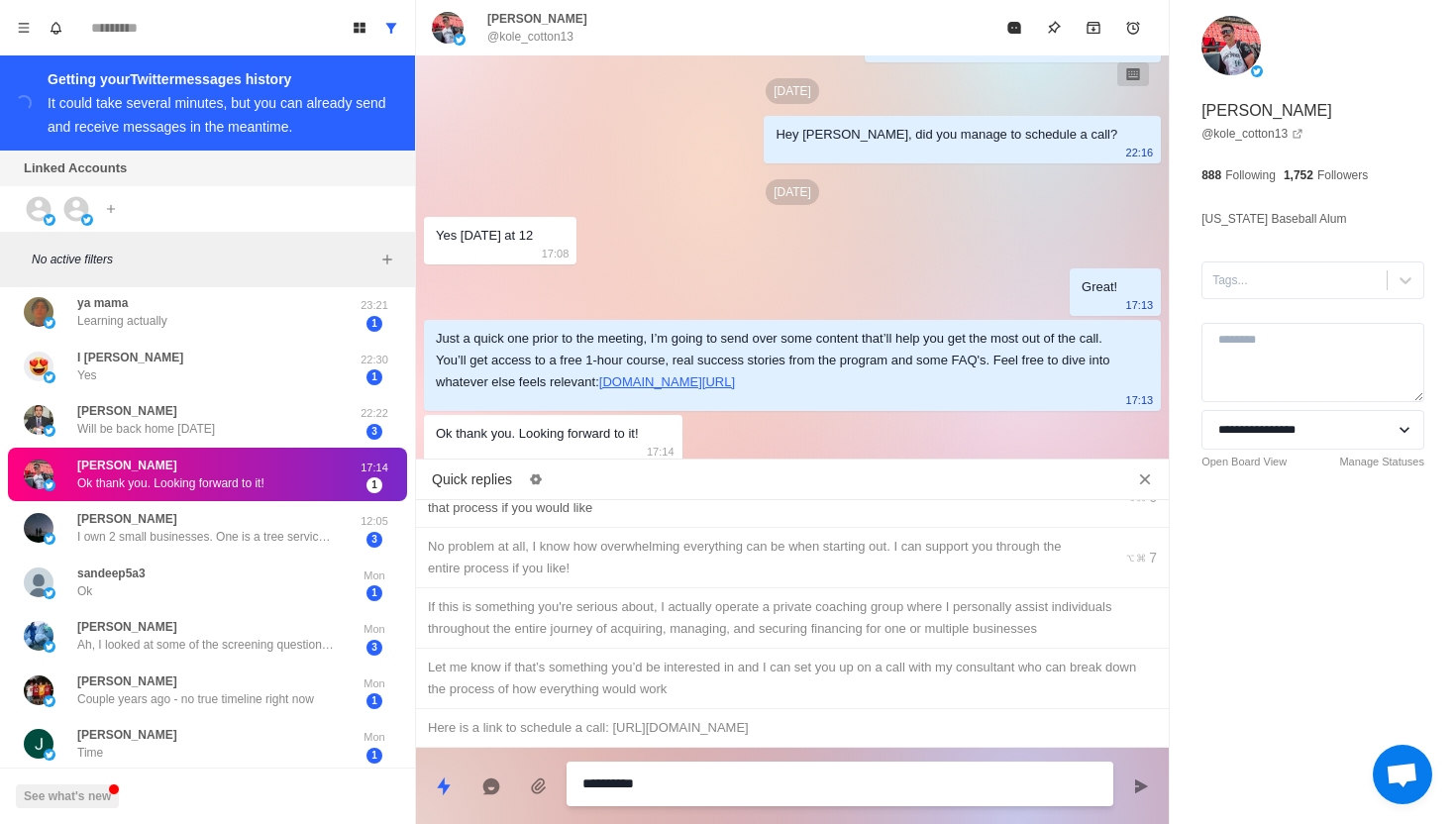 type on "*" 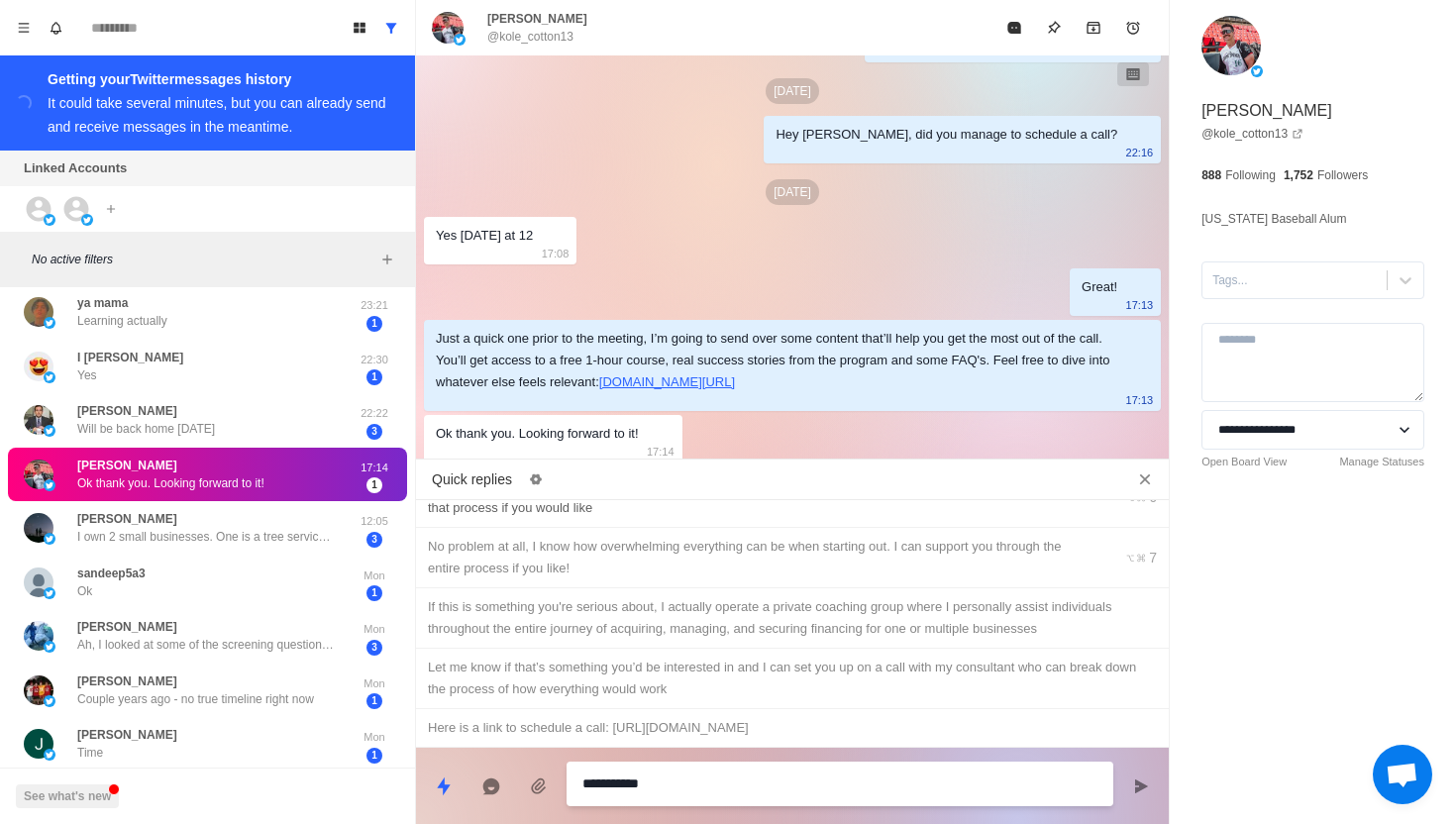 type on "*" 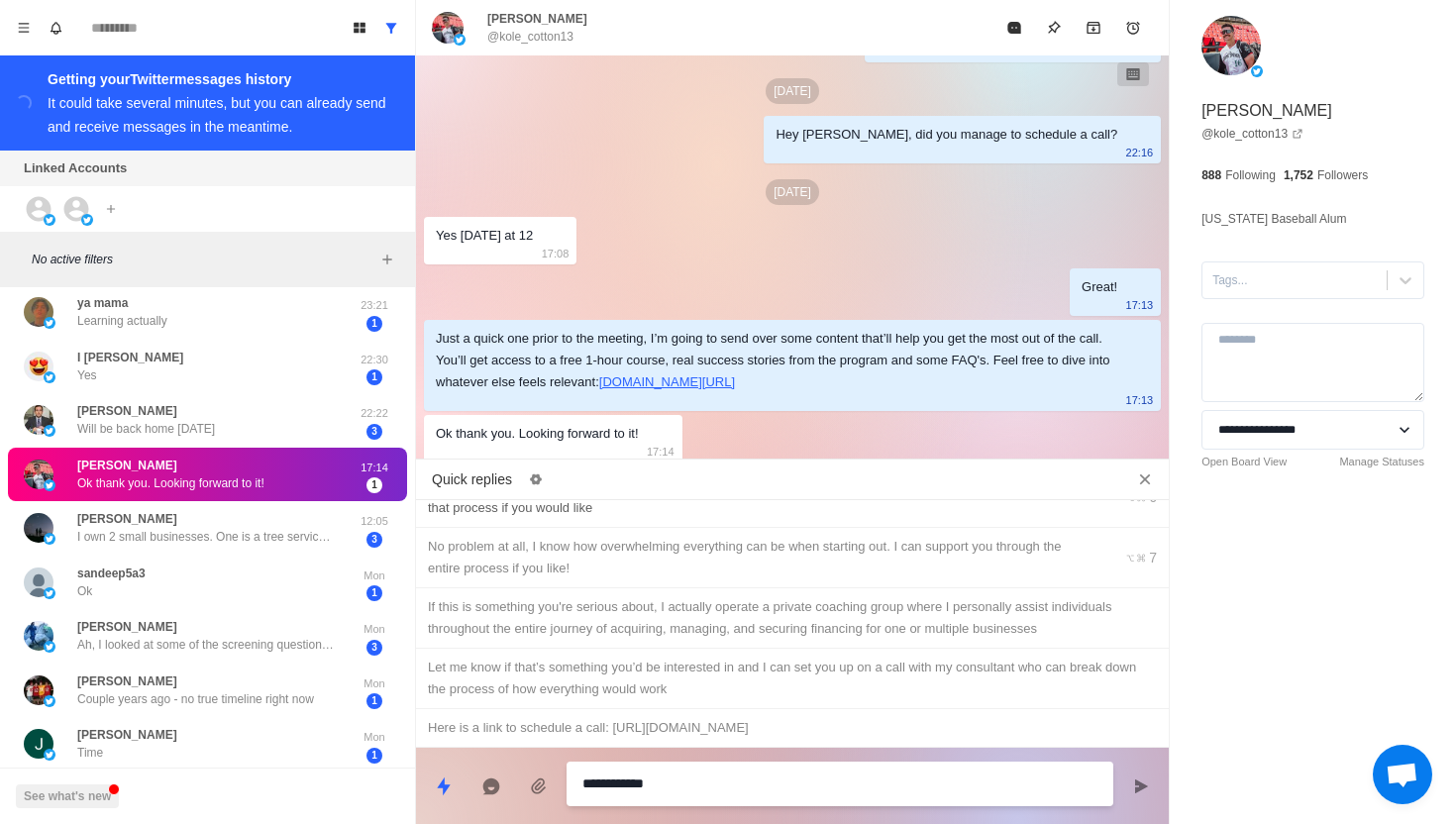 type on "*" 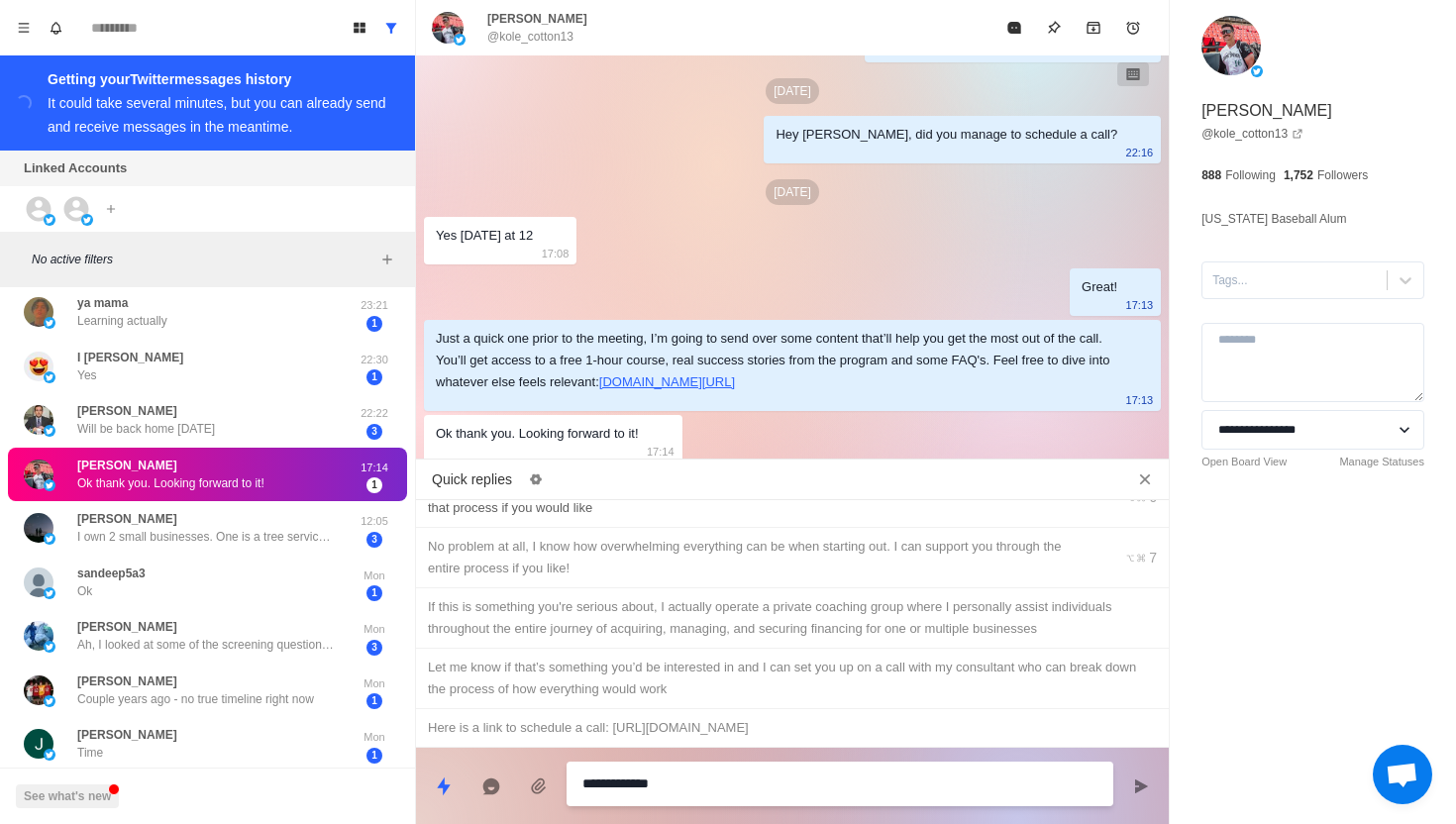 type on "*" 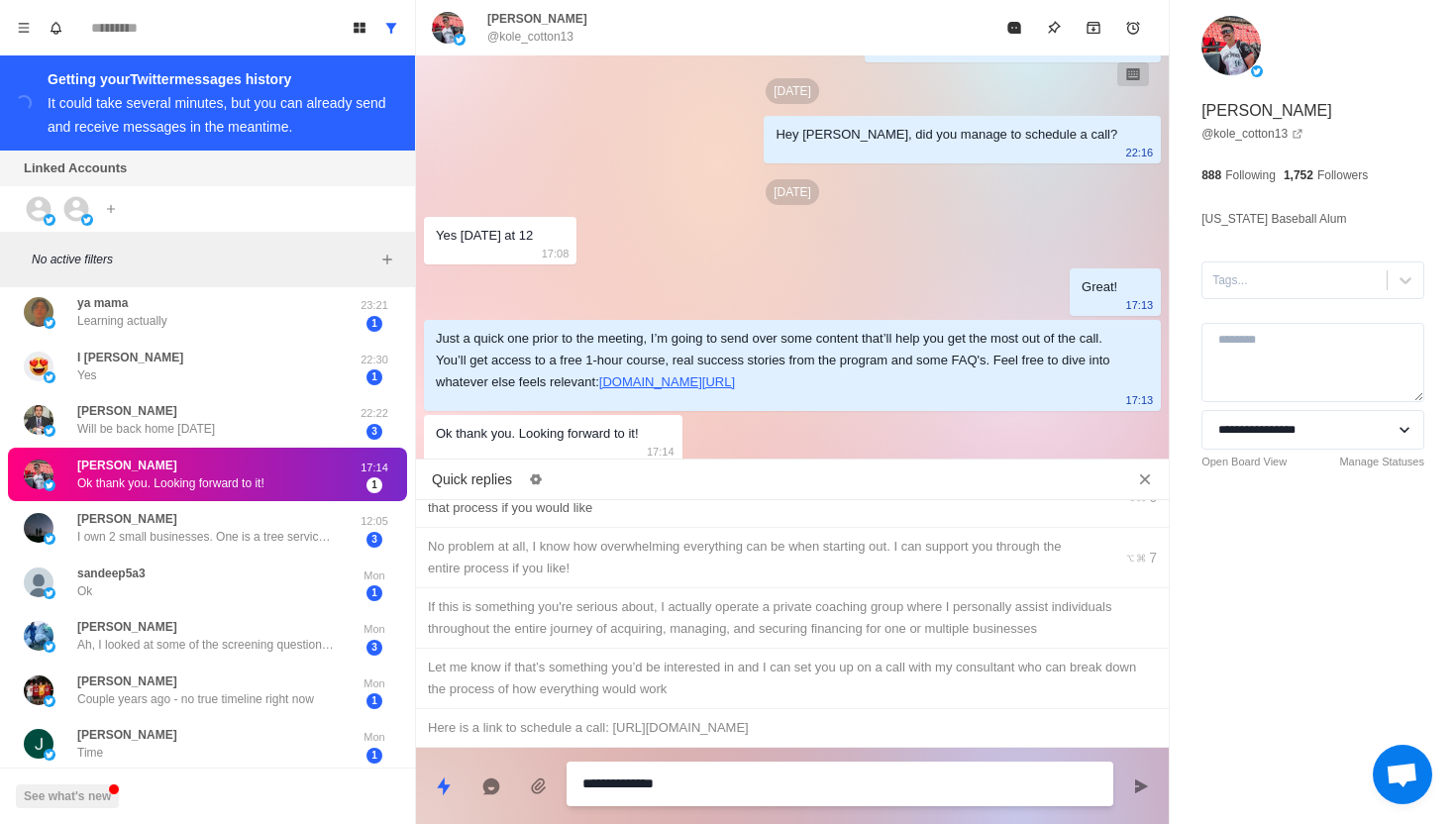 type on "*" 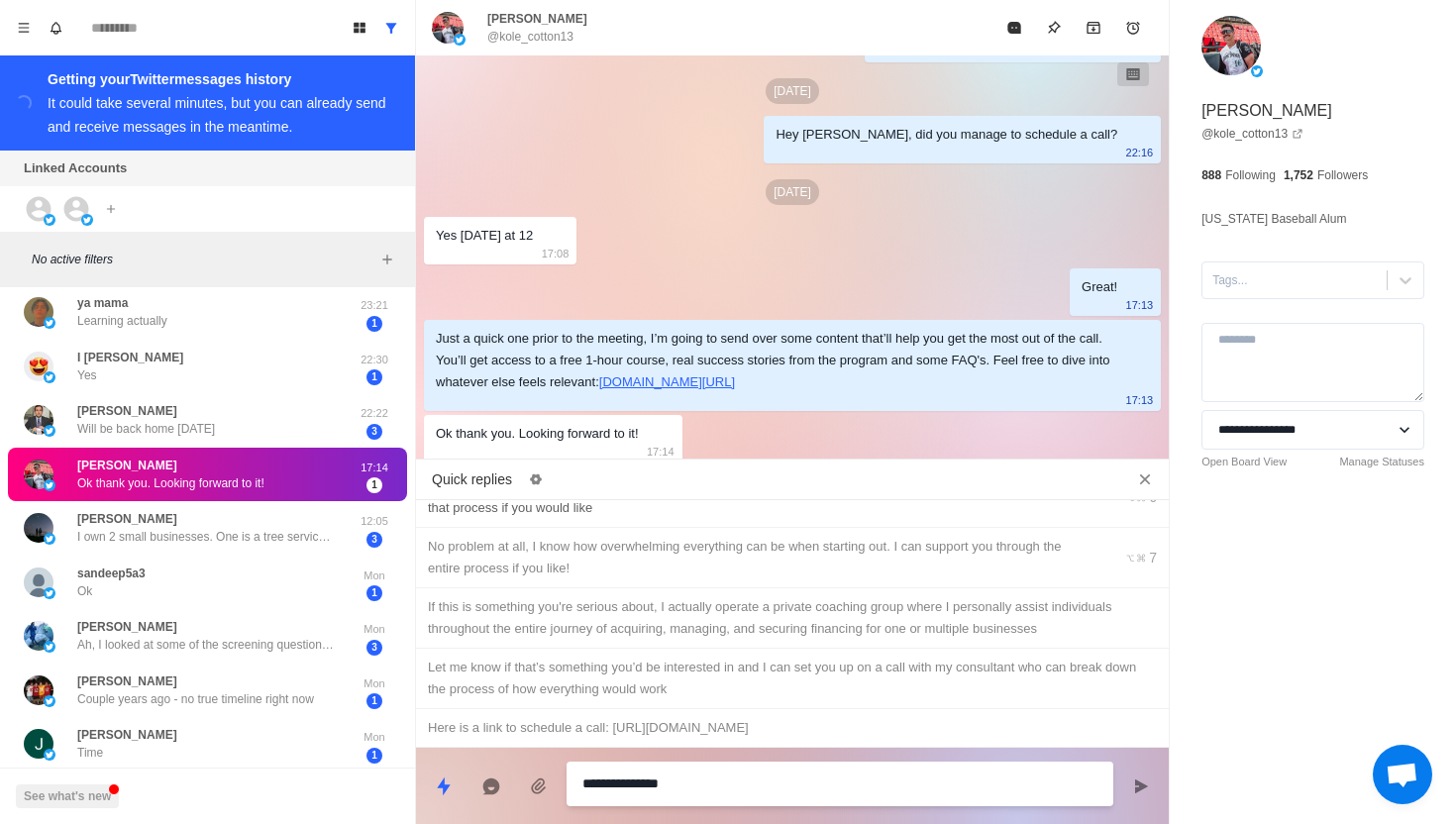 type on "*" 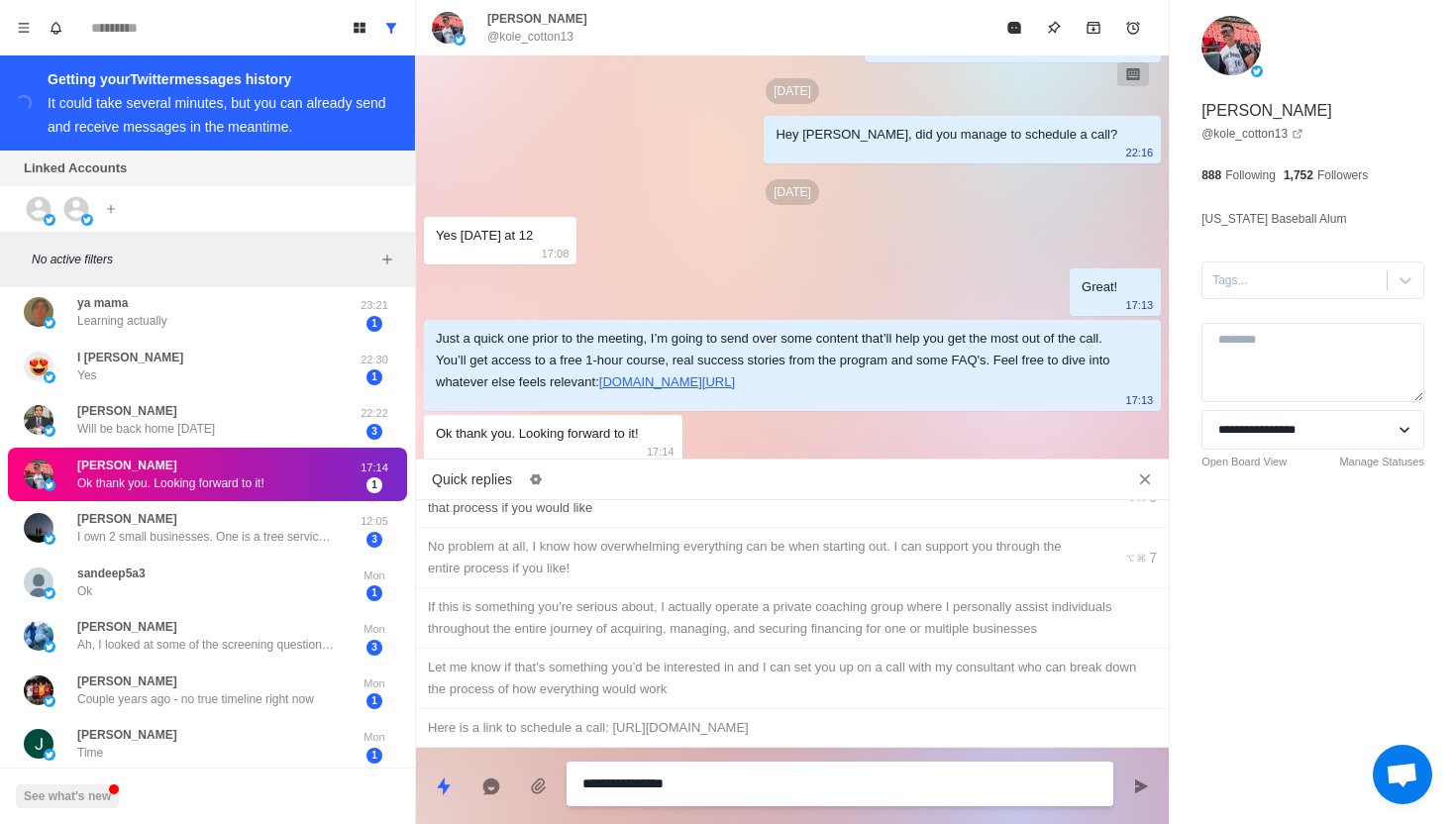 type on "*" 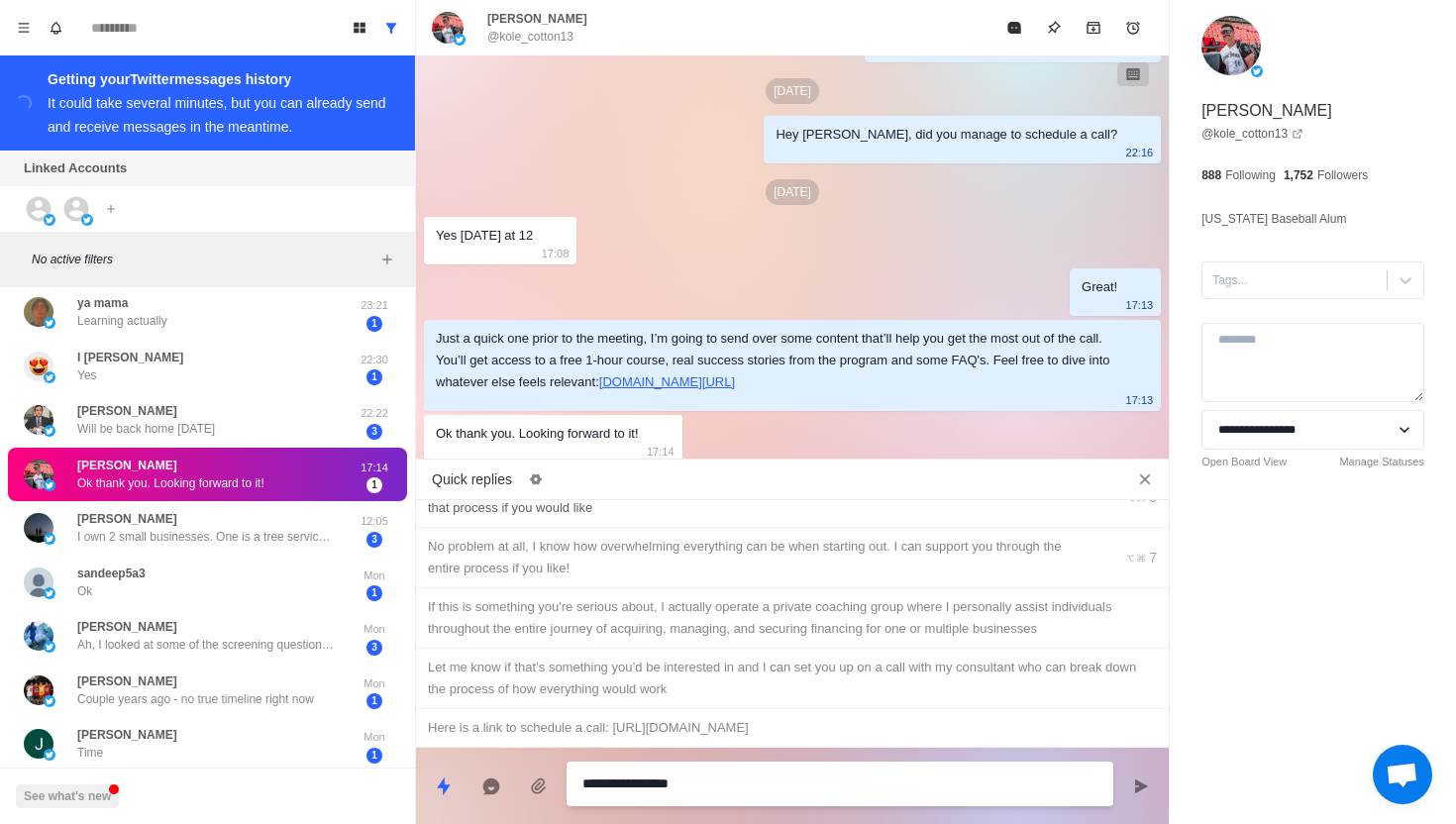 type on "*" 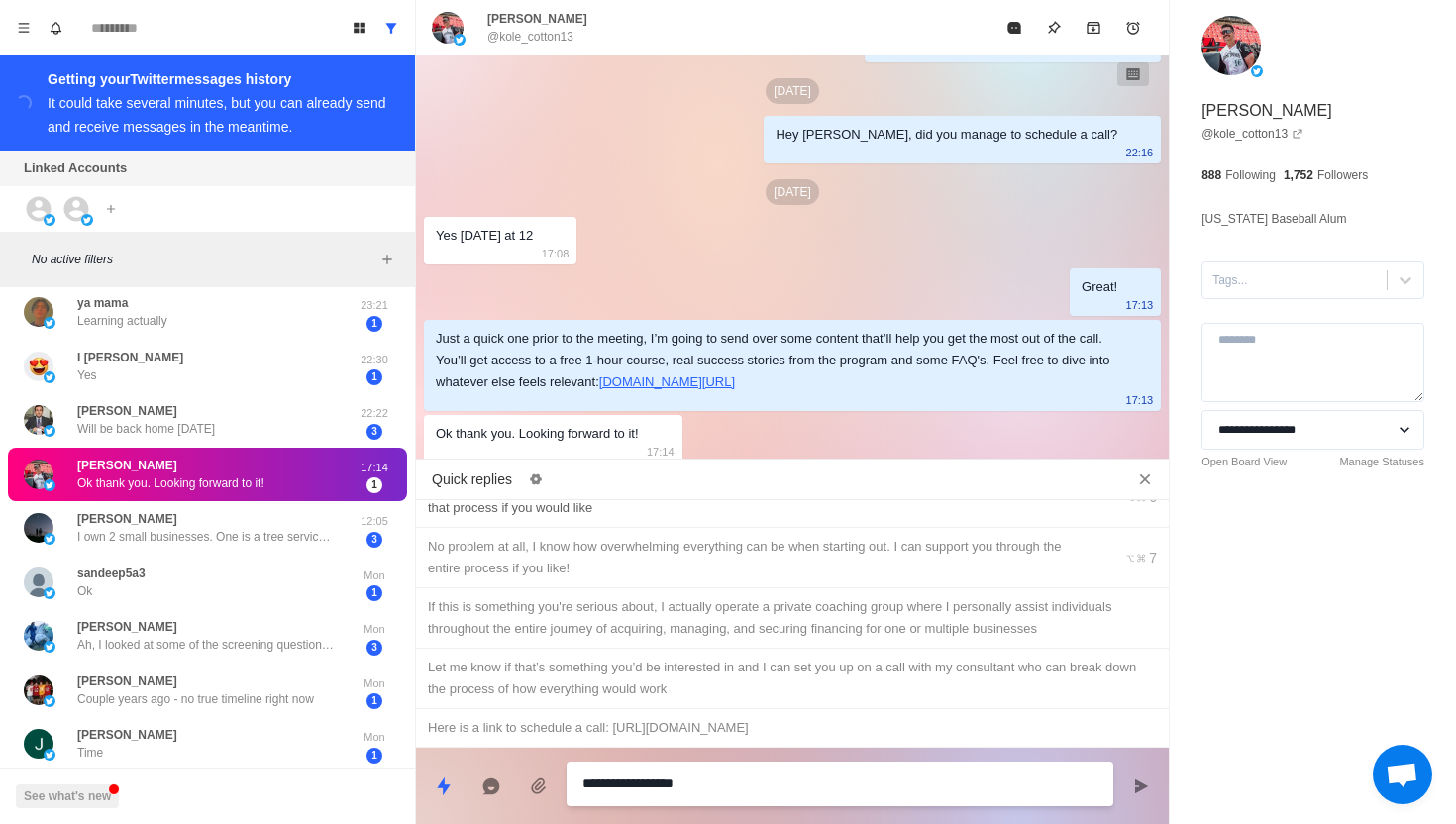 type on "*" 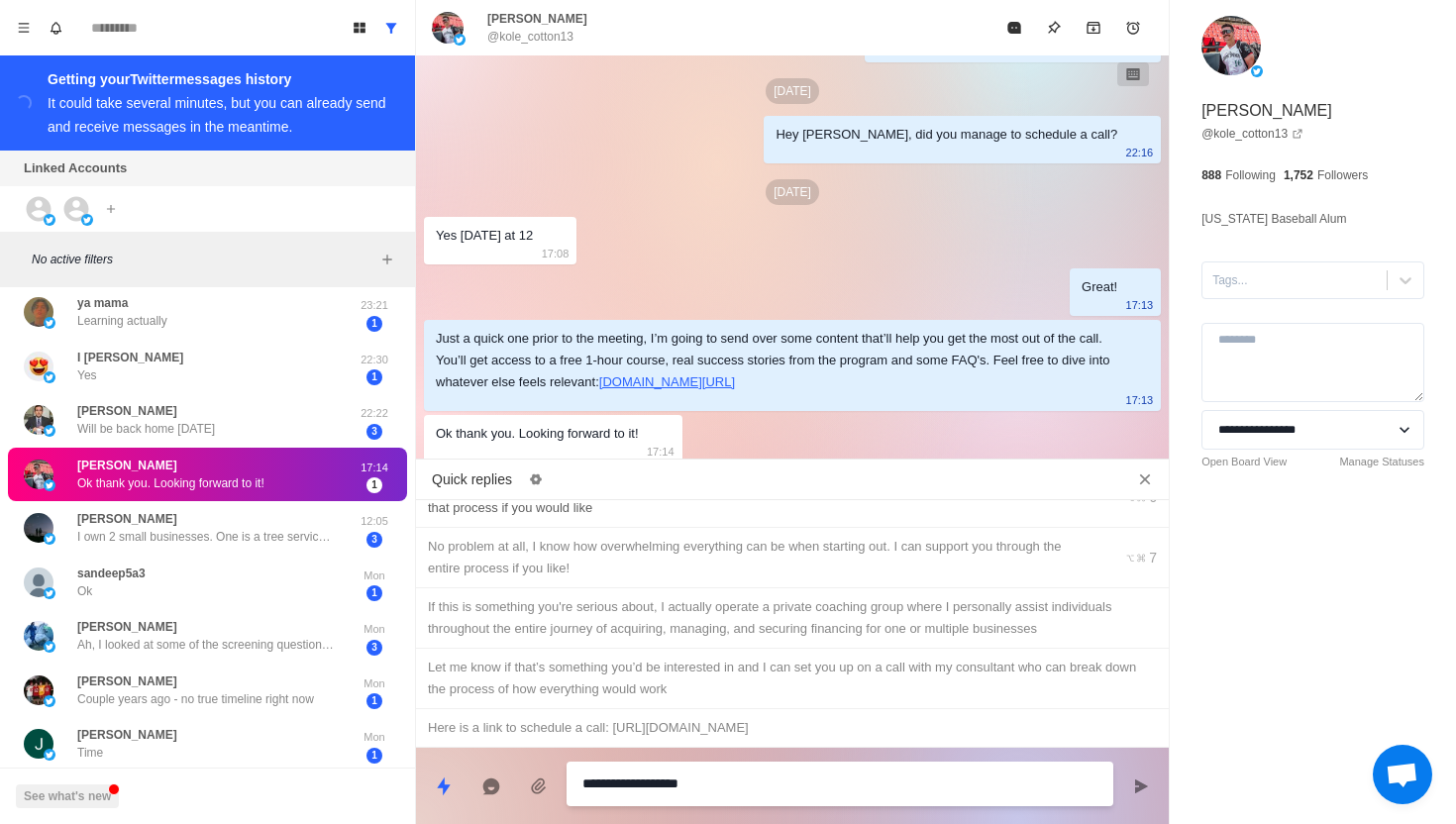 type on "*" 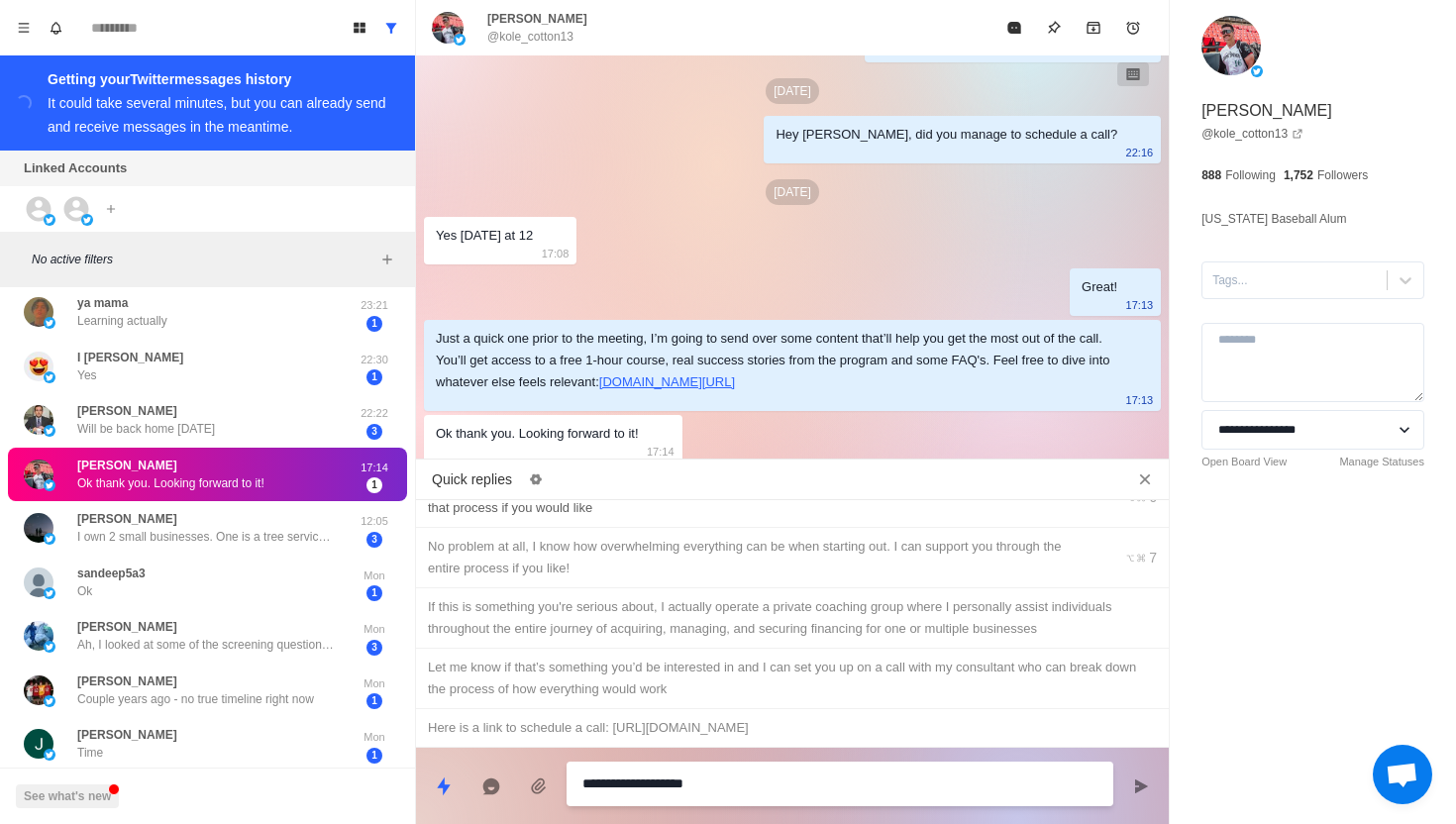 type on "*" 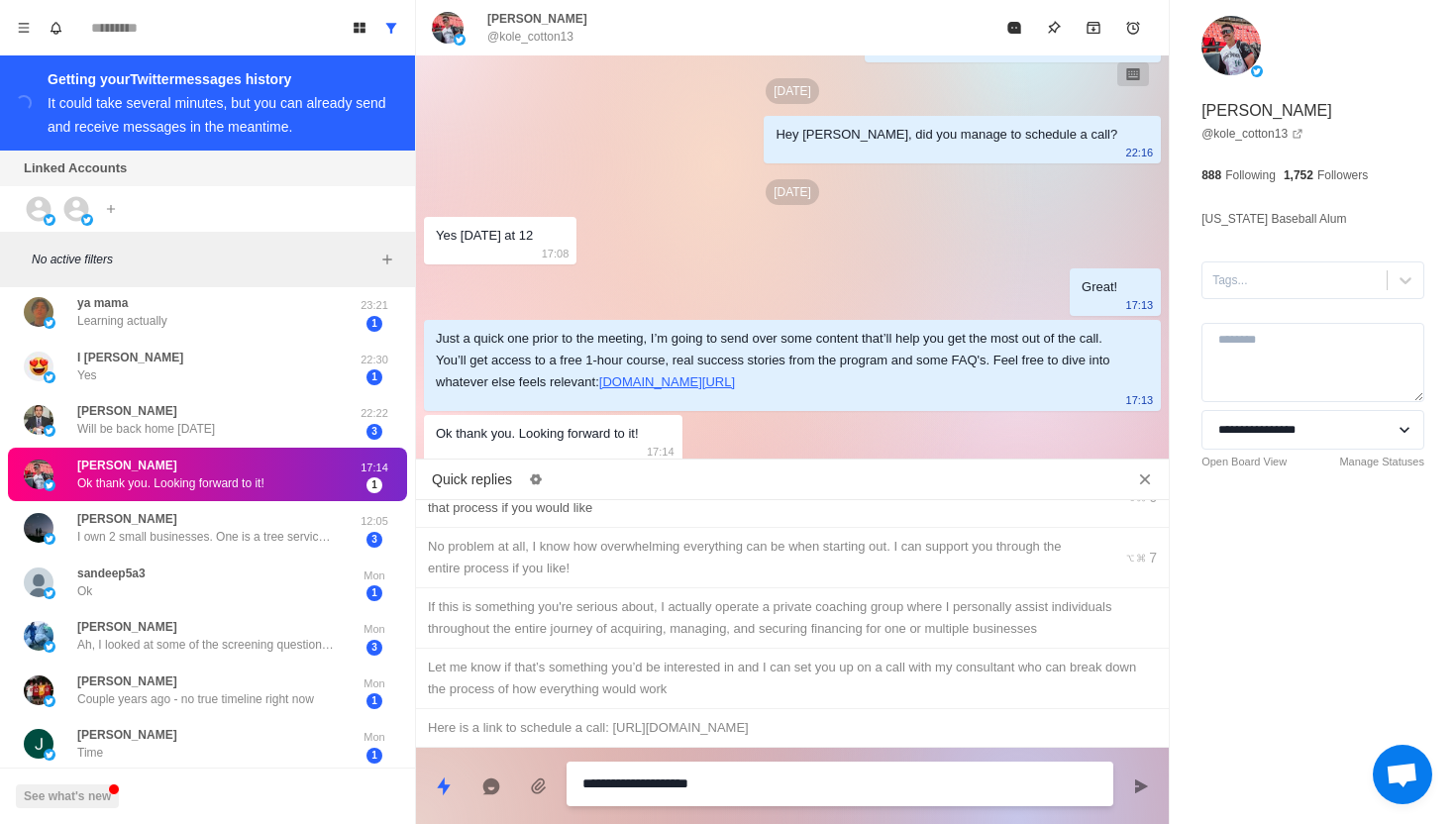 type on "*" 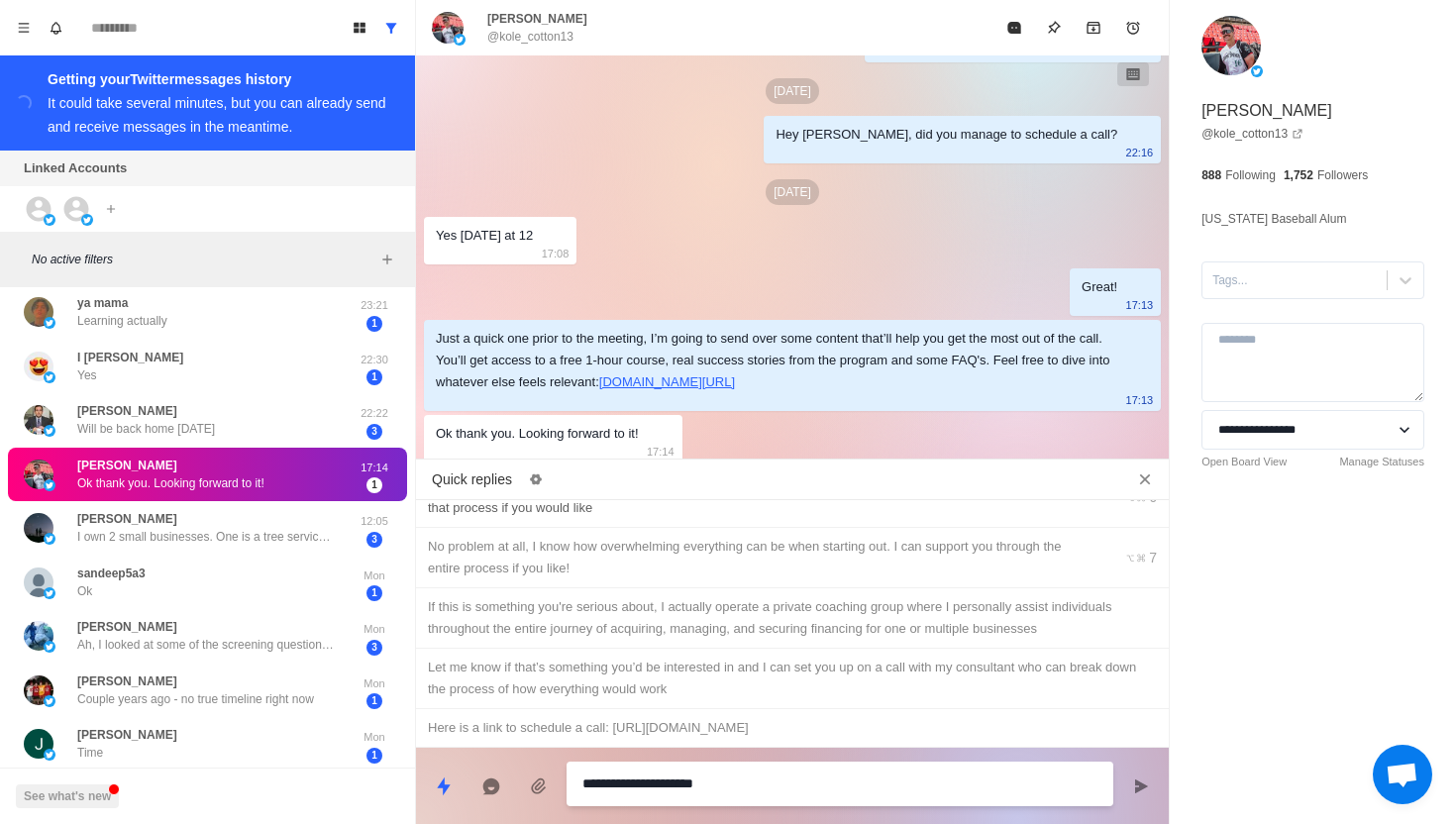 type on "**********" 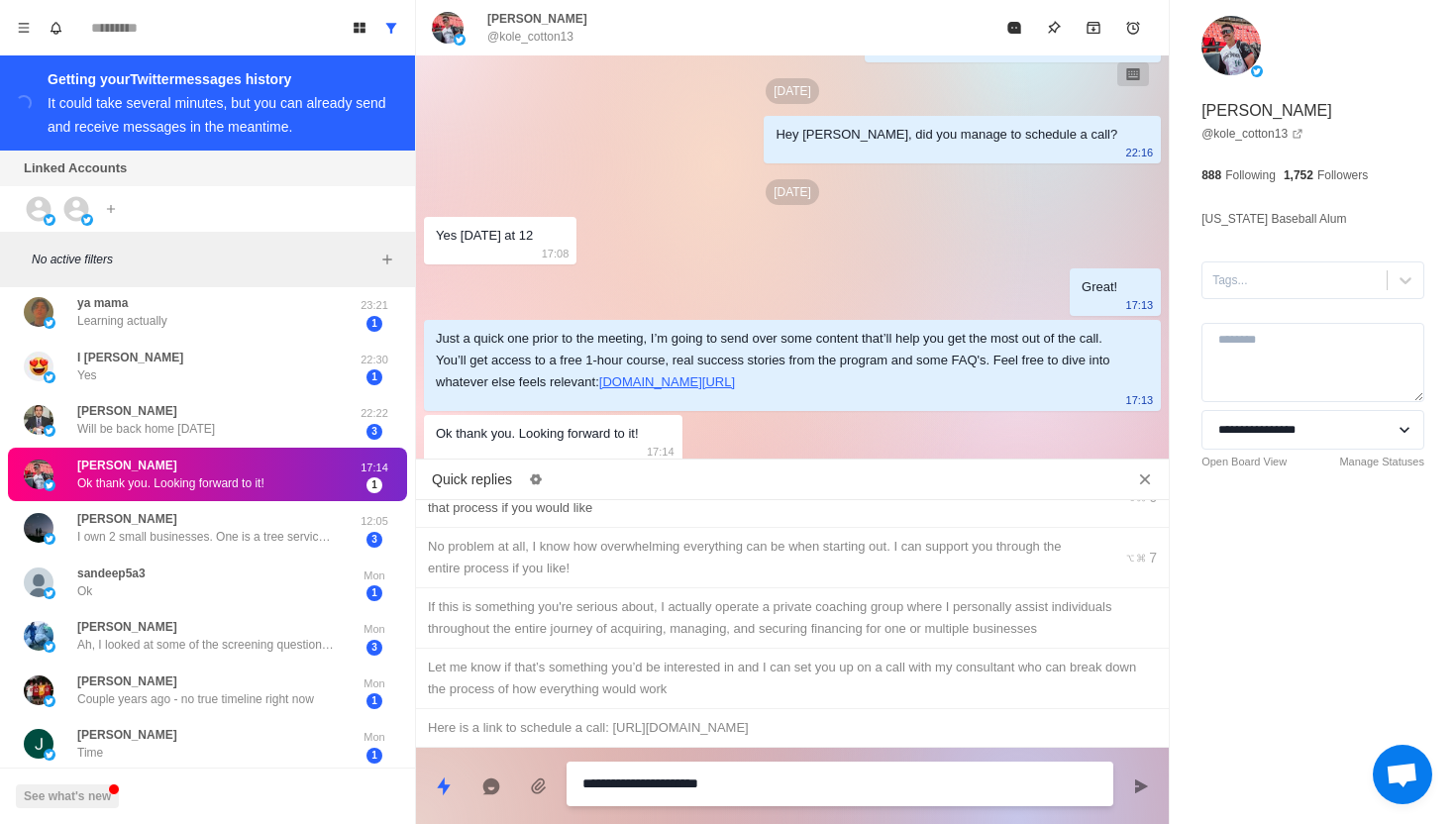 type on "*" 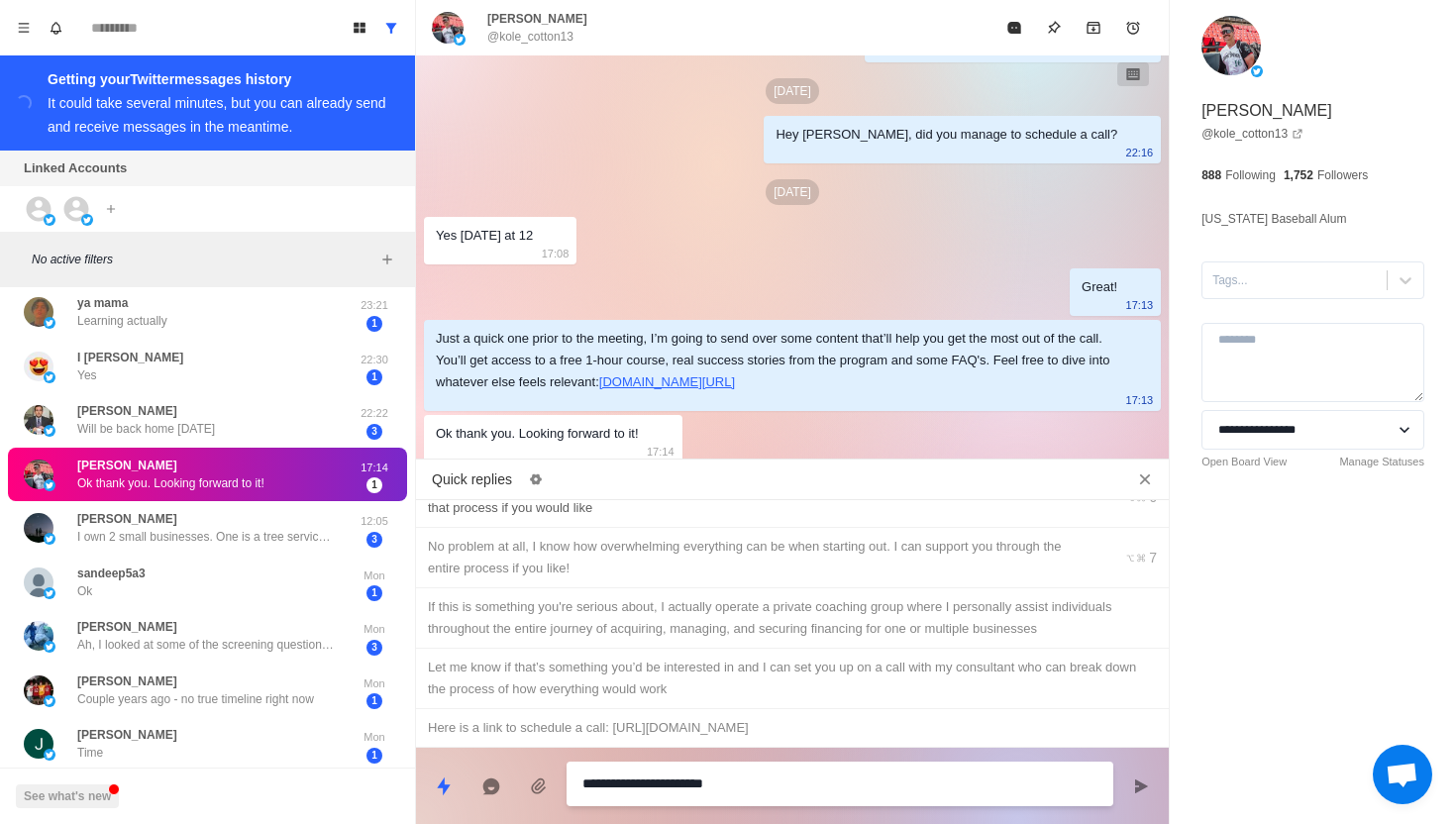 type on "*" 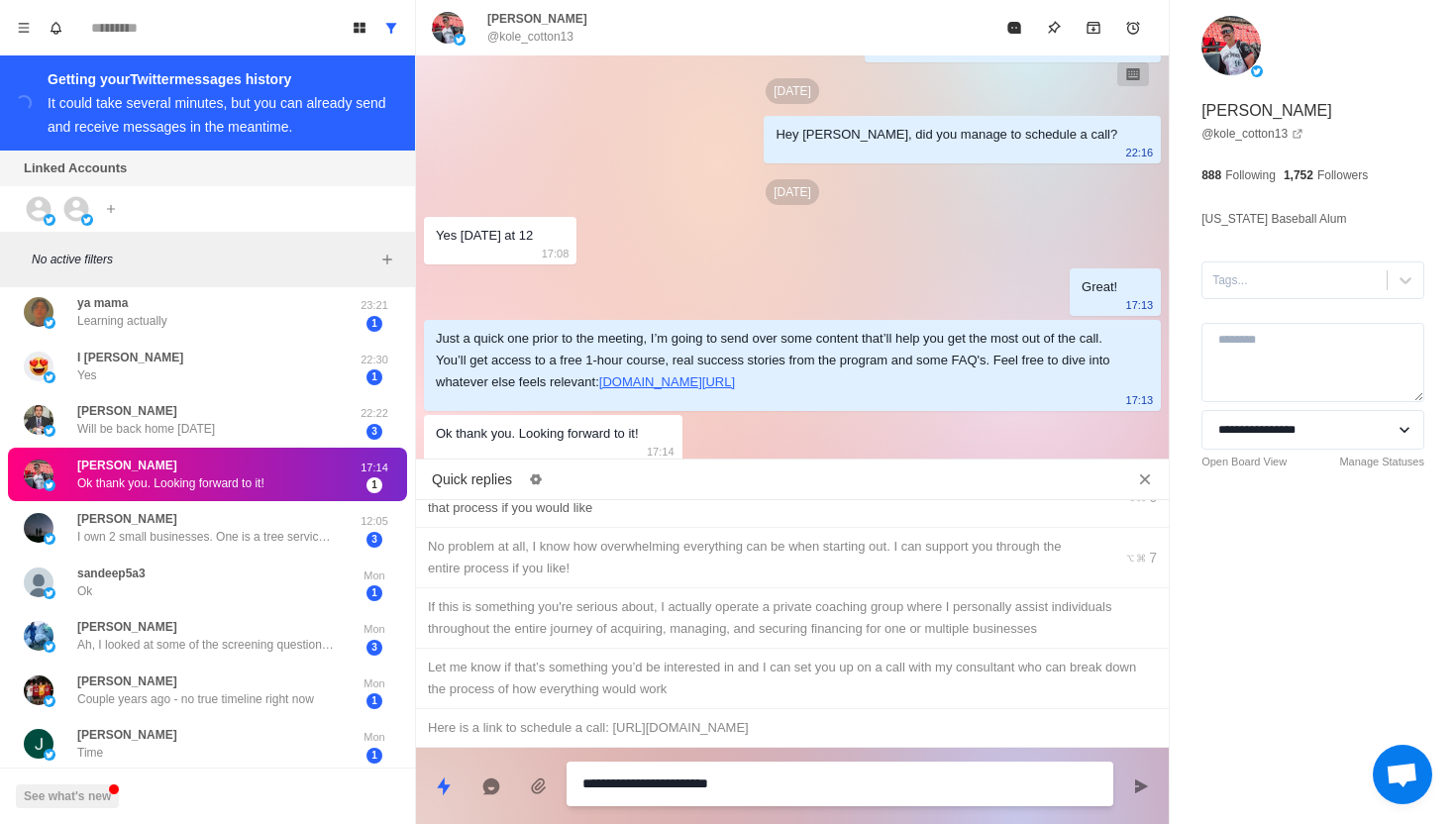 type on "*" 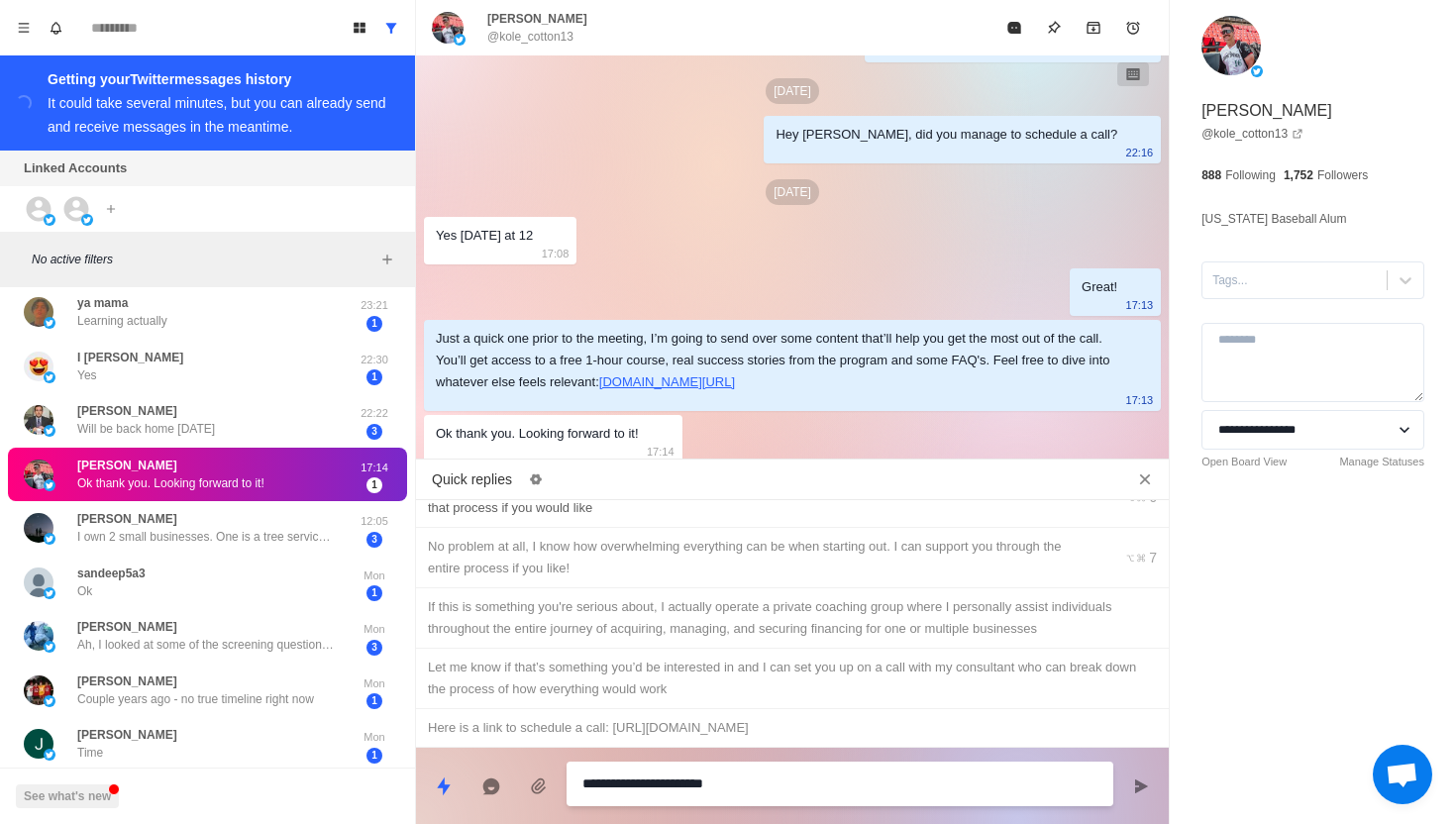 type on "*" 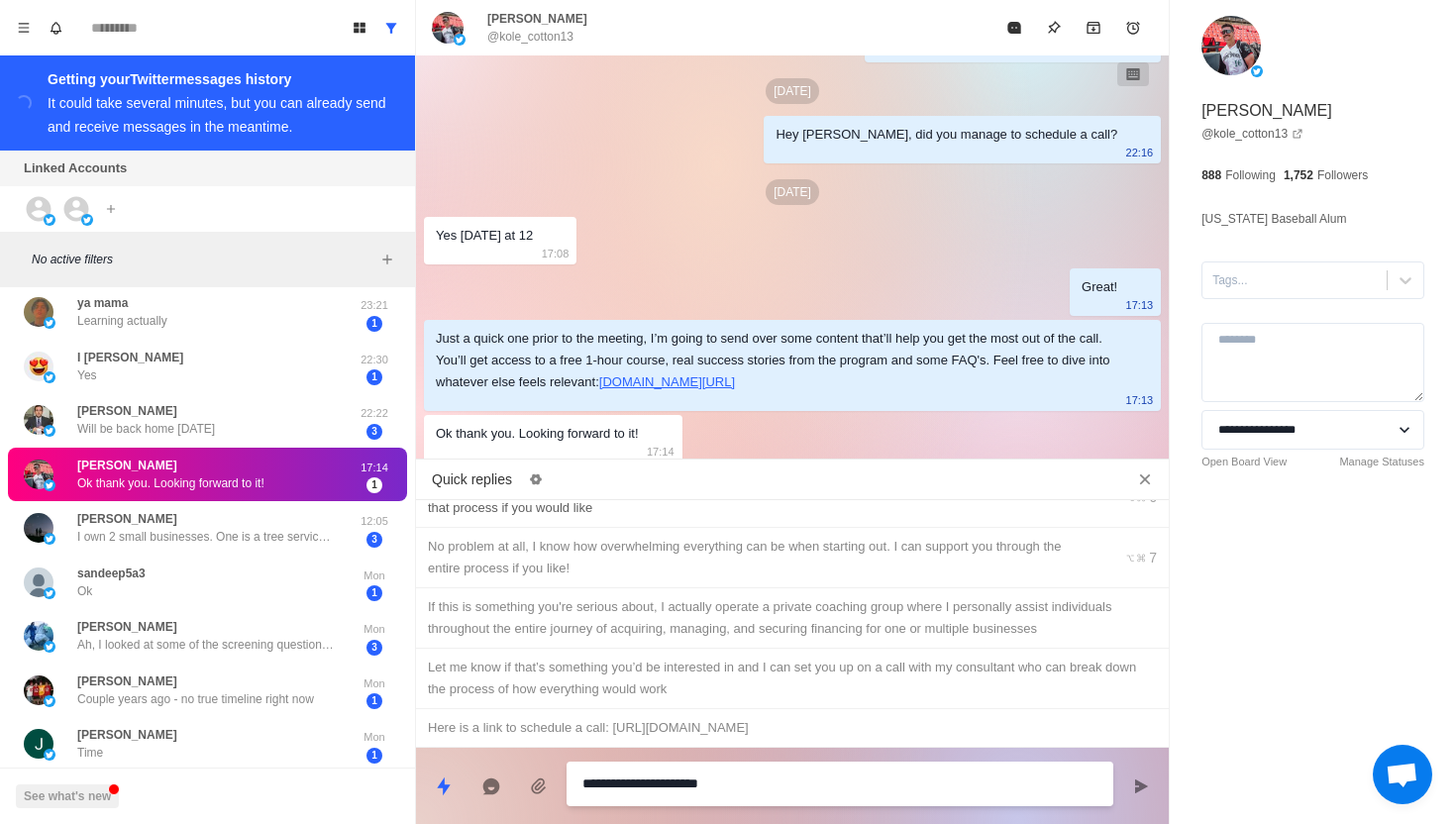 type on "*" 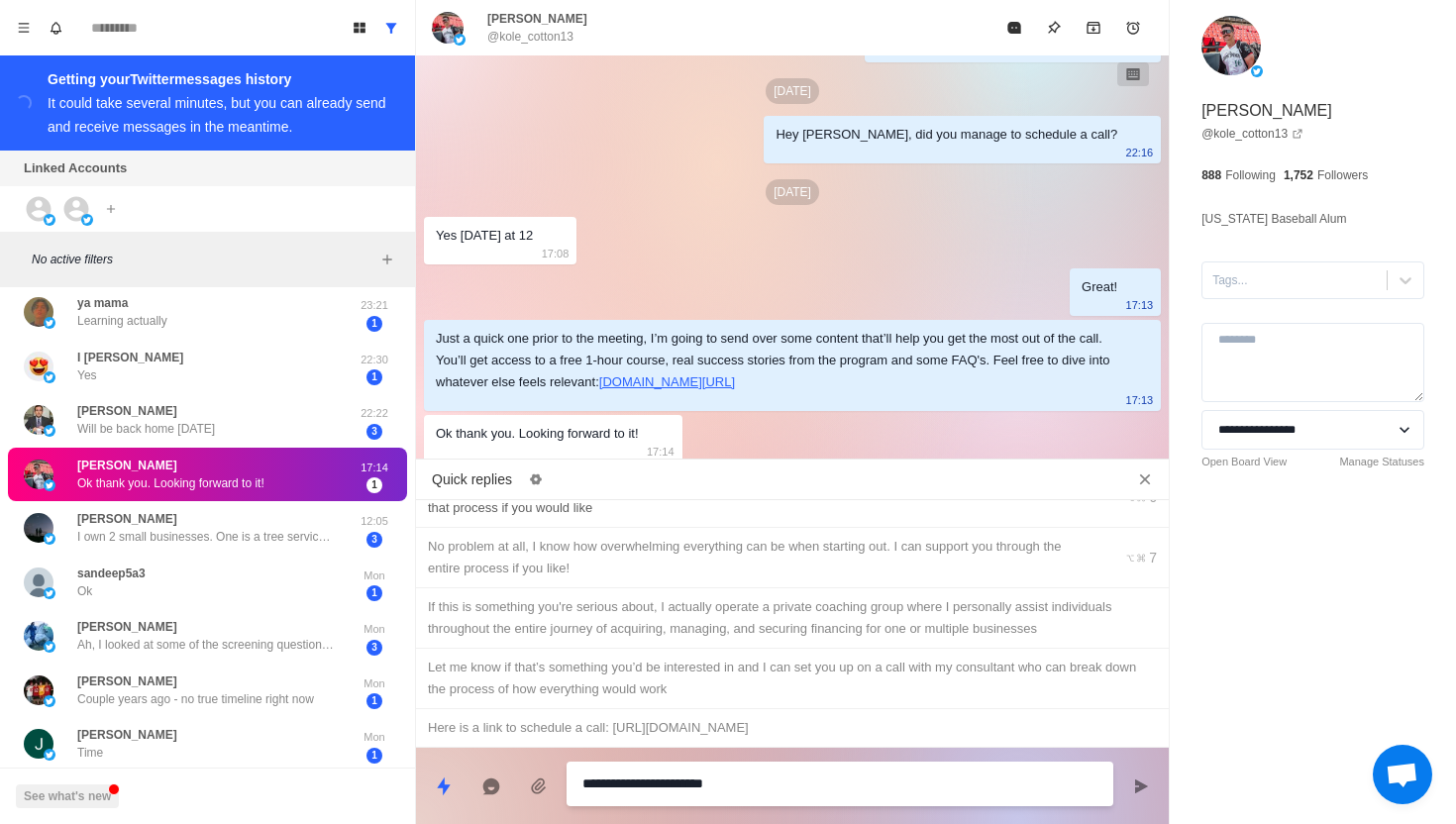 type on "*" 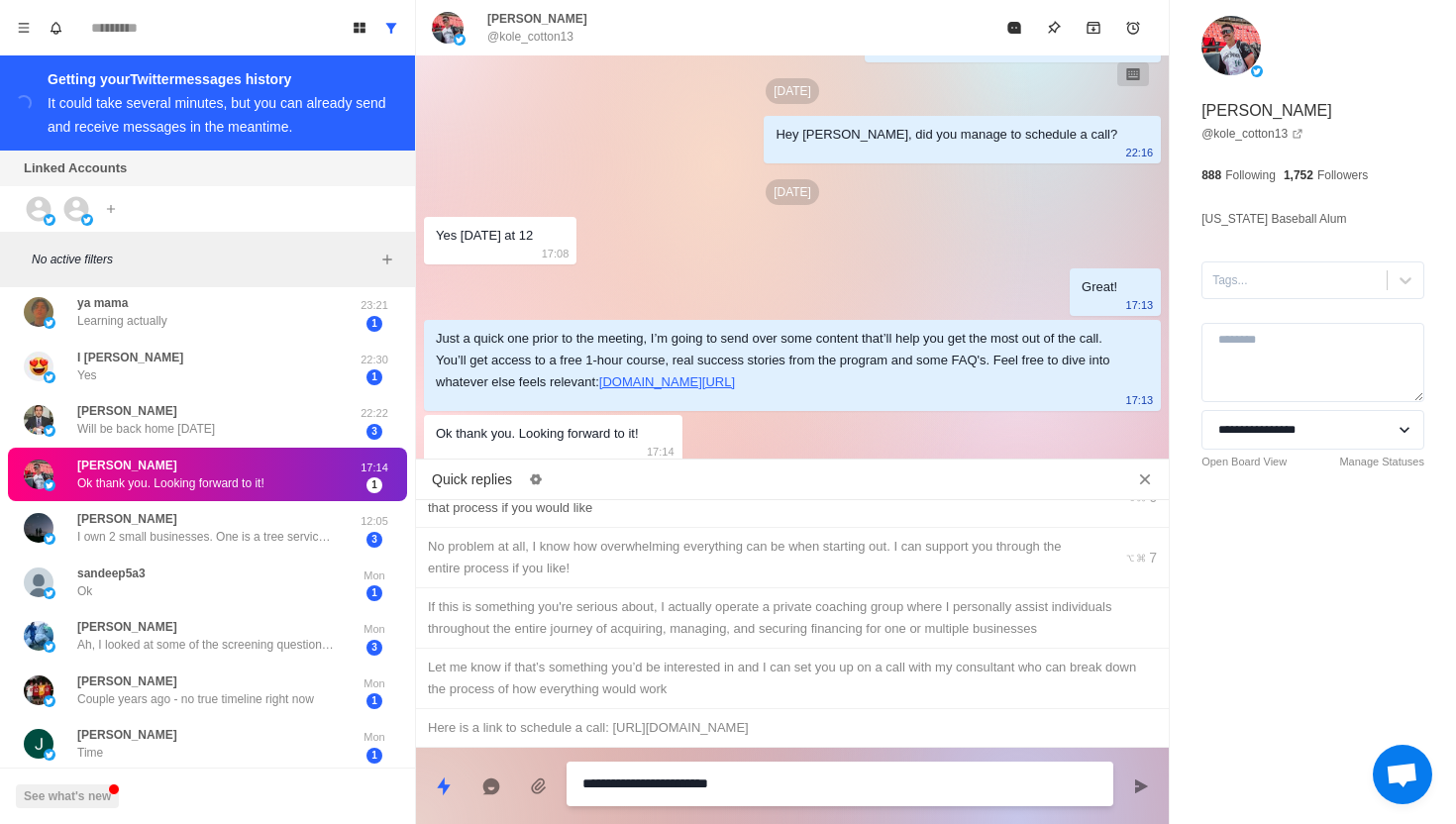 type on "*" 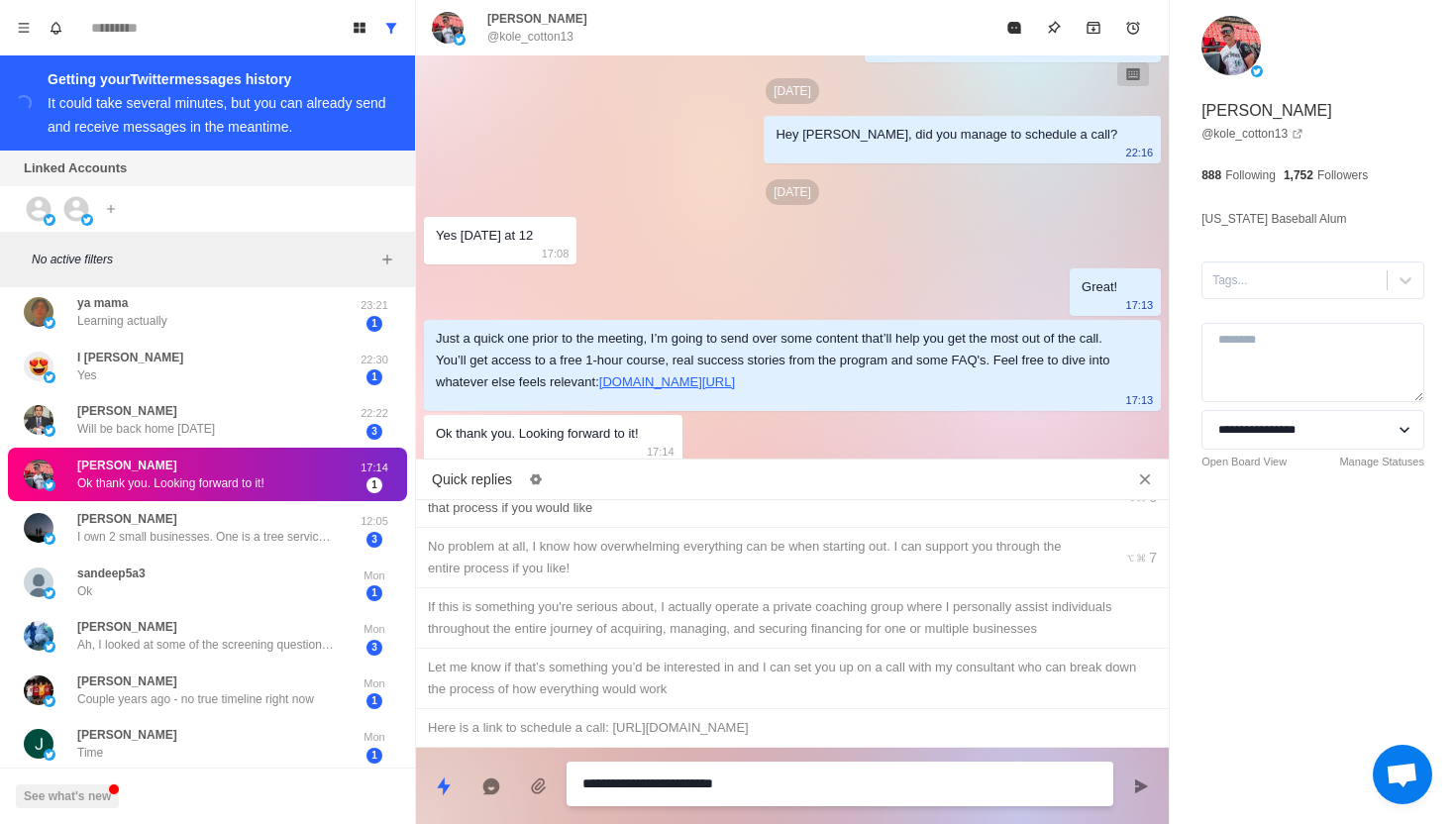 type on "*" 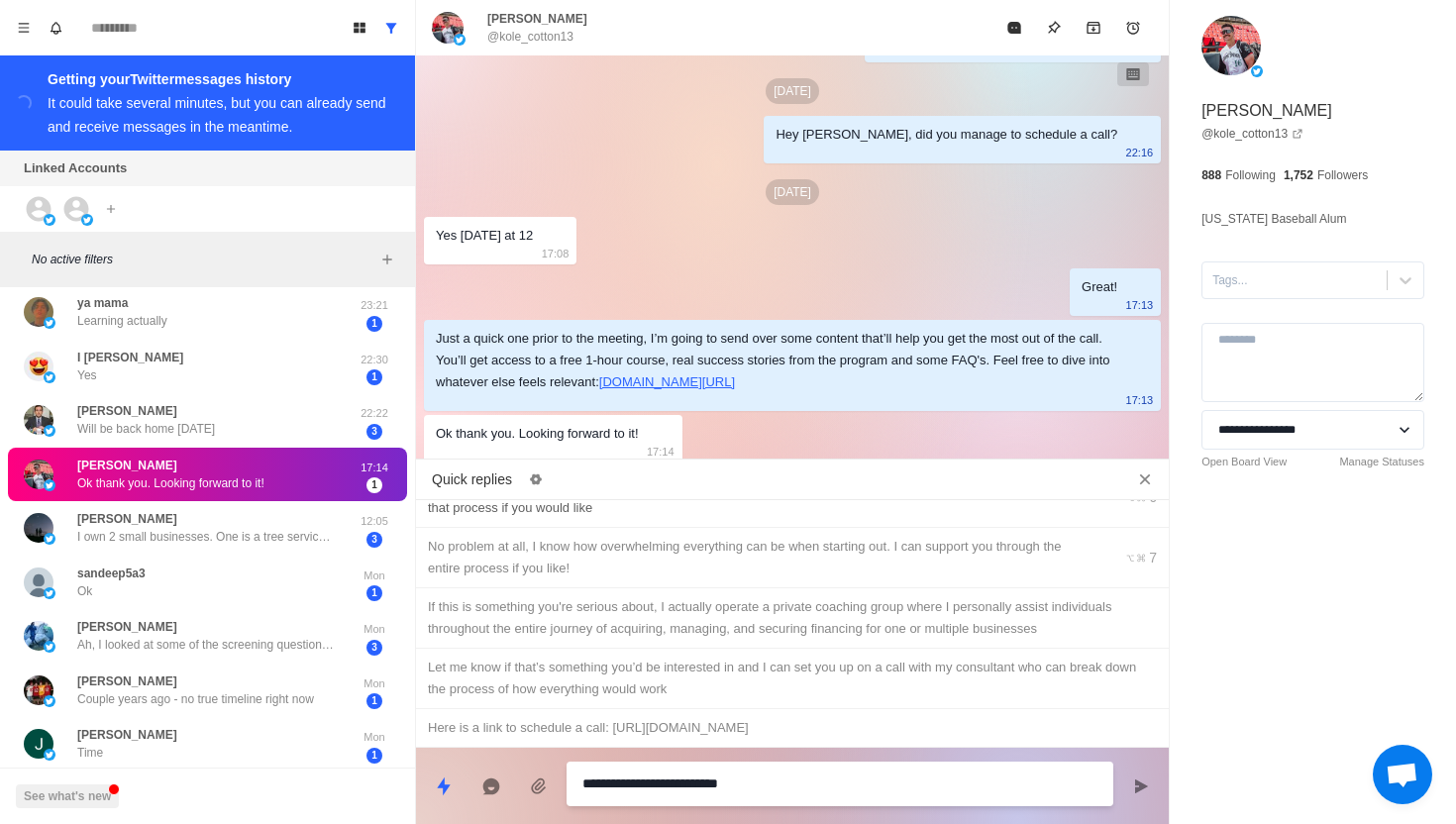 type on "*" 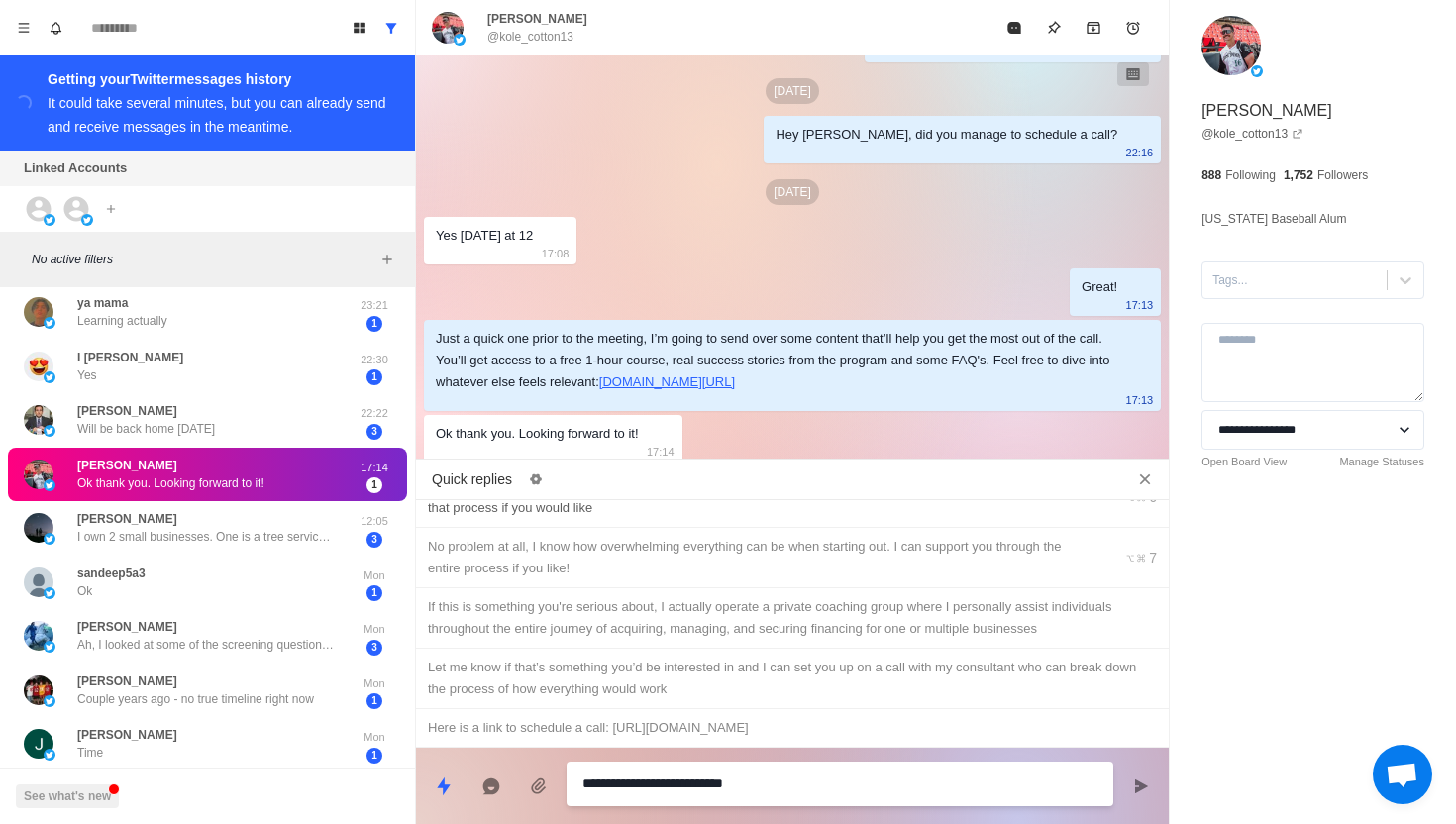 type on "*" 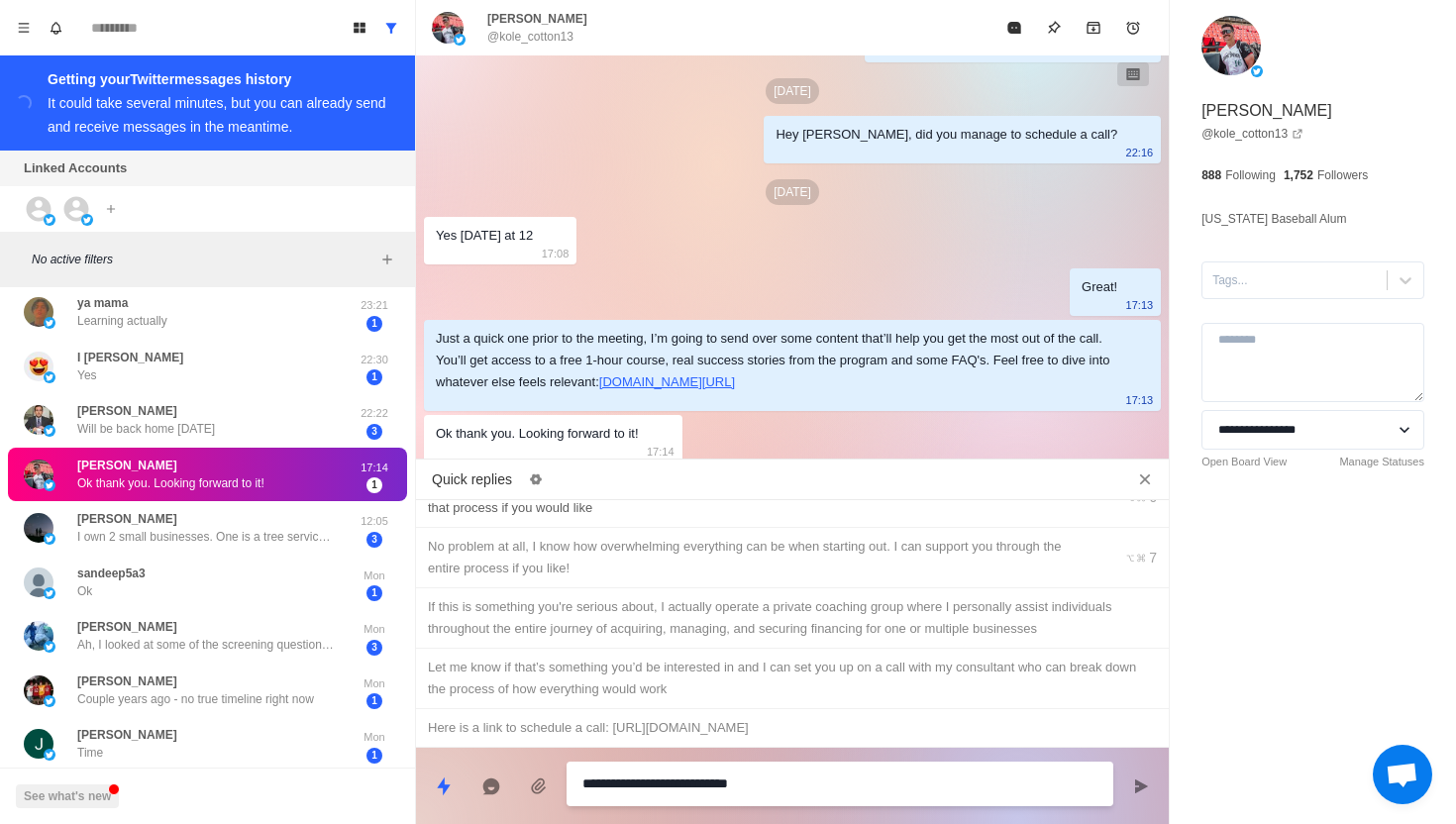 type on "*" 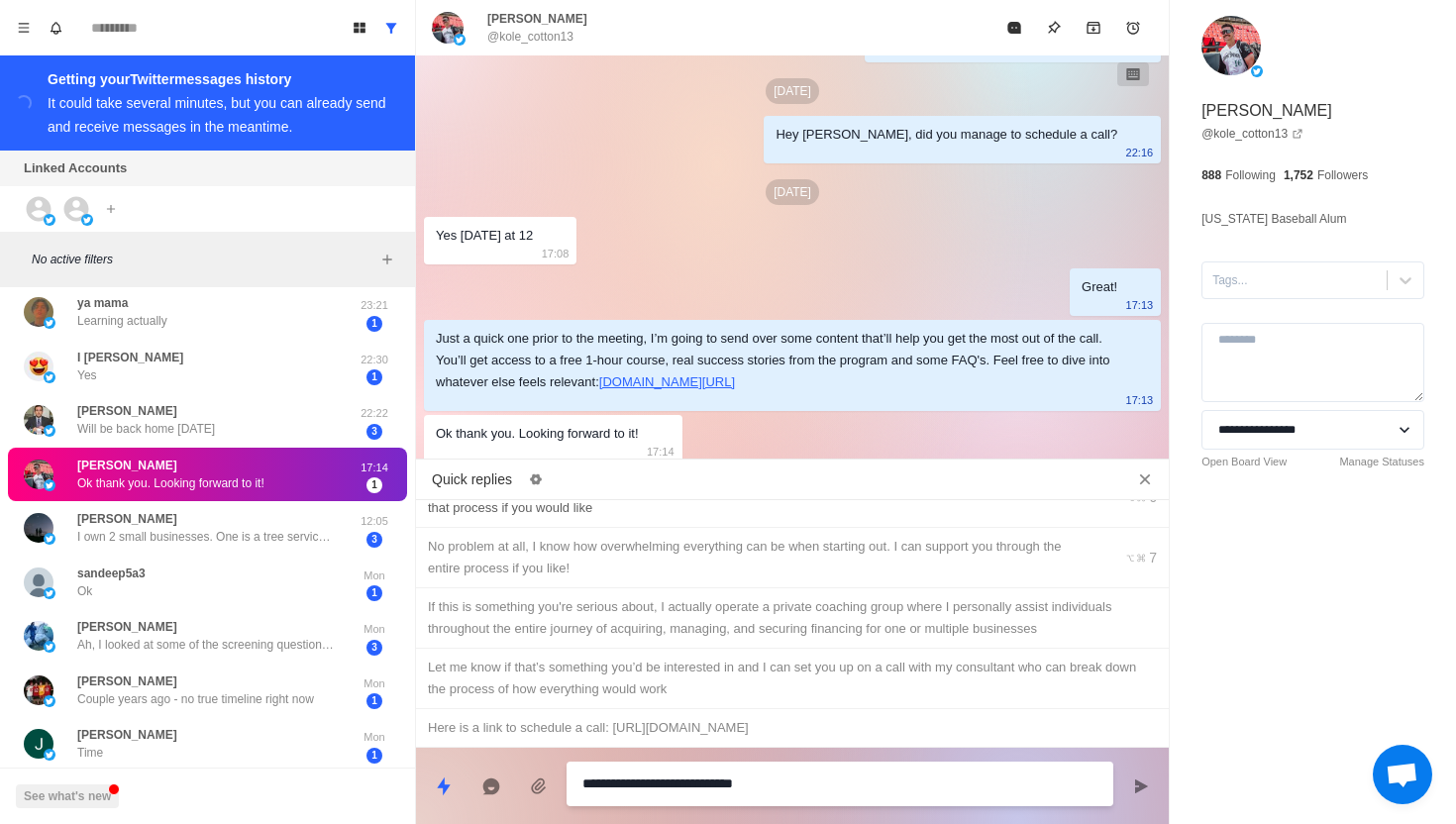 type on "*" 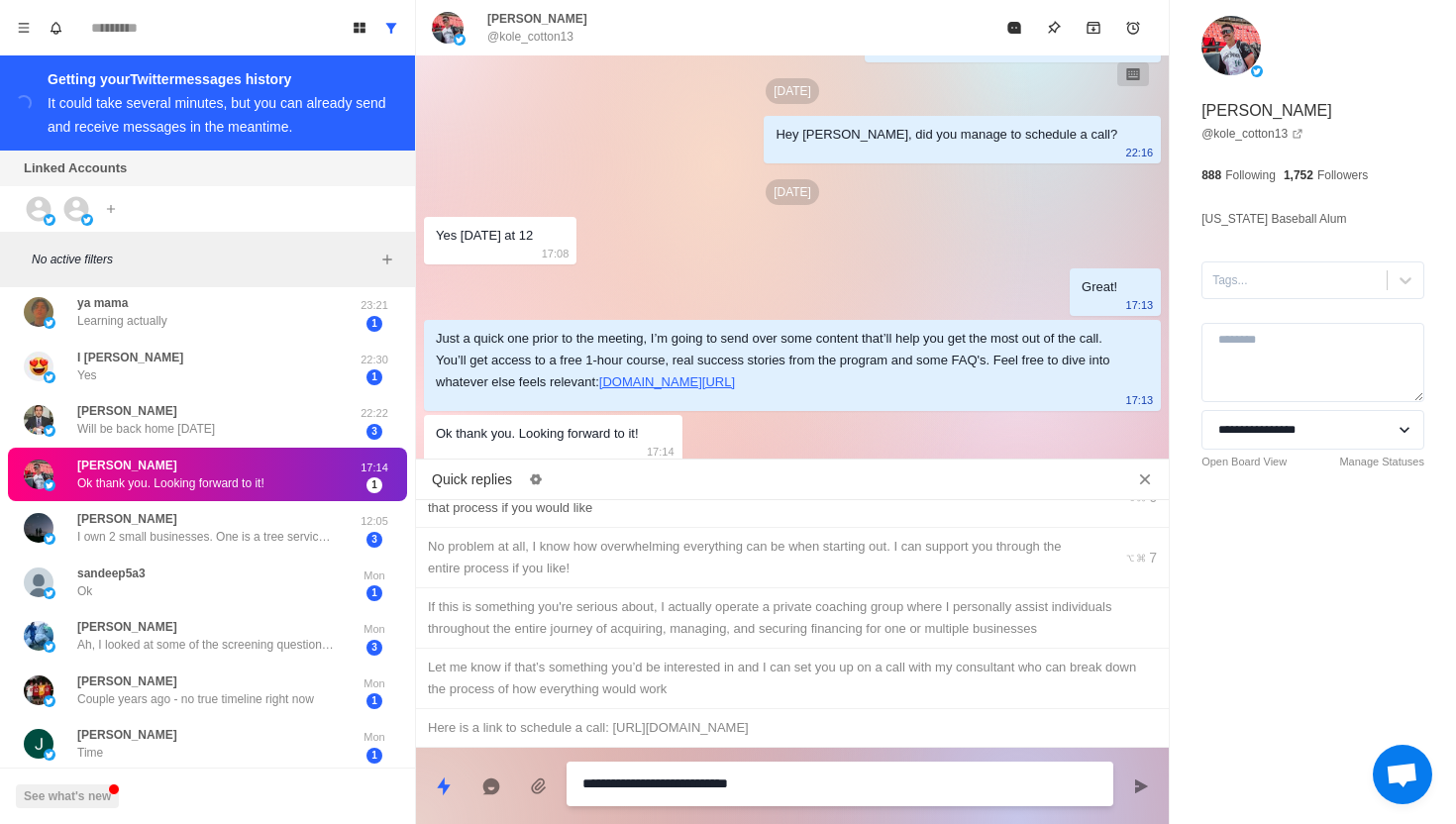 type on "*" 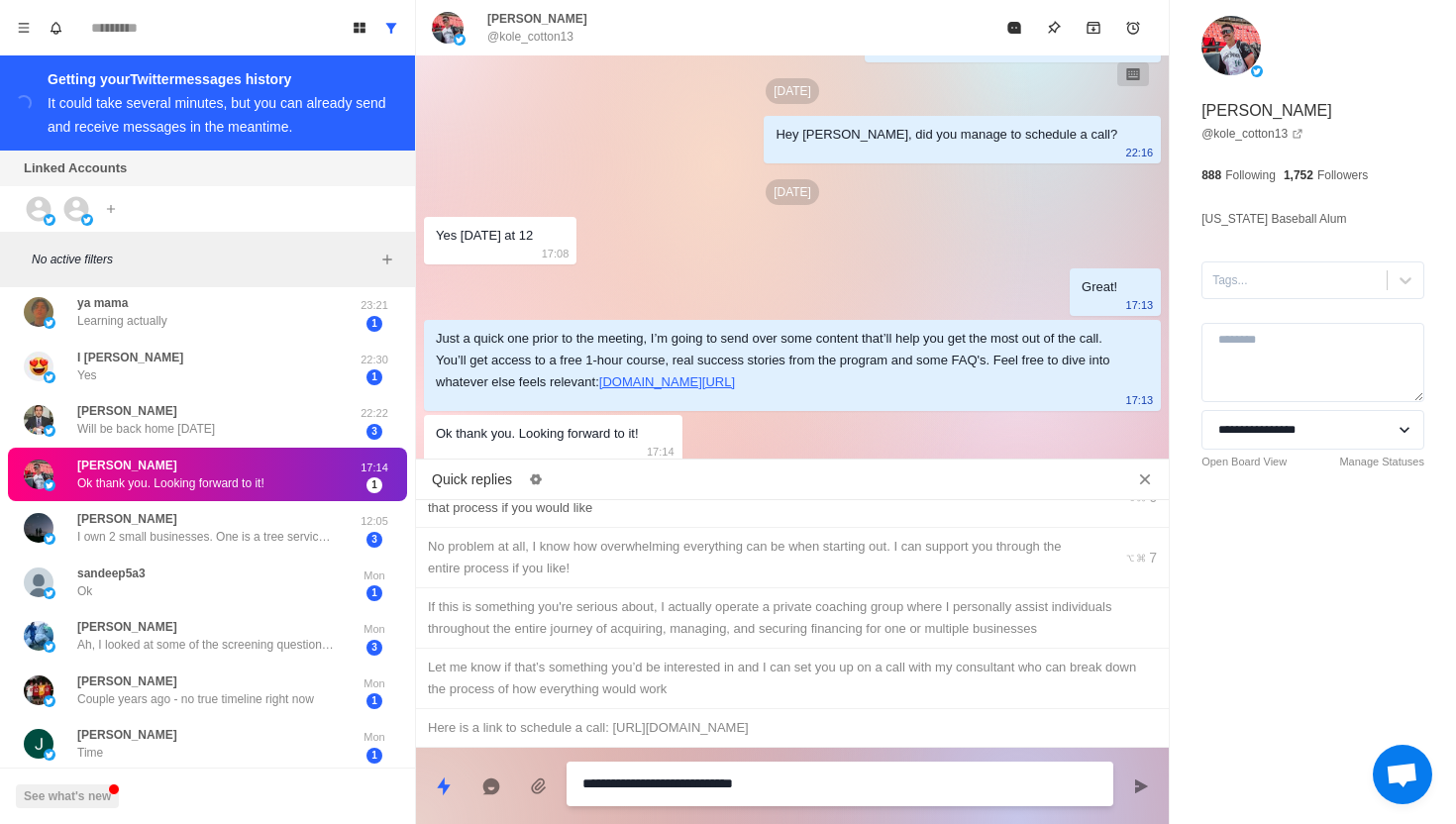 type on "*" 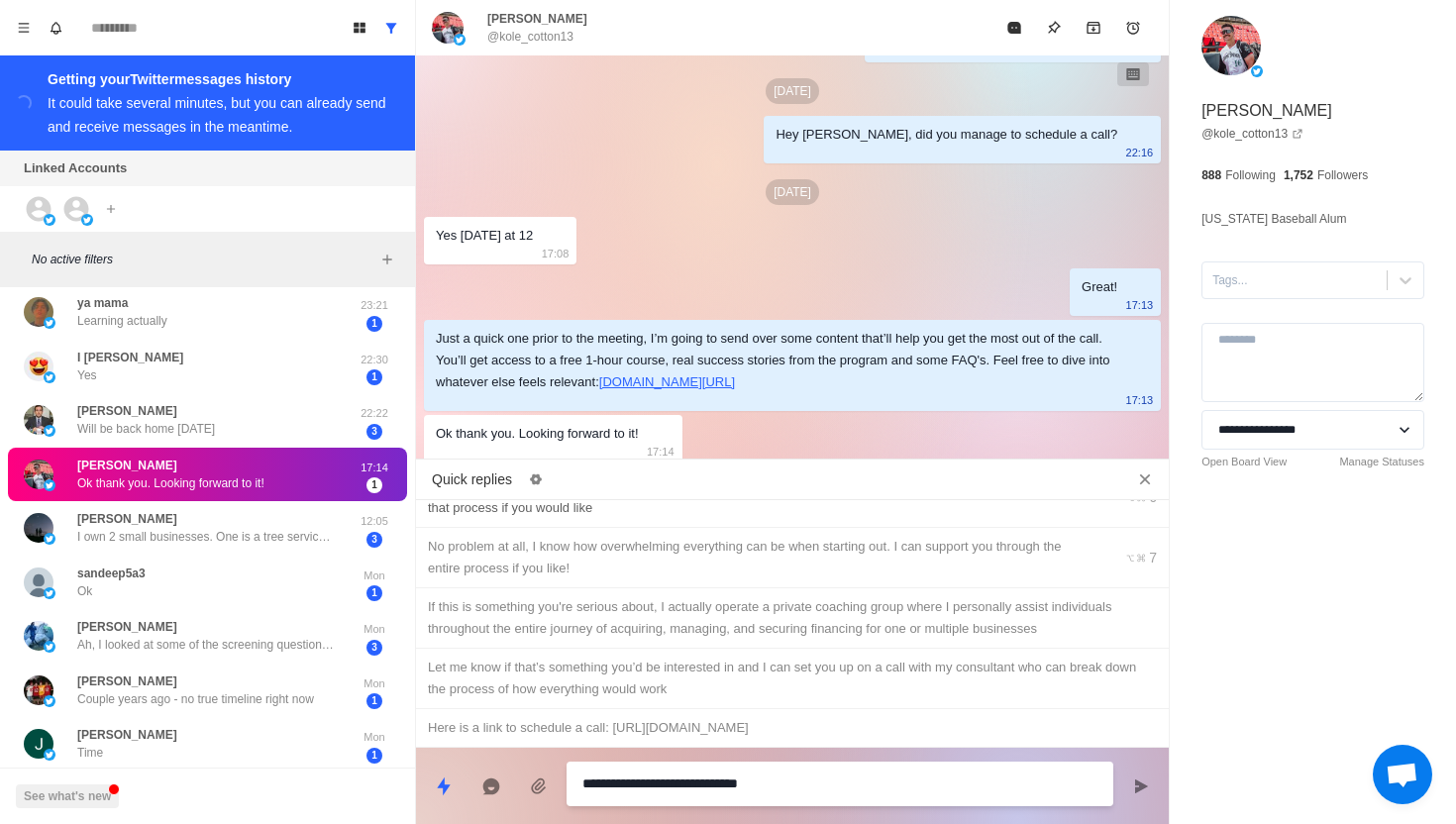 type on "*" 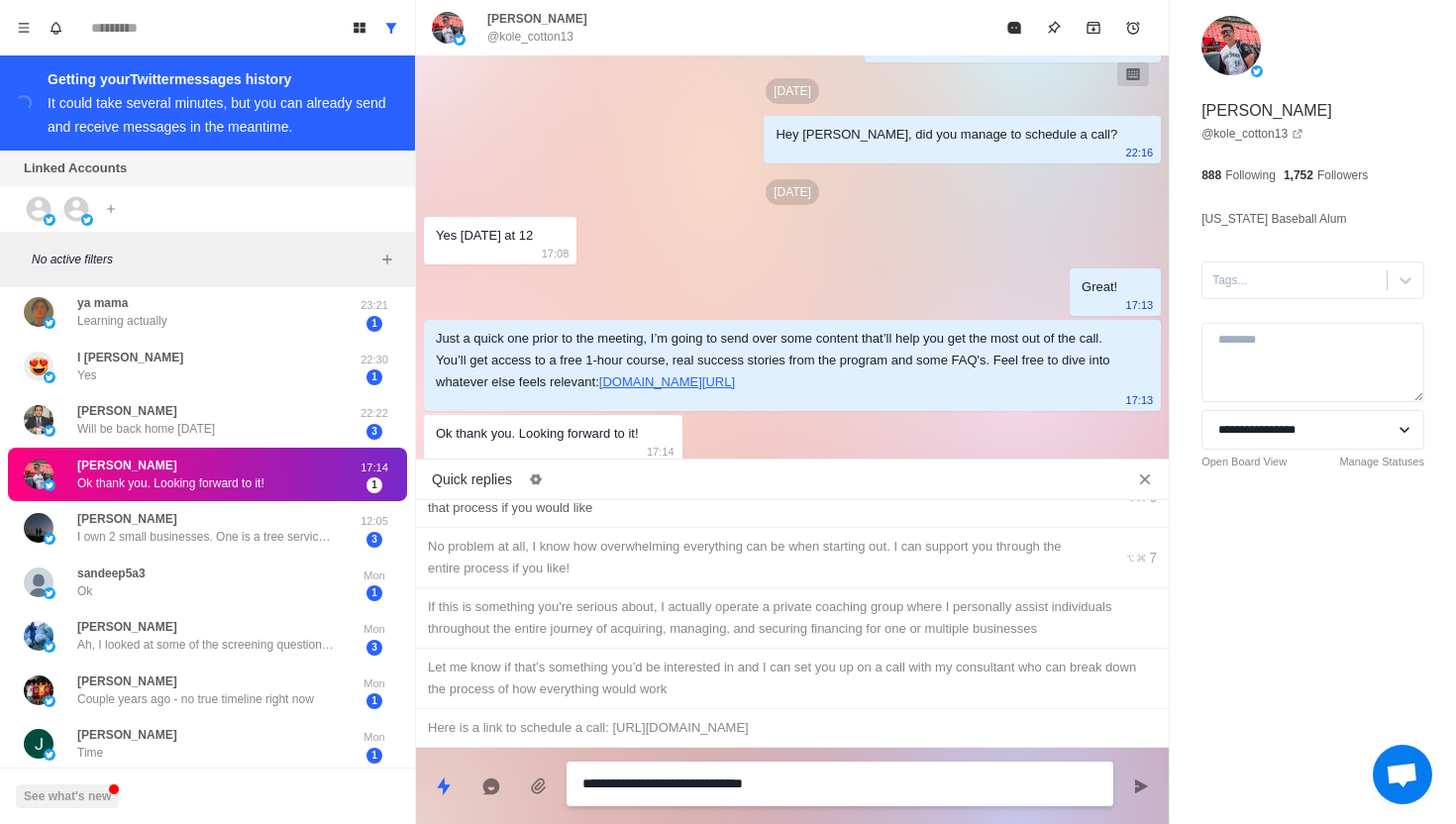 type on "*" 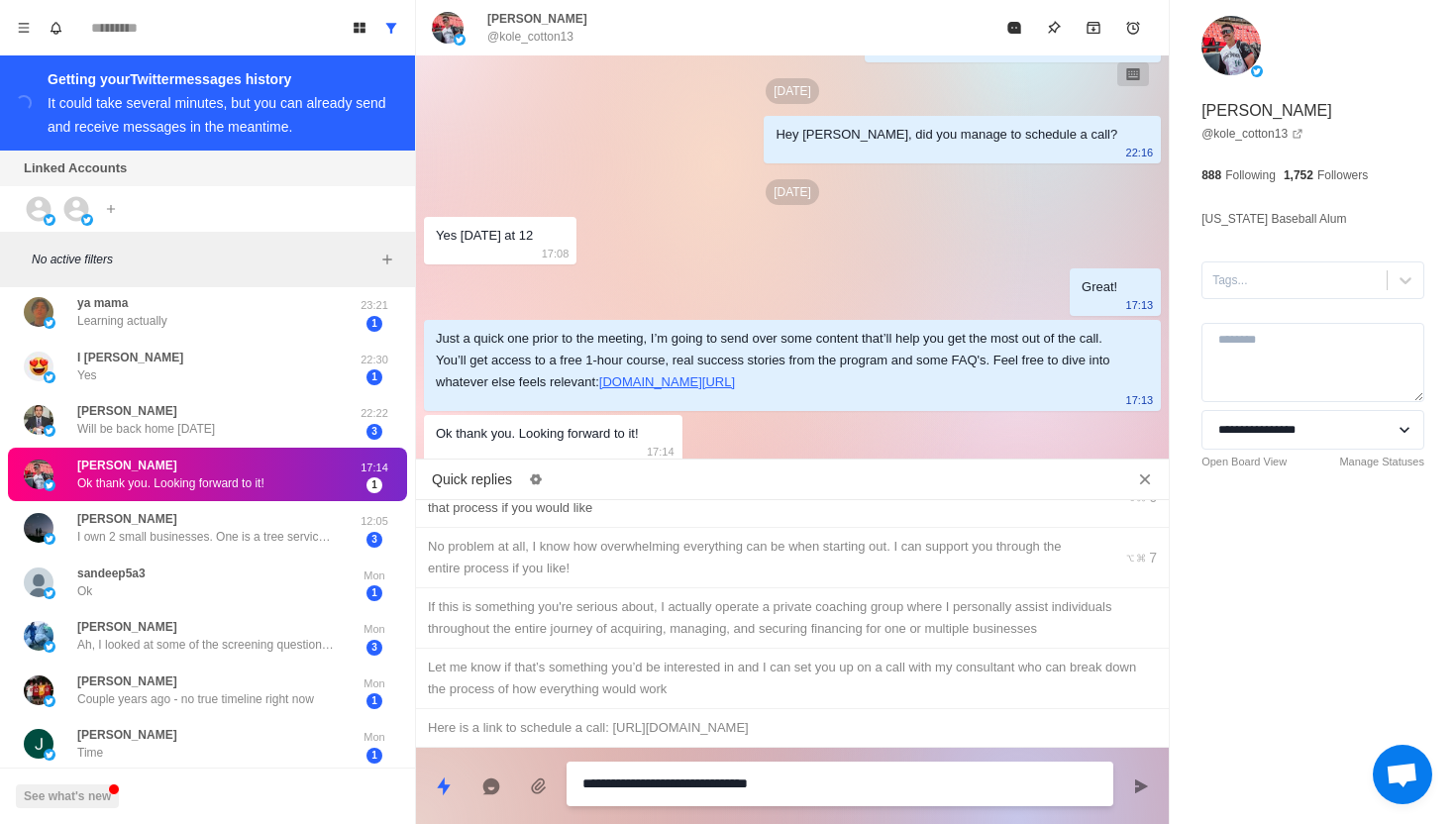 type on "*" 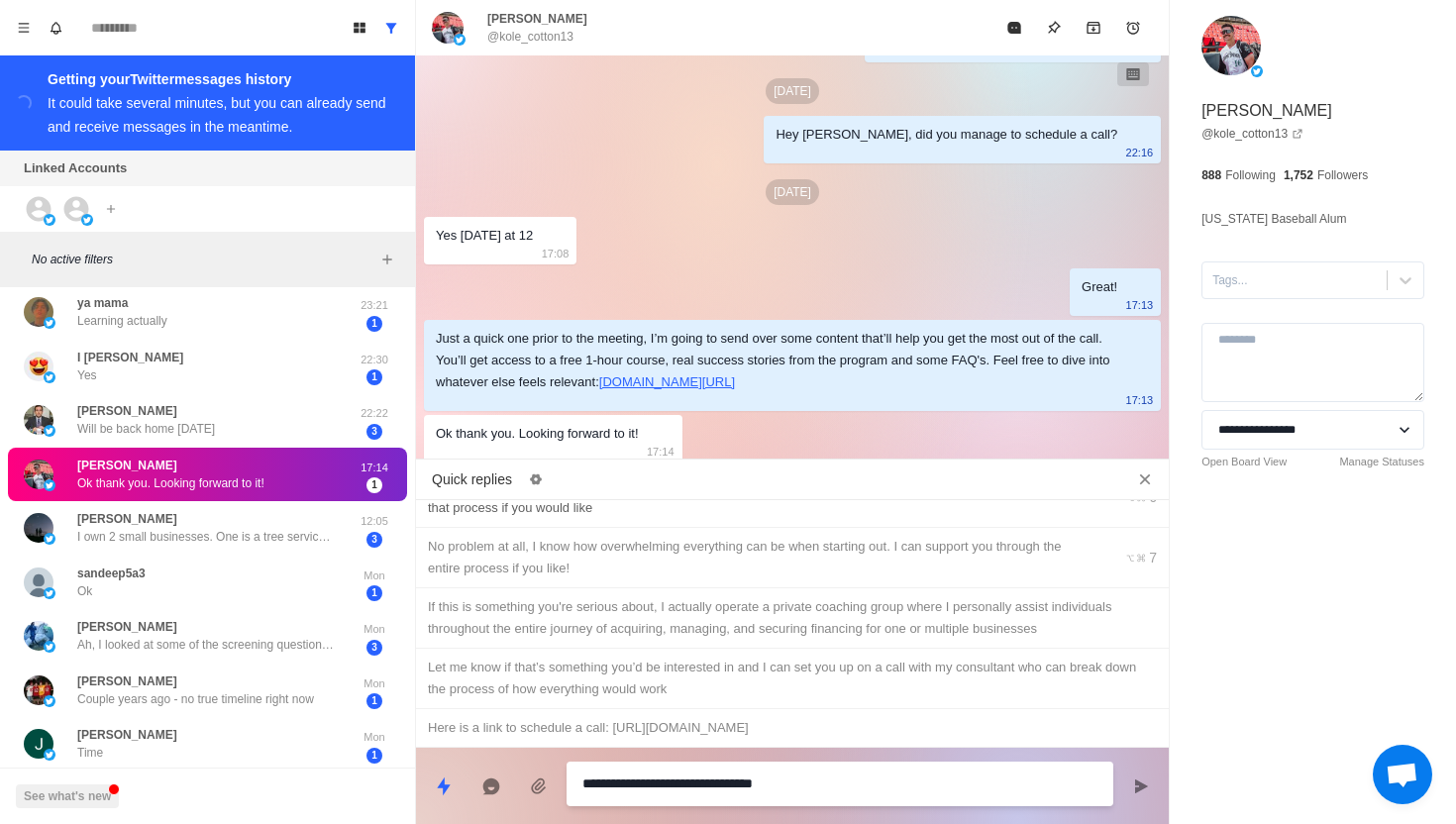 type on "*" 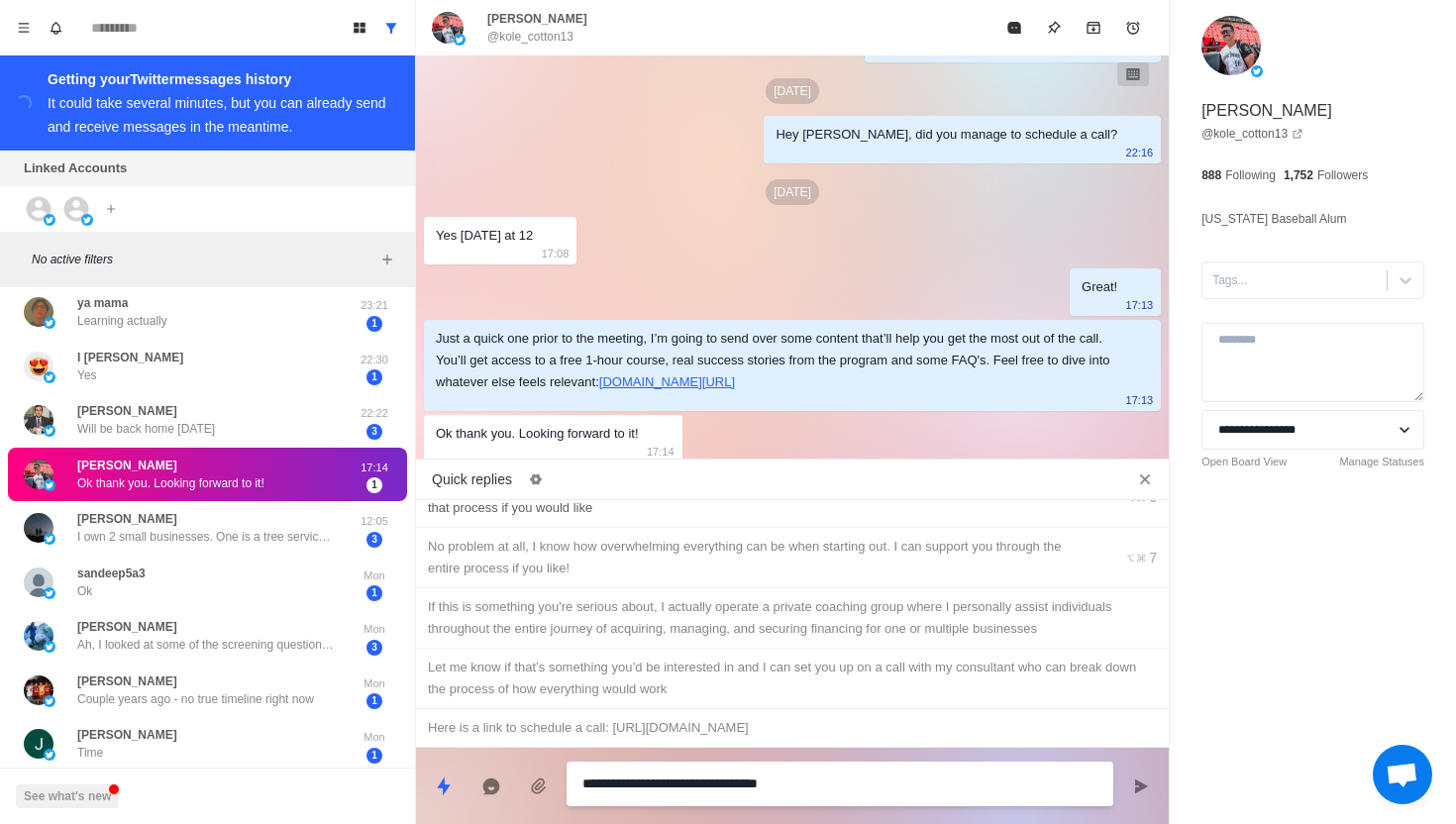 type on "**********" 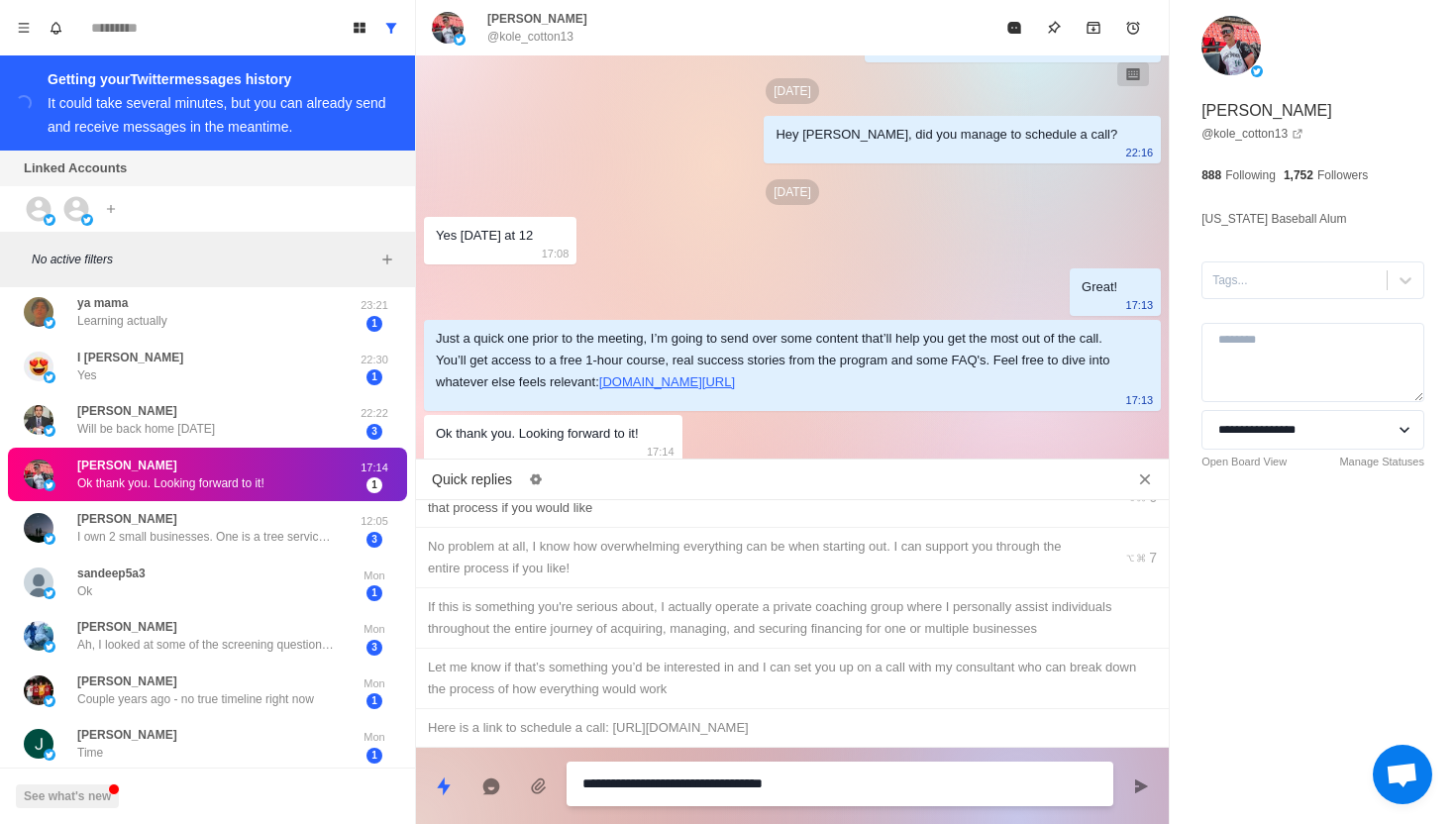 type on "*" 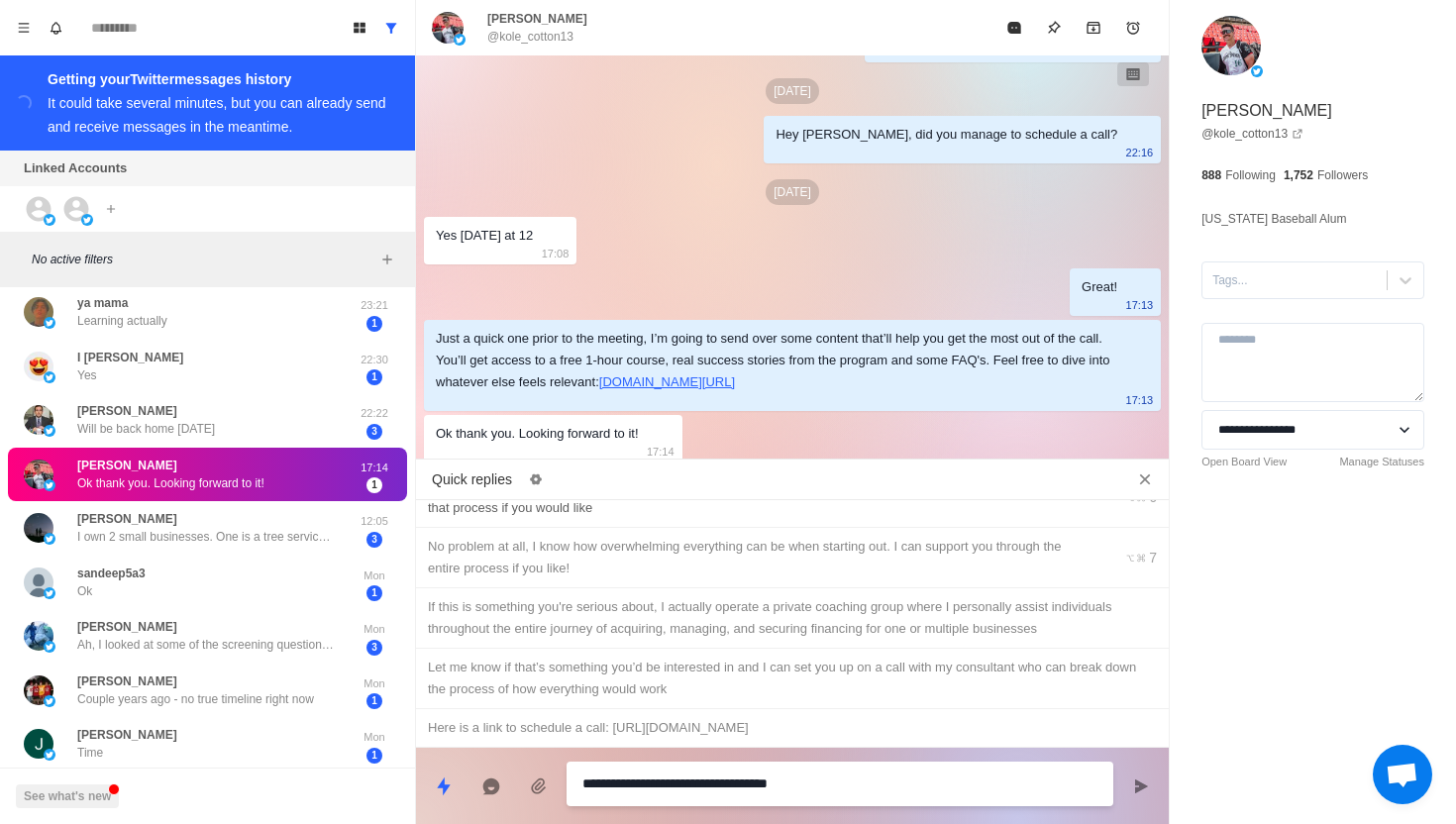 type on "*" 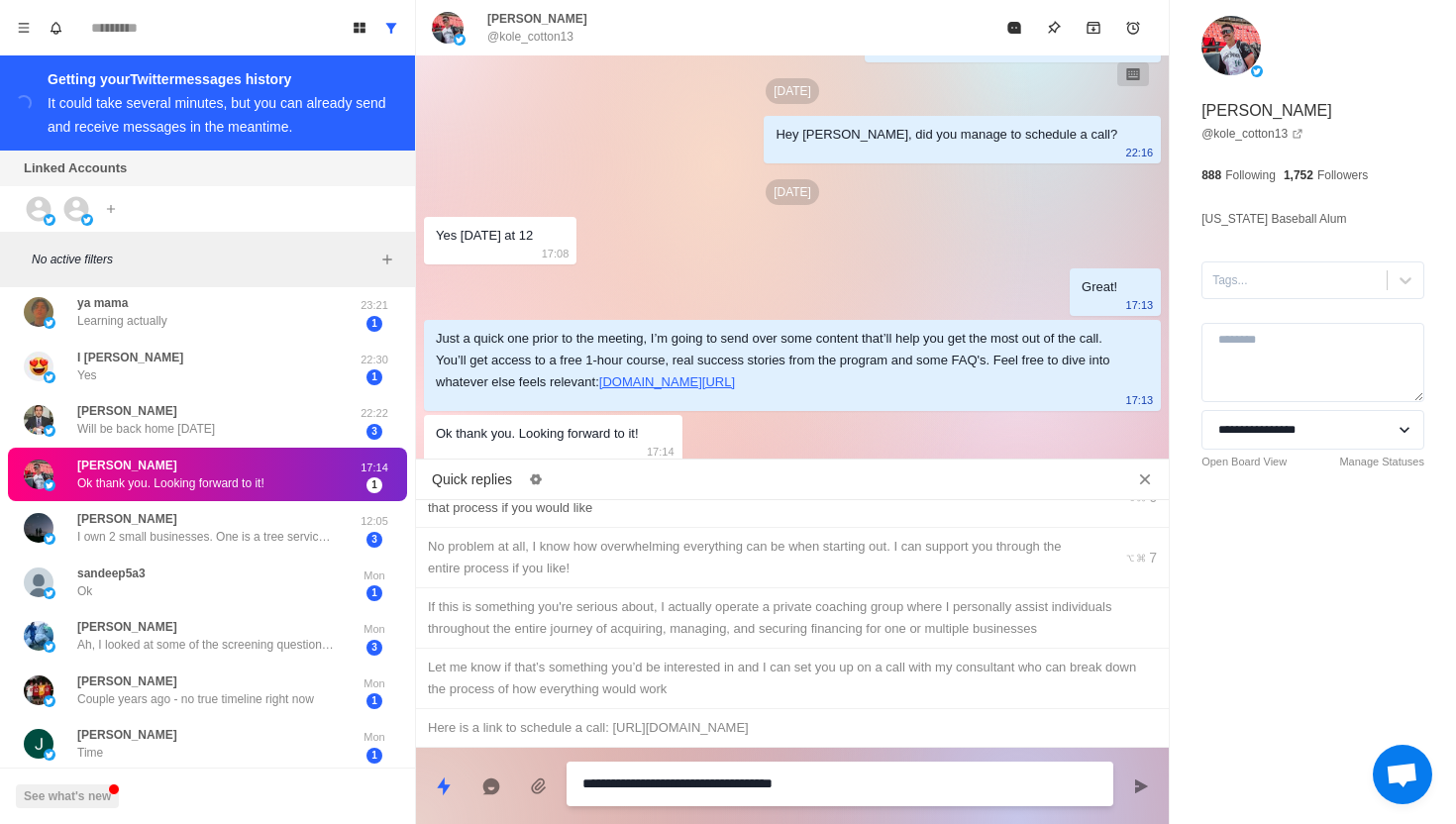 type on "*" 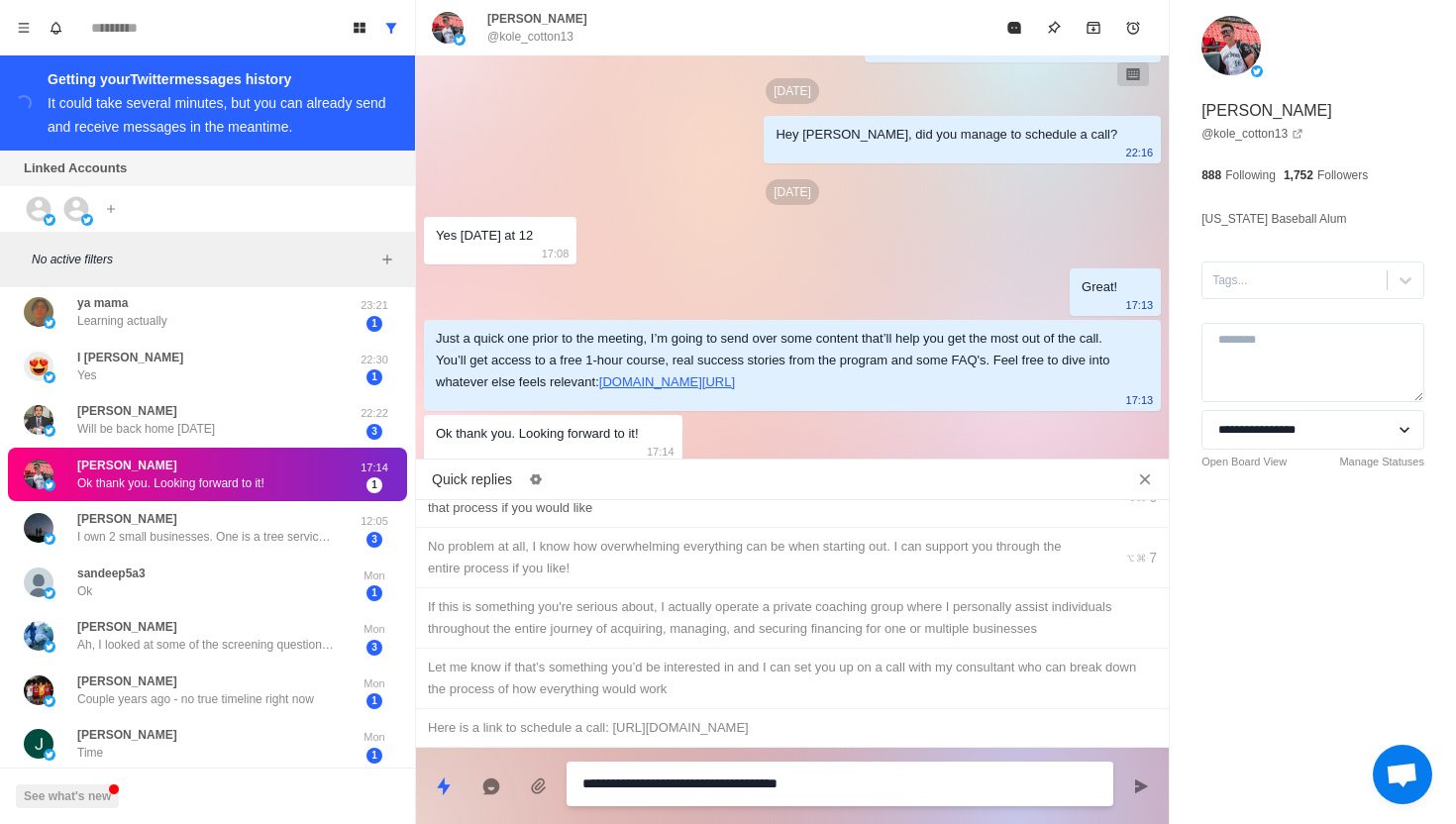 type on "*" 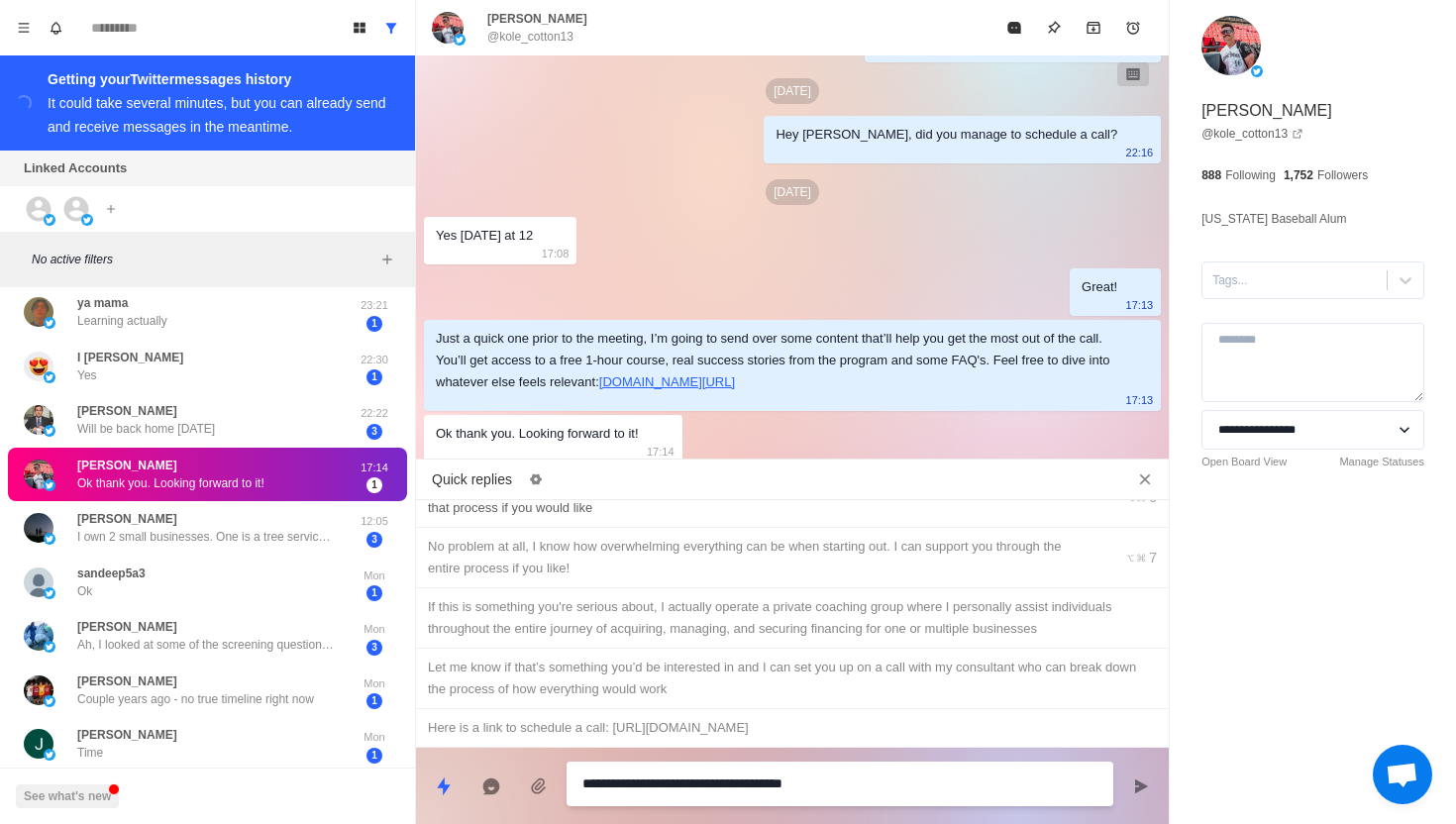 type on "*" 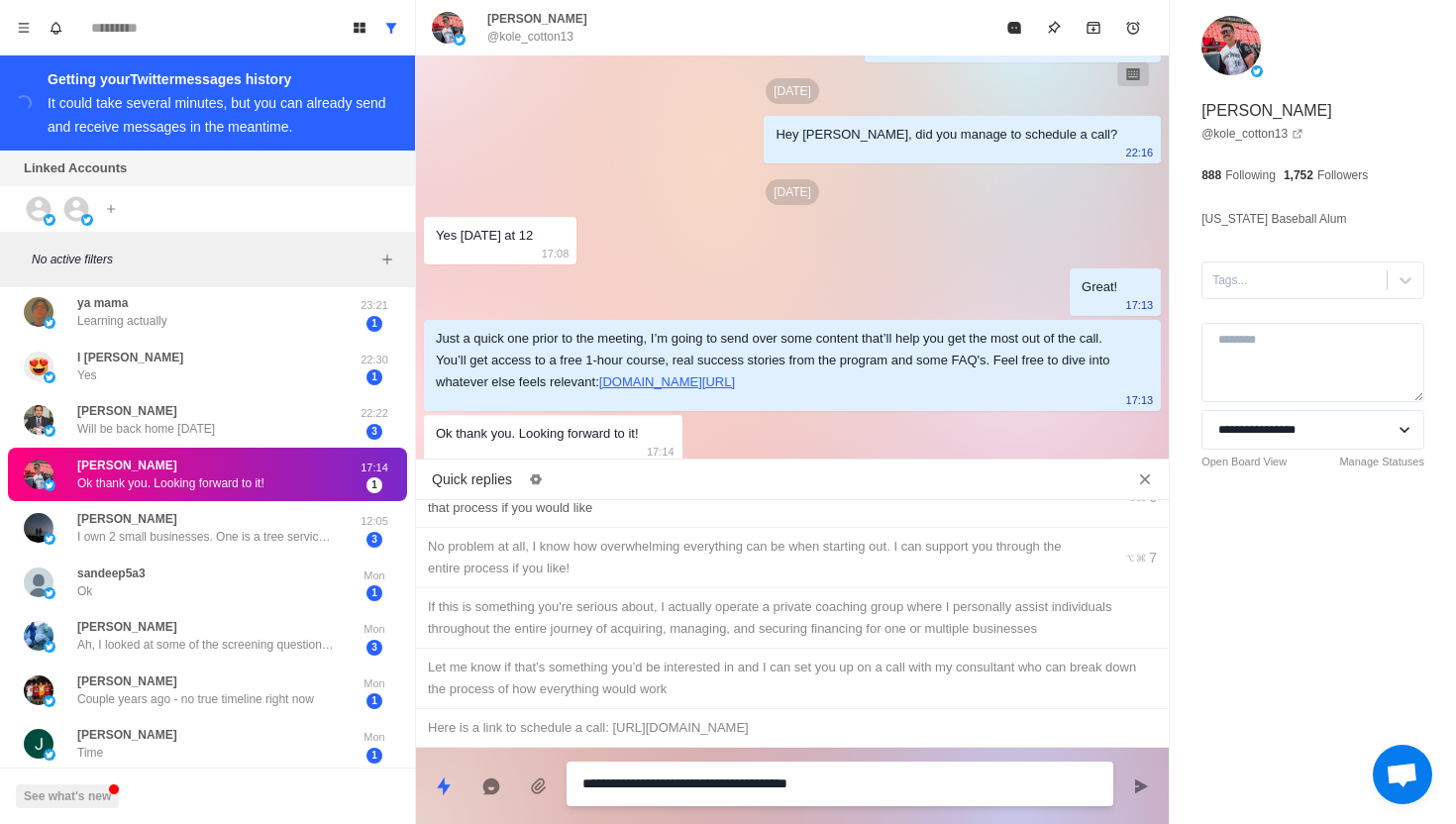 type on "*" 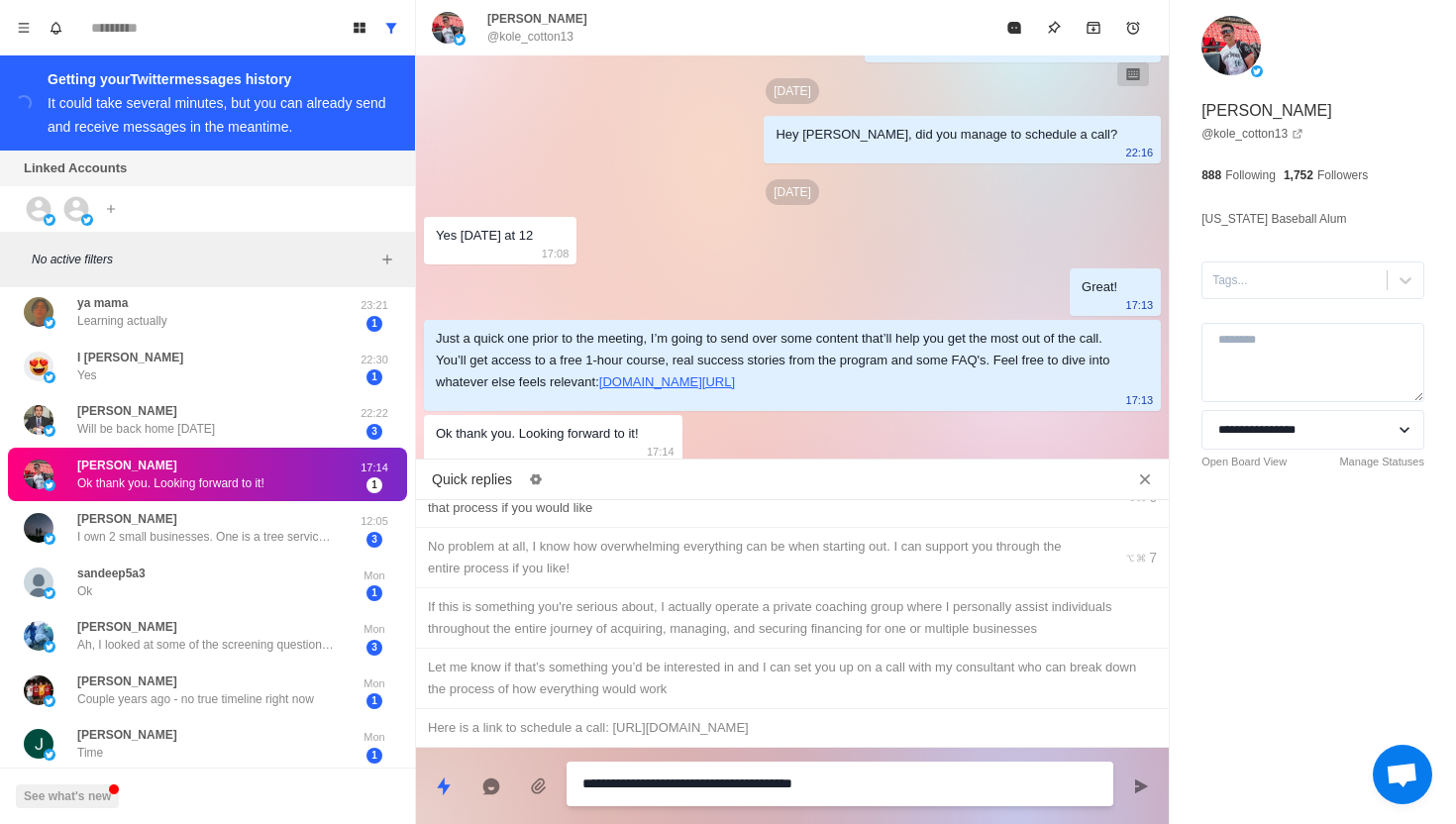 type on "*" 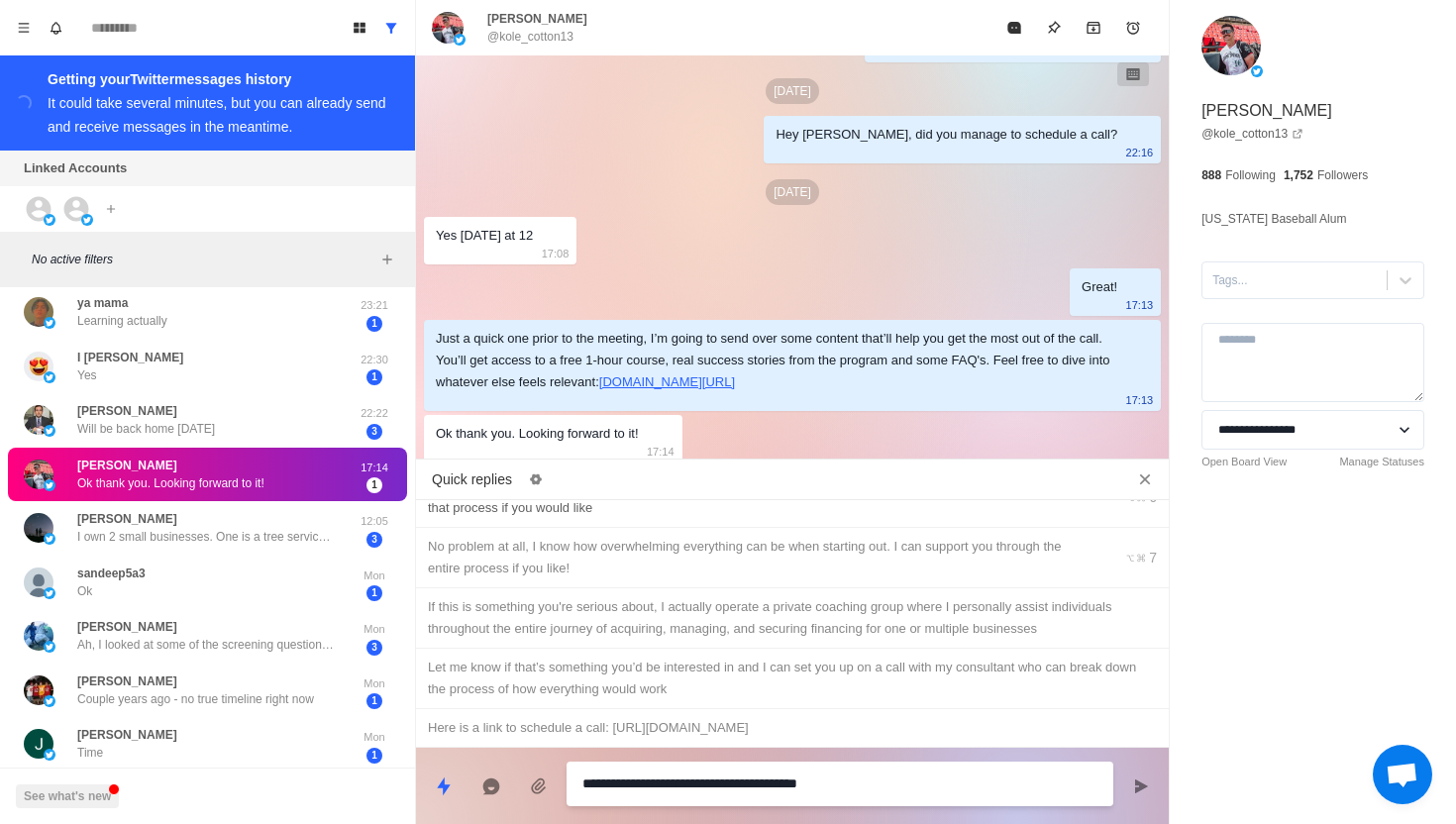 type on "*" 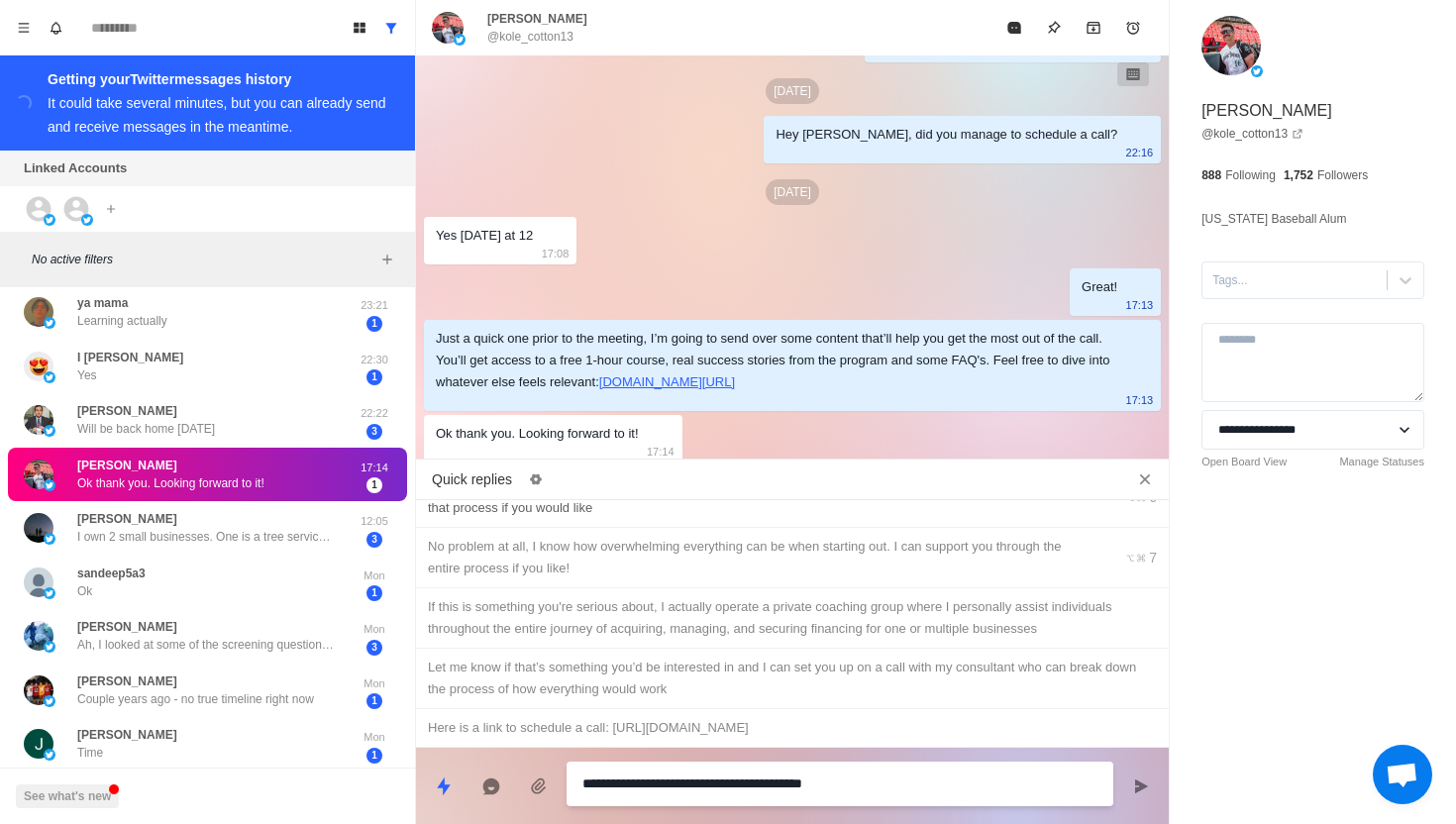 type on "*" 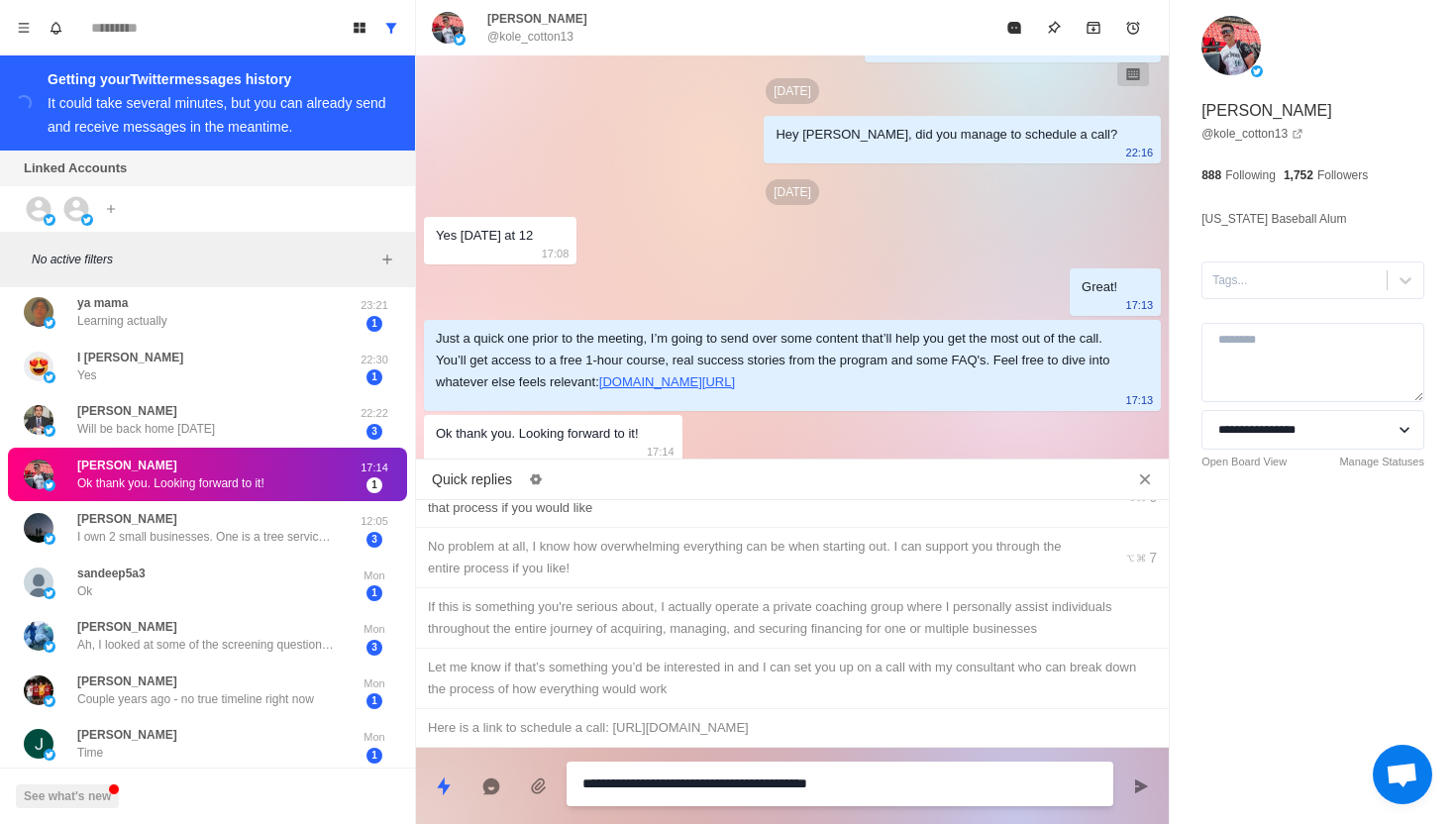 type on "*" 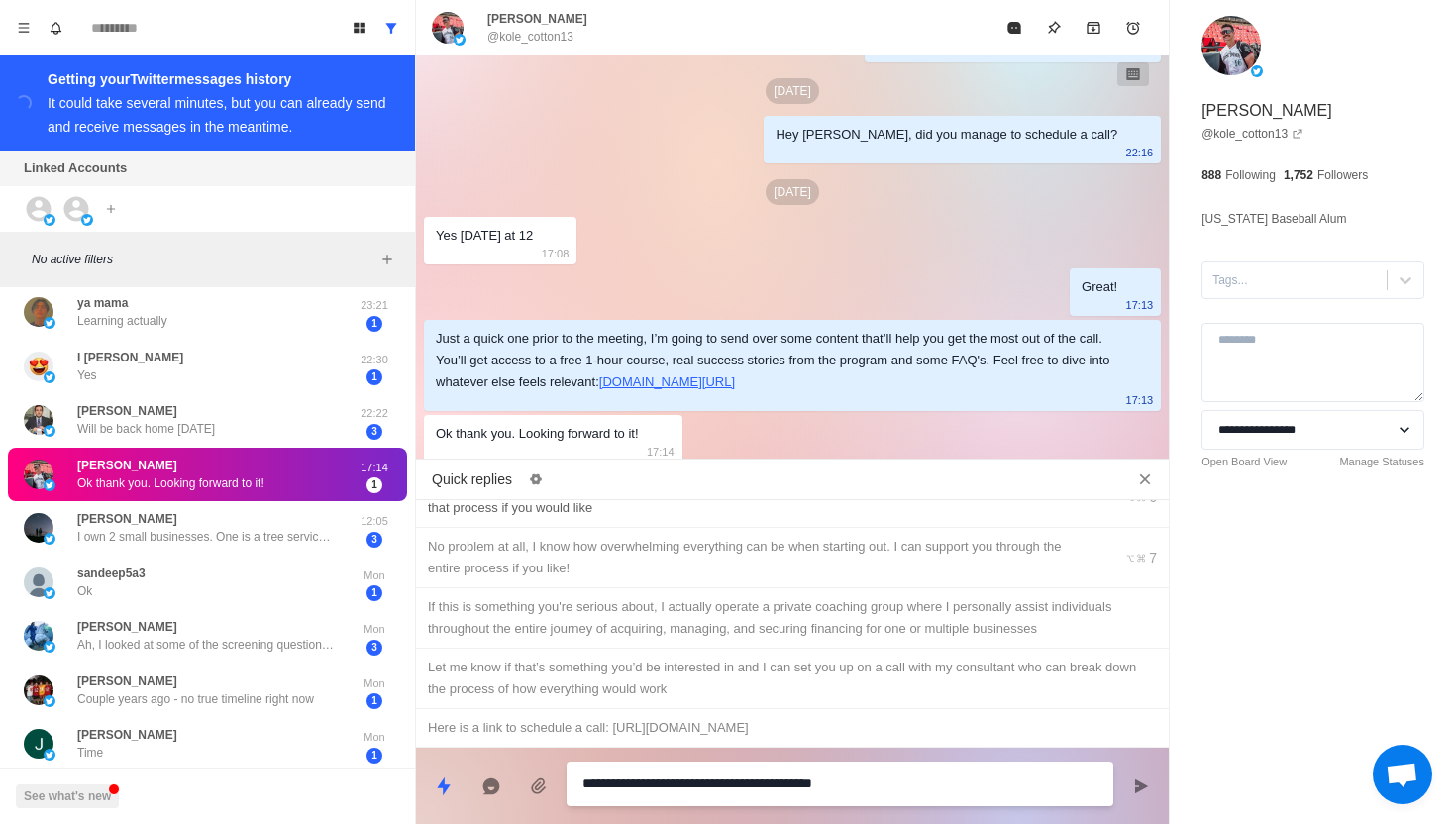 type on "*" 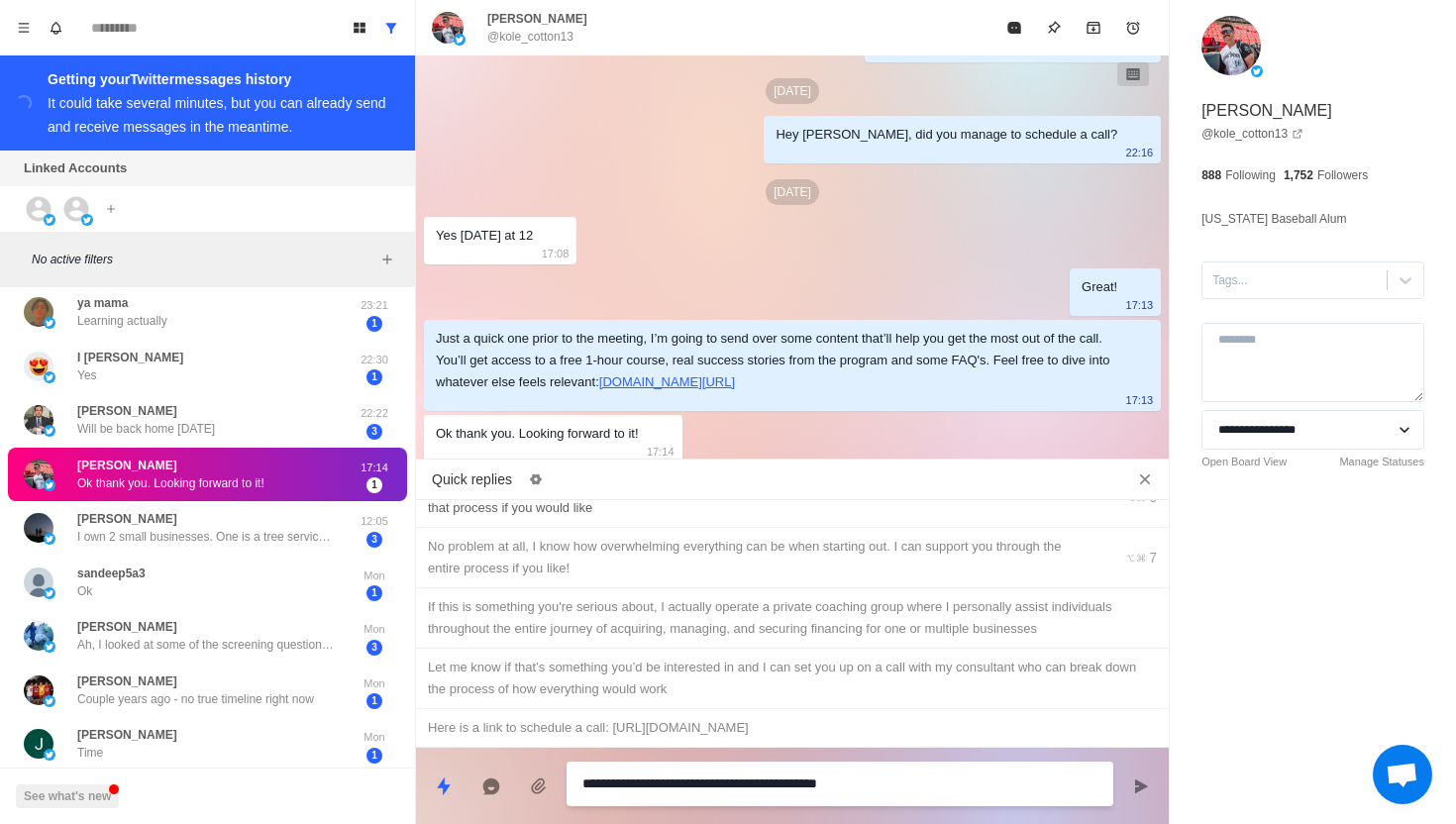type on "*" 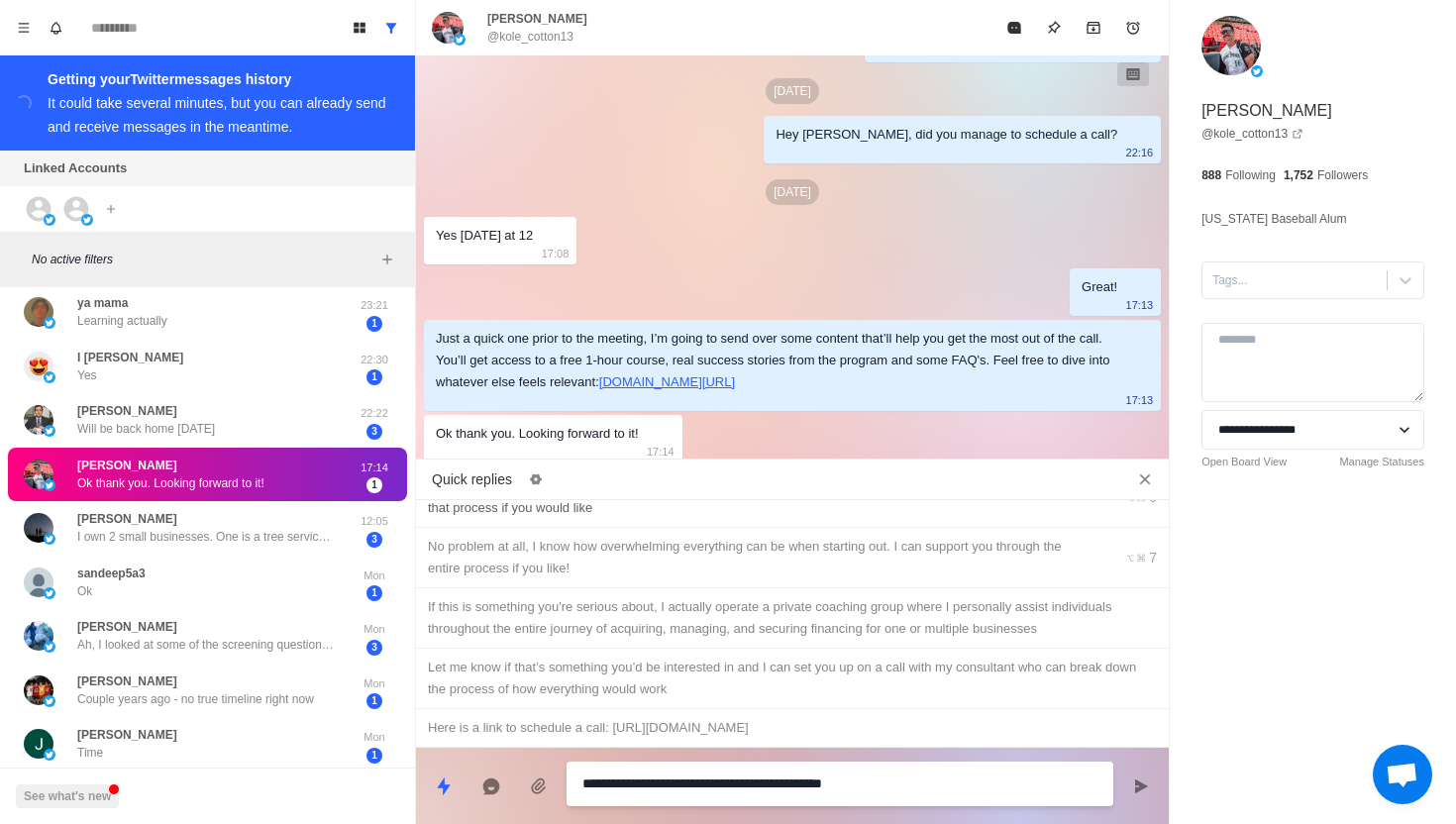 type on "*" 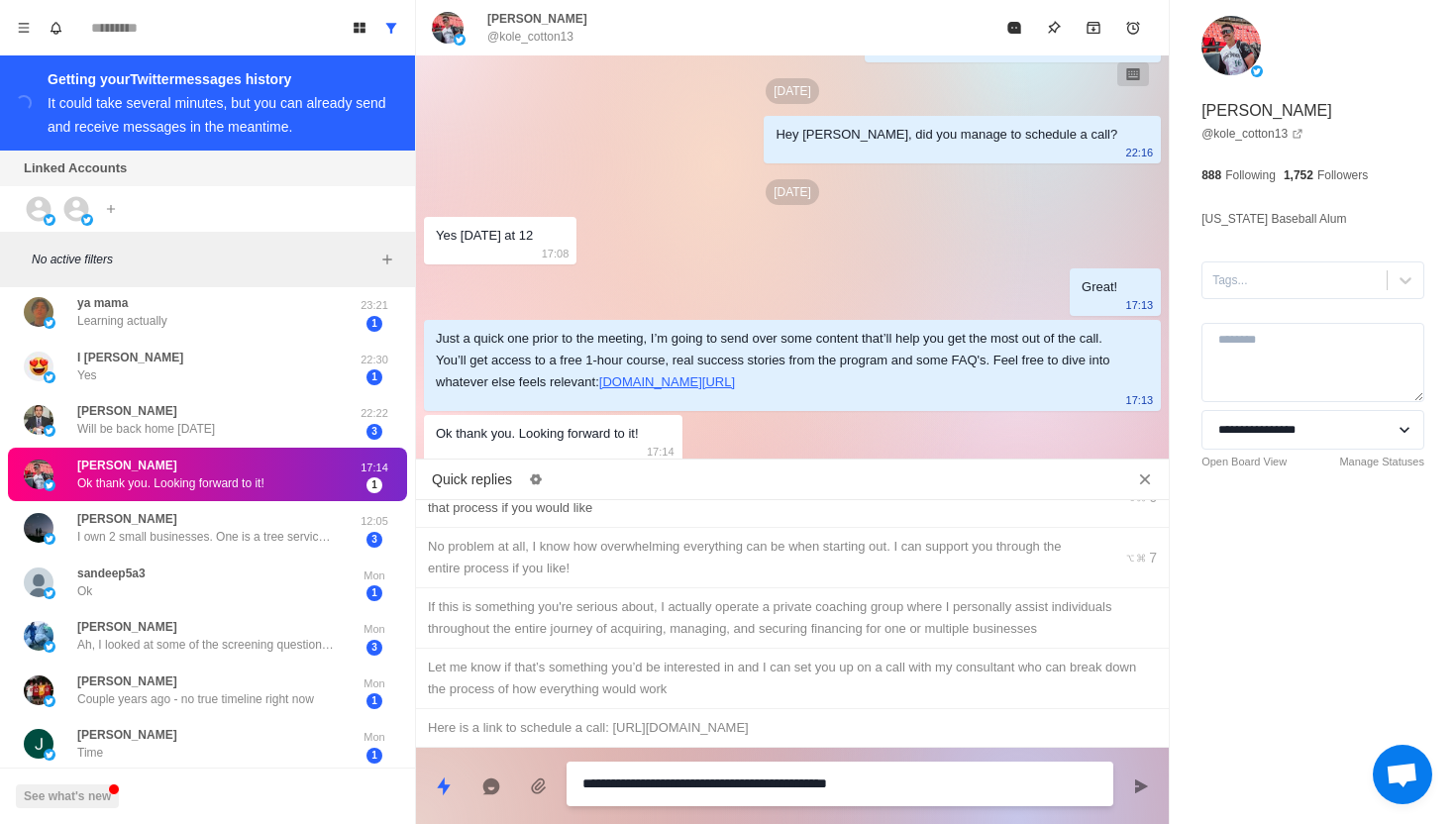 type on "*" 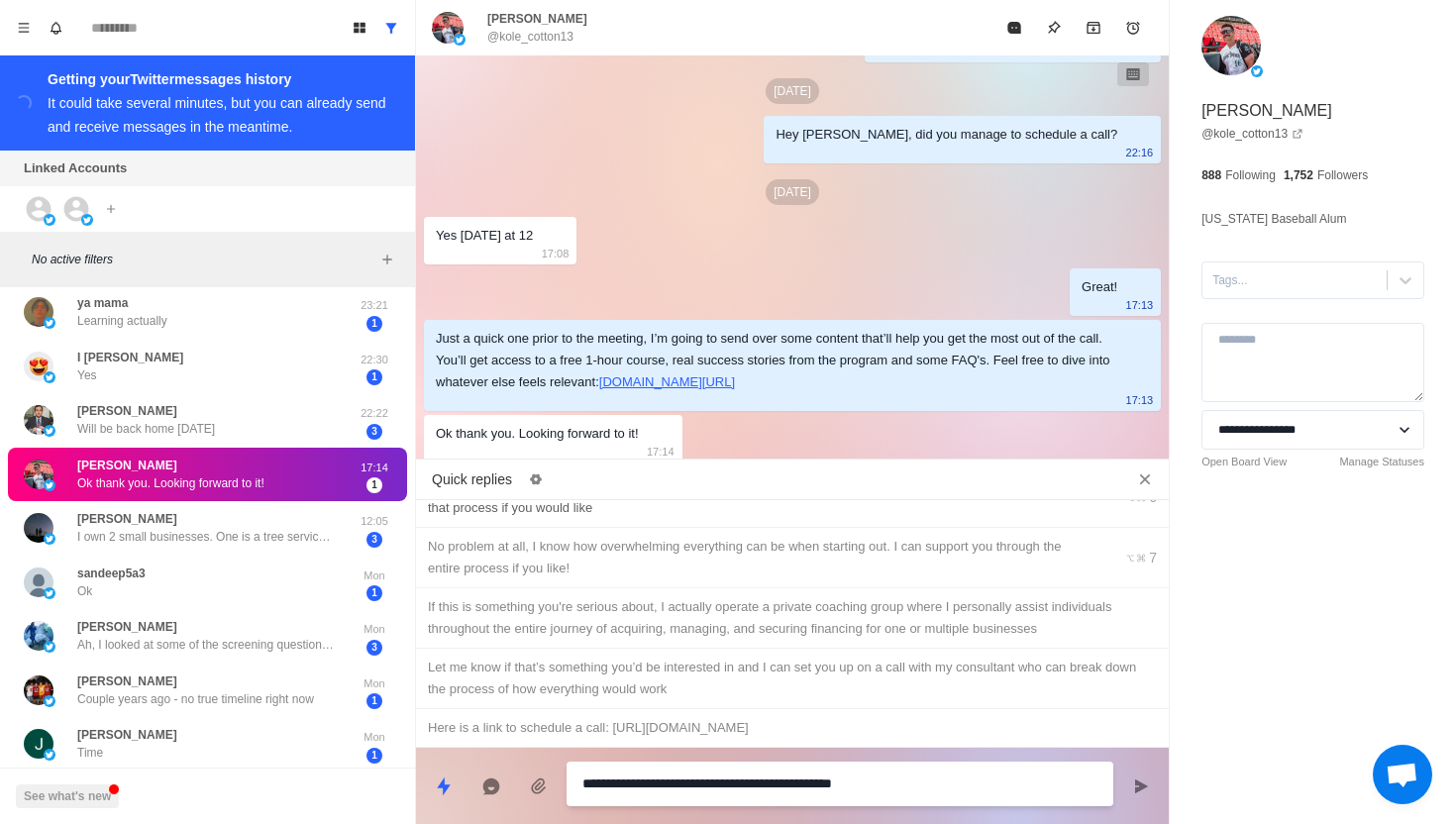 type on "*" 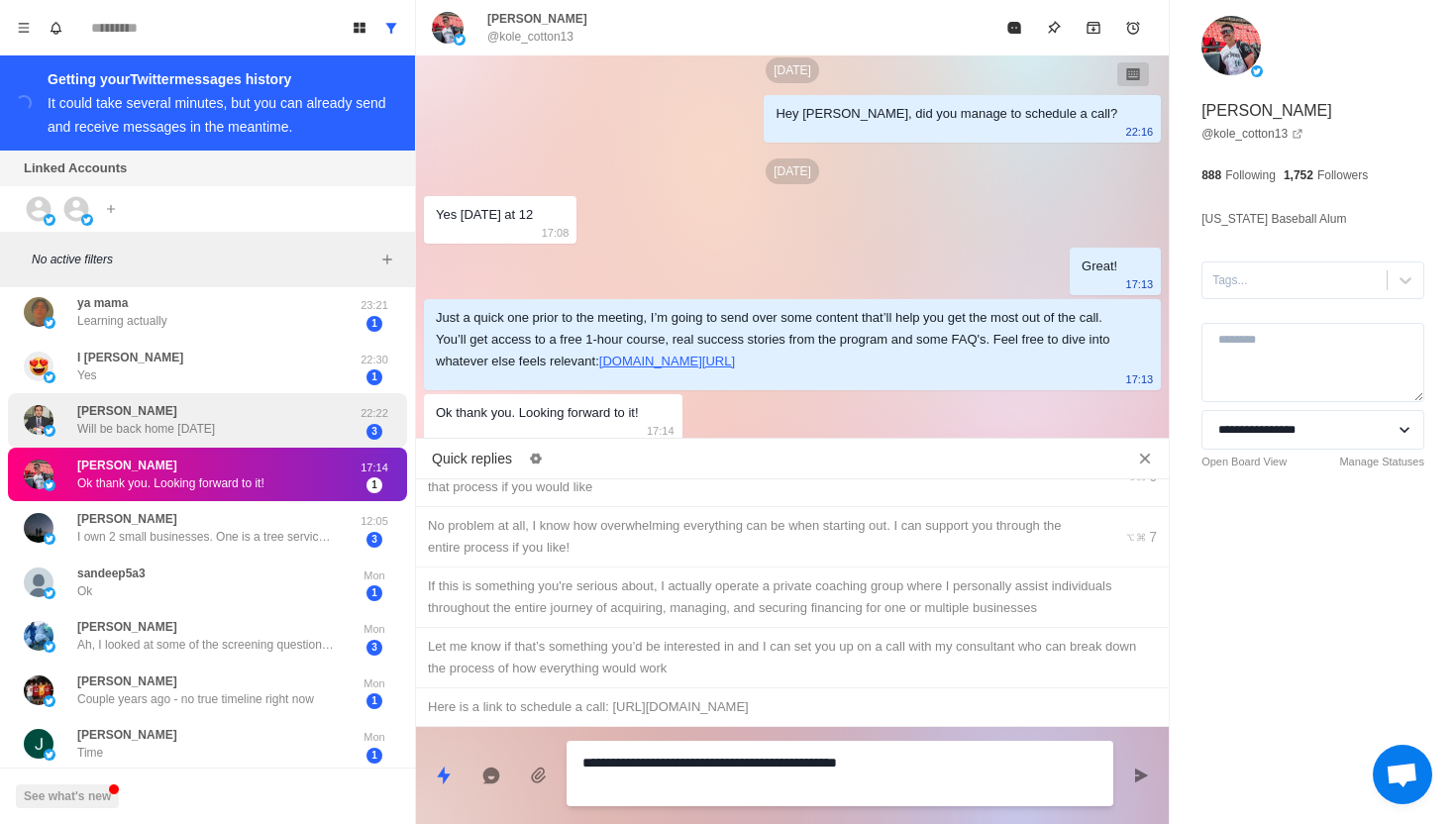 type on "**********" 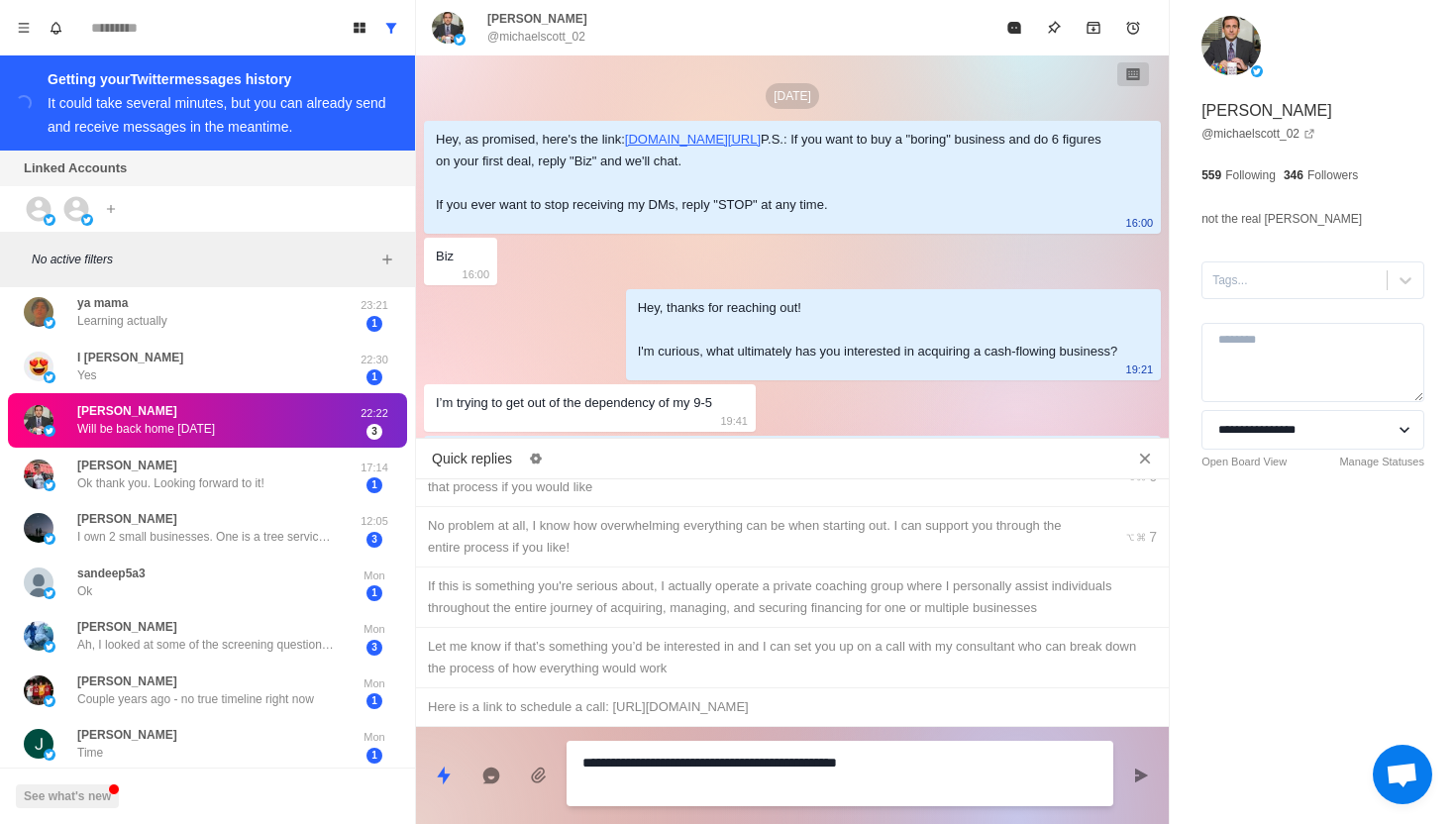 scroll, scrollTop: 1536, scrollLeft: 0, axis: vertical 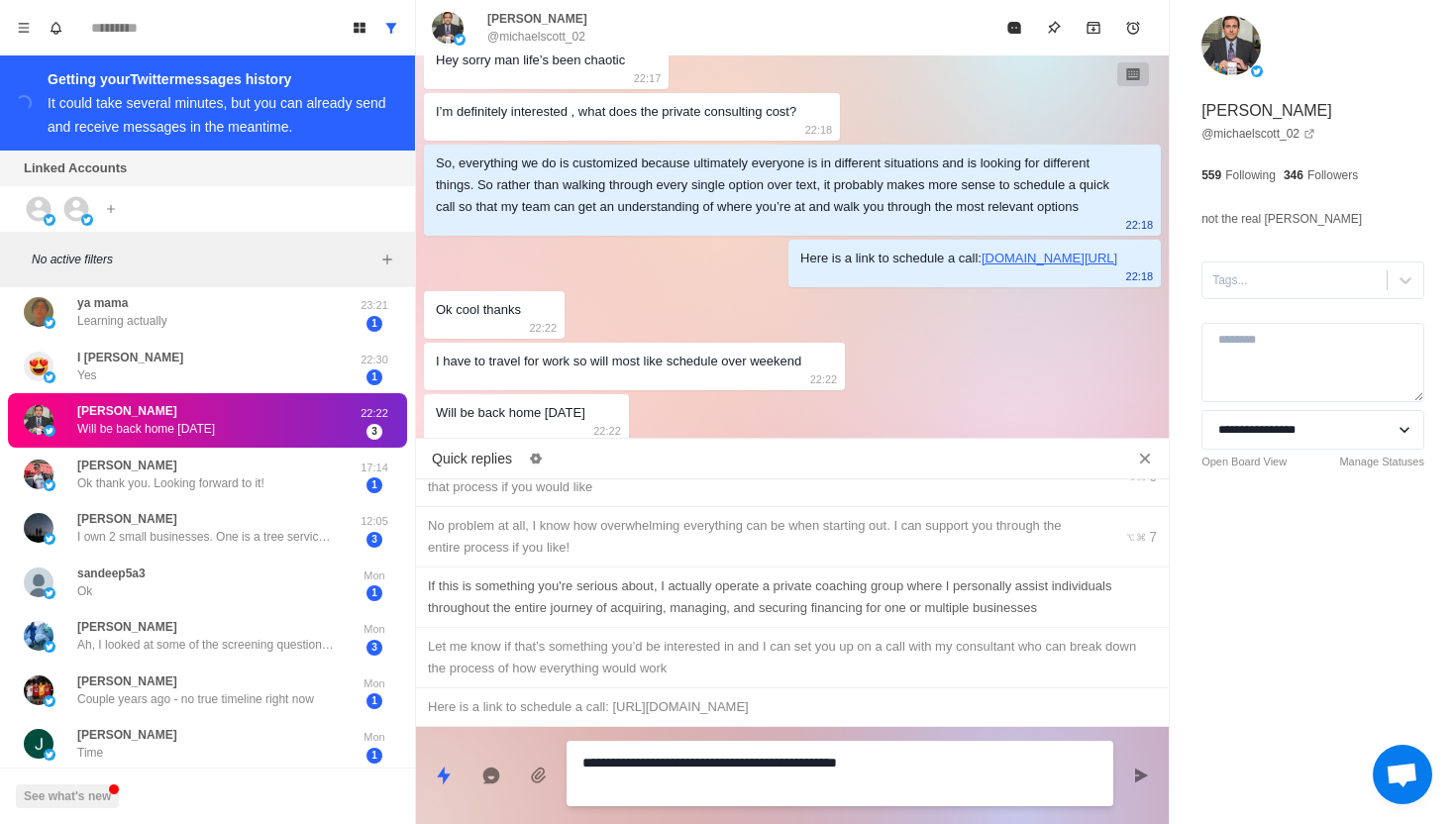 drag, startPoint x: 929, startPoint y: 776, endPoint x: 861, endPoint y: 648, distance: 144.94137 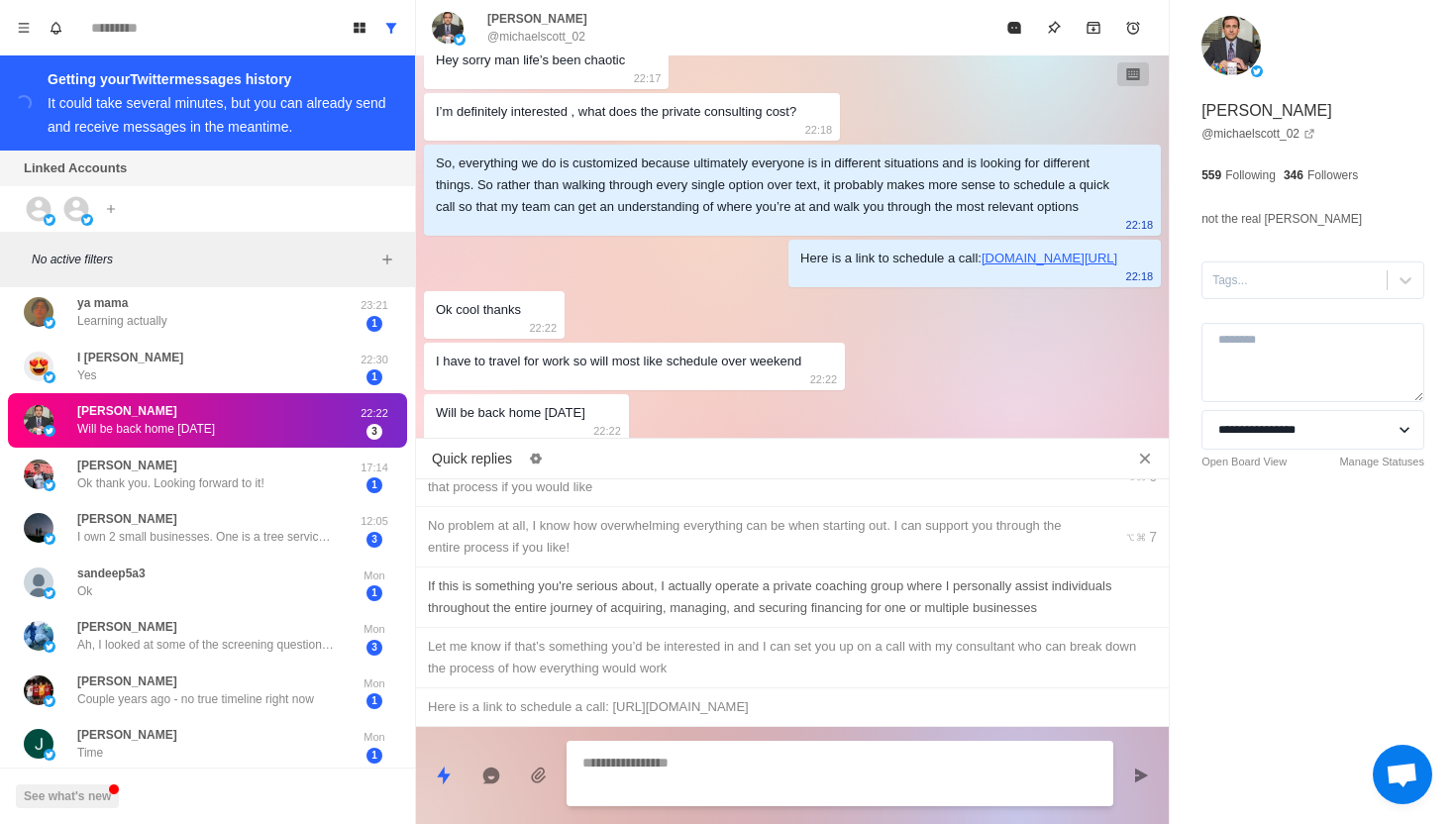scroll, scrollTop: 1515, scrollLeft: 0, axis: vertical 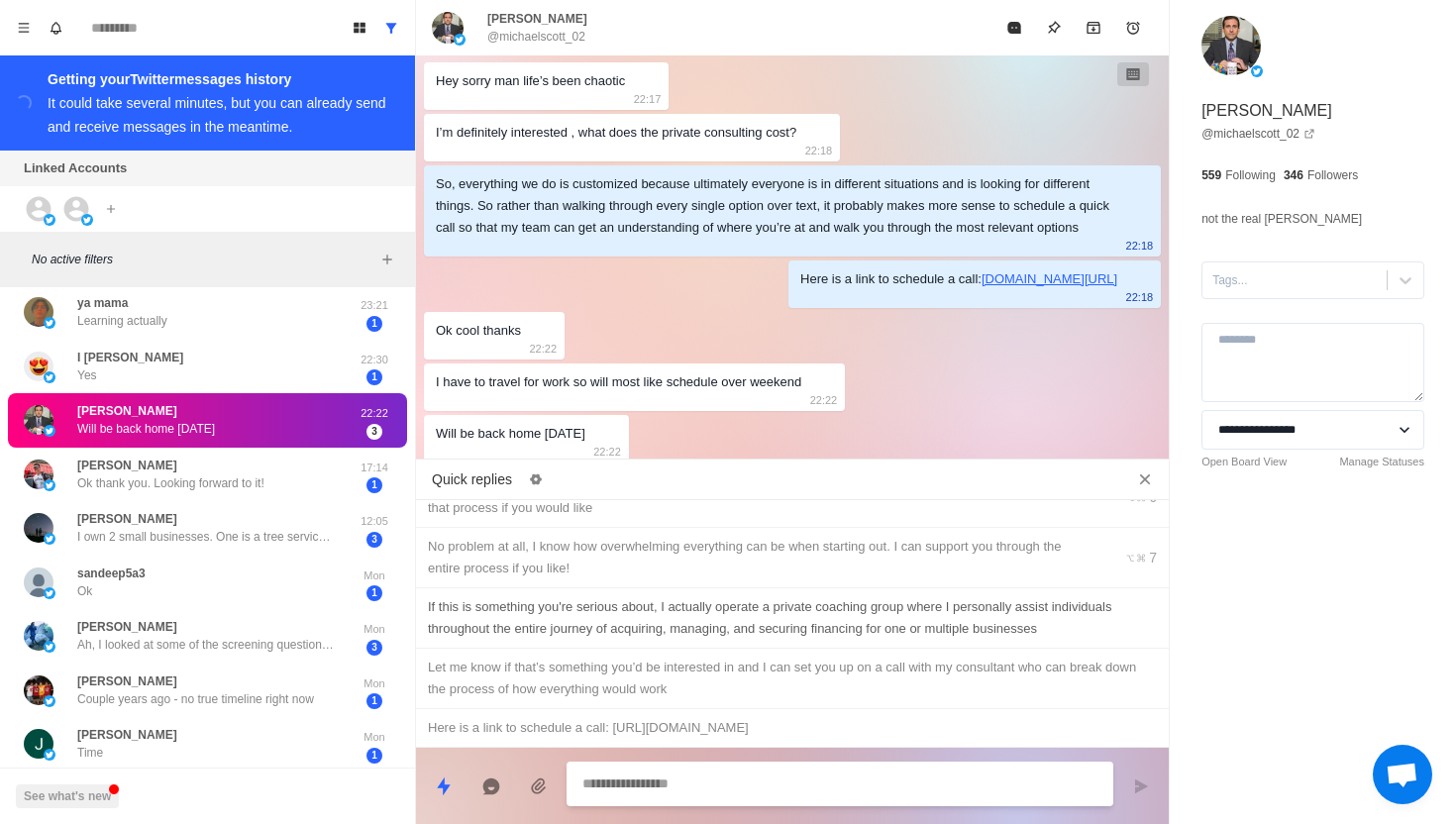 type 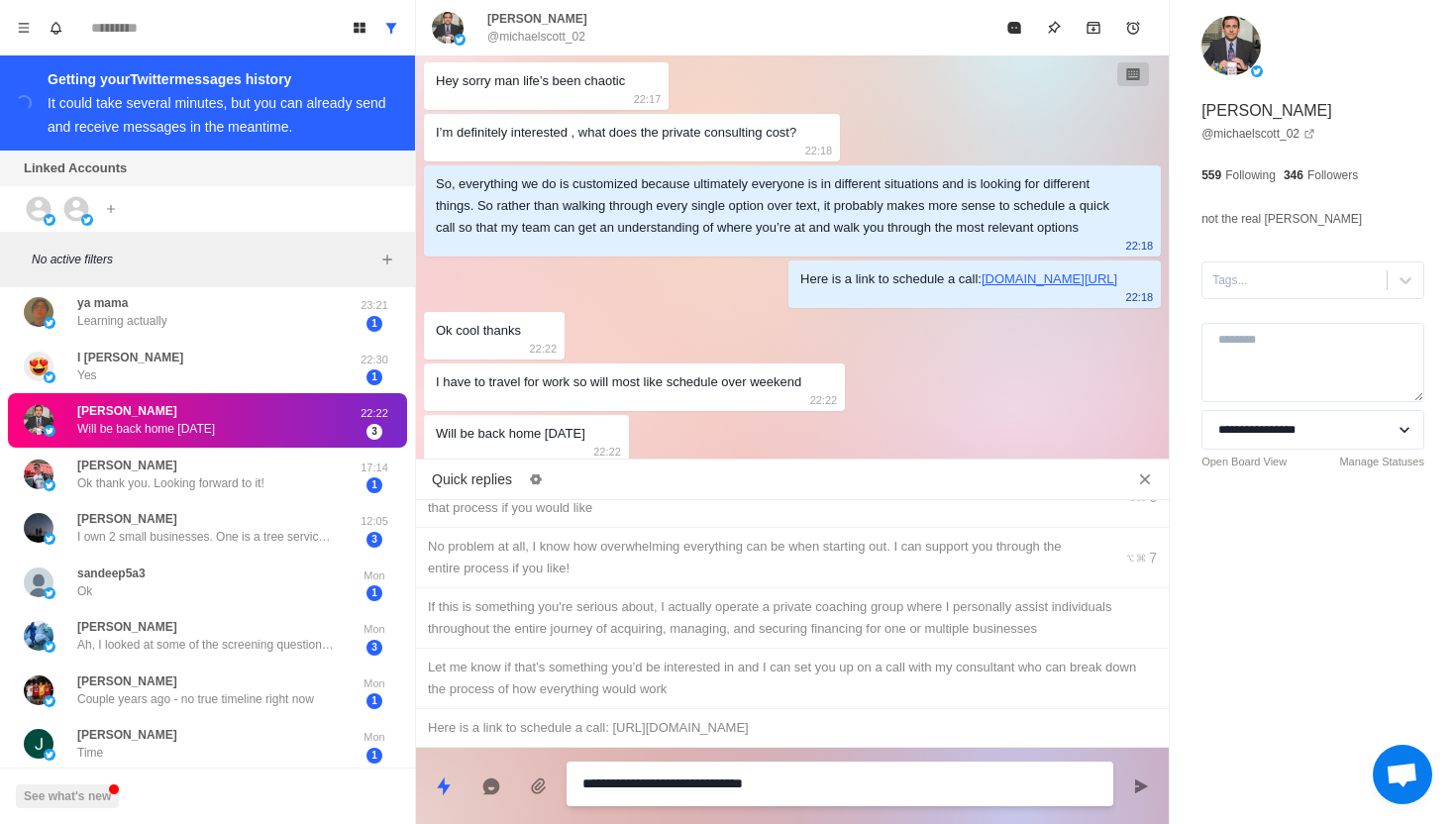 click on "**********" at bounding box center [840, 783] 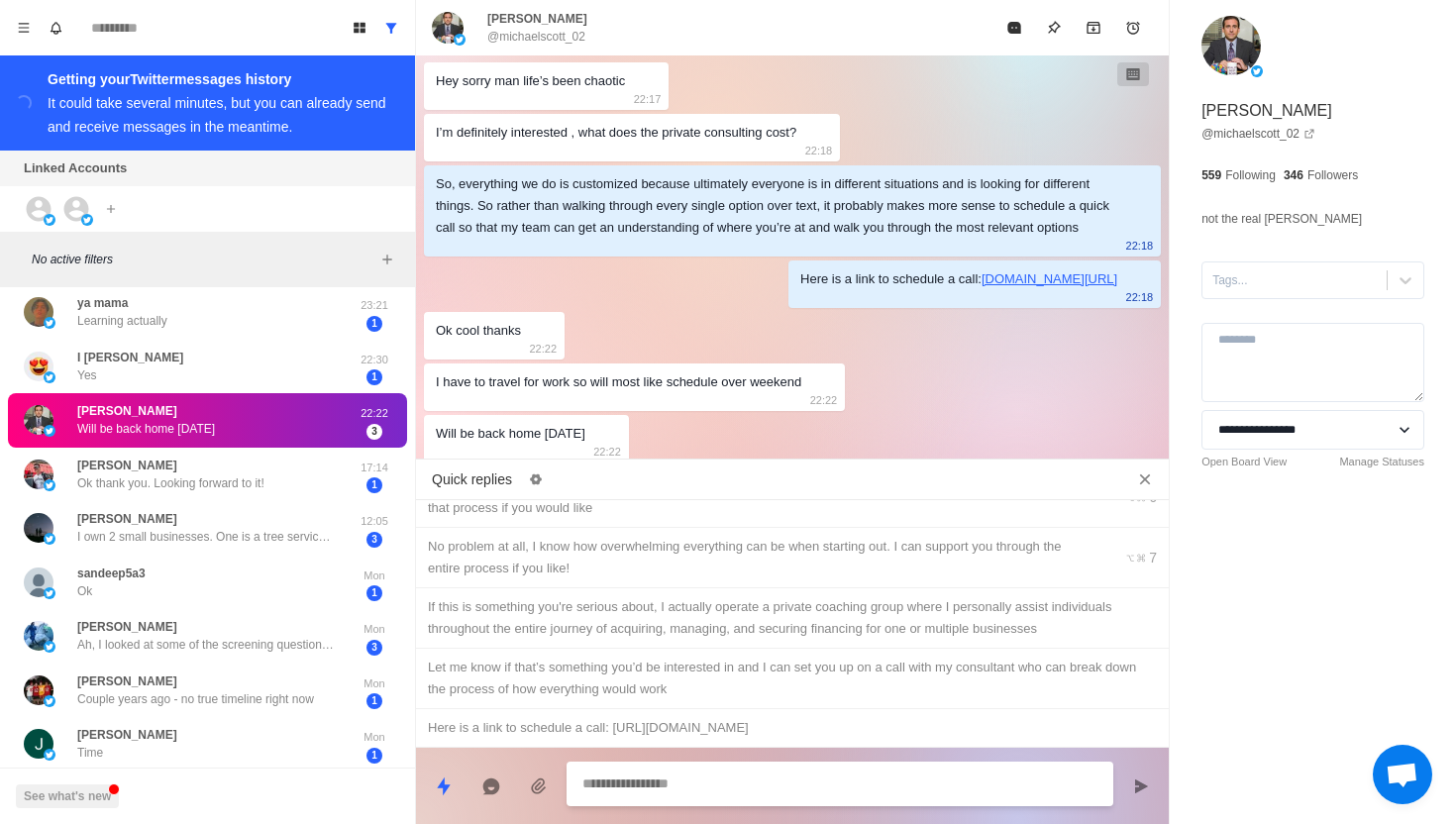 scroll, scrollTop: 1616, scrollLeft: 0, axis: vertical 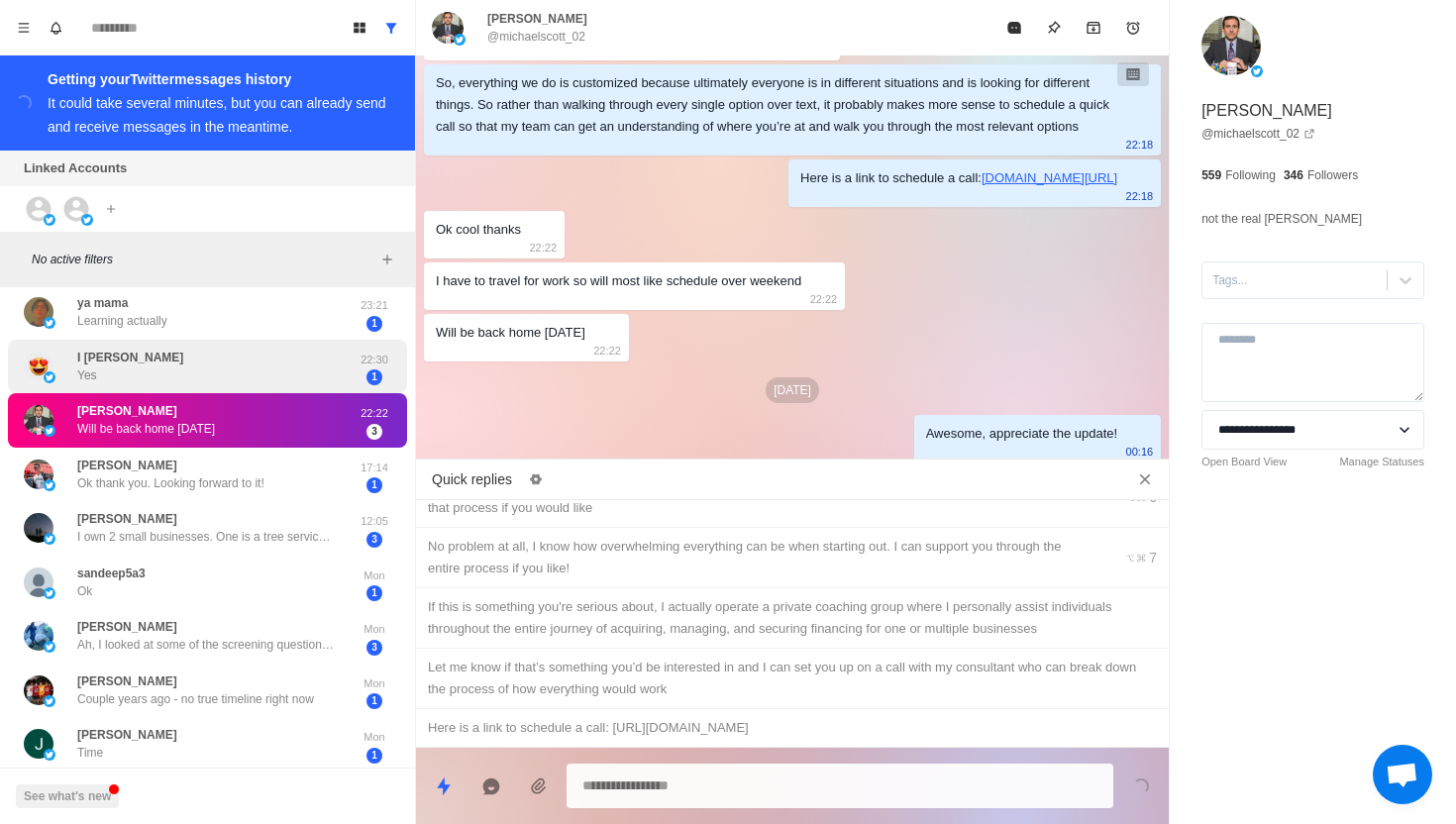 click on "I [PERSON_NAME] Yes" at bounding box center [186, 366] 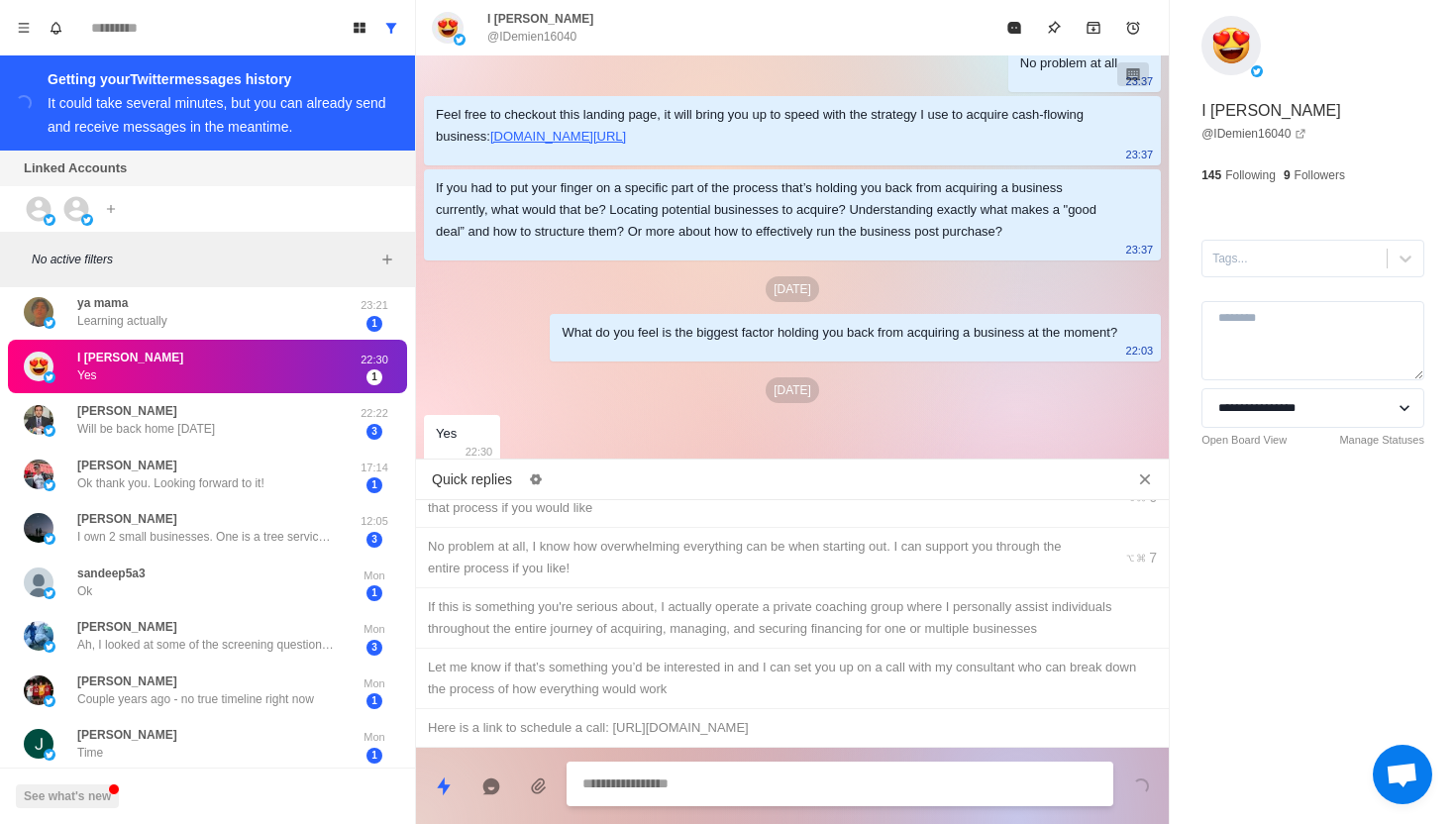 scroll, scrollTop: 3142, scrollLeft: 0, axis: vertical 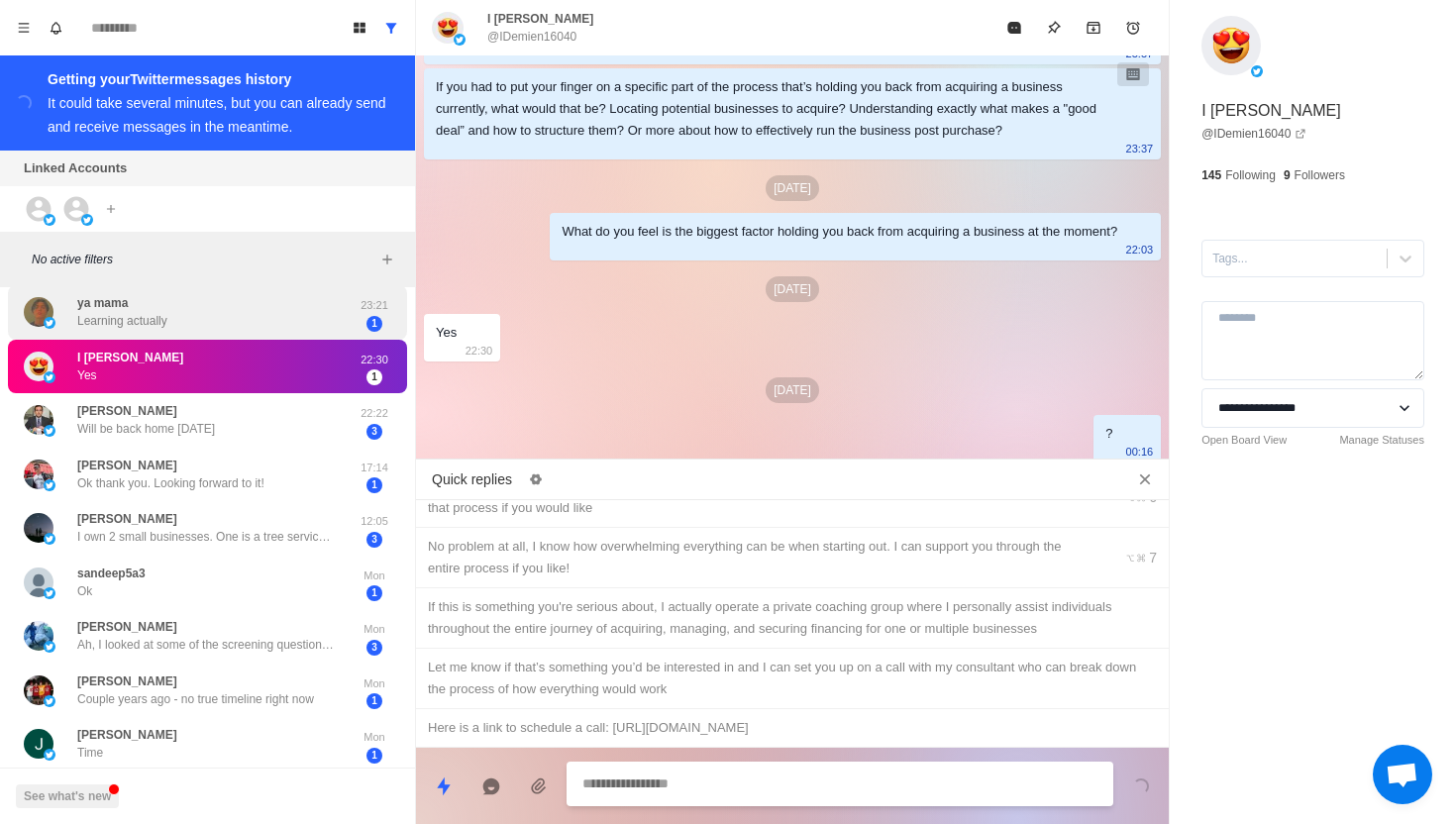 click on "ya mama Learning actually" at bounding box center [186, 312] 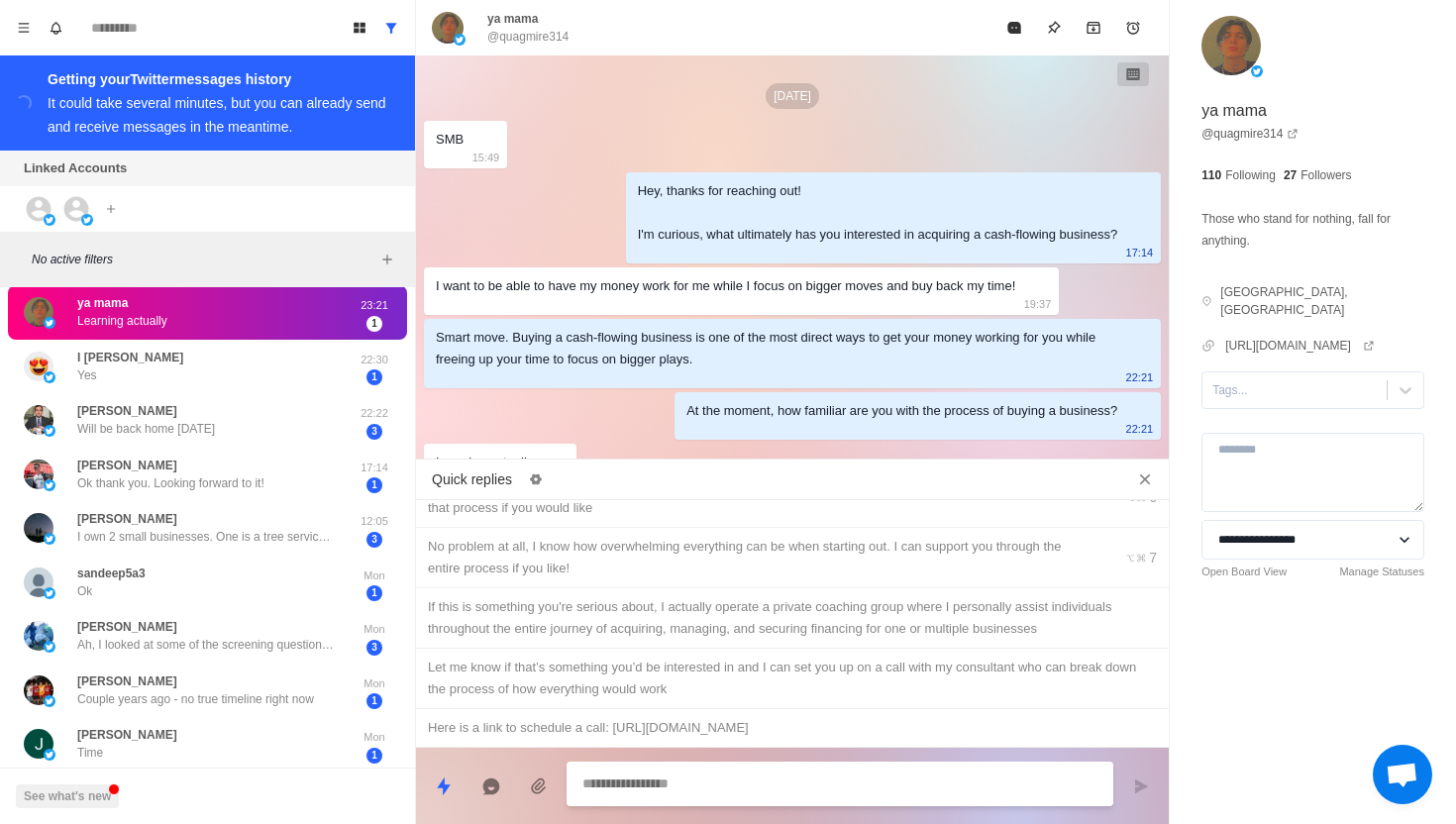 scroll, scrollTop: 28, scrollLeft: 0, axis: vertical 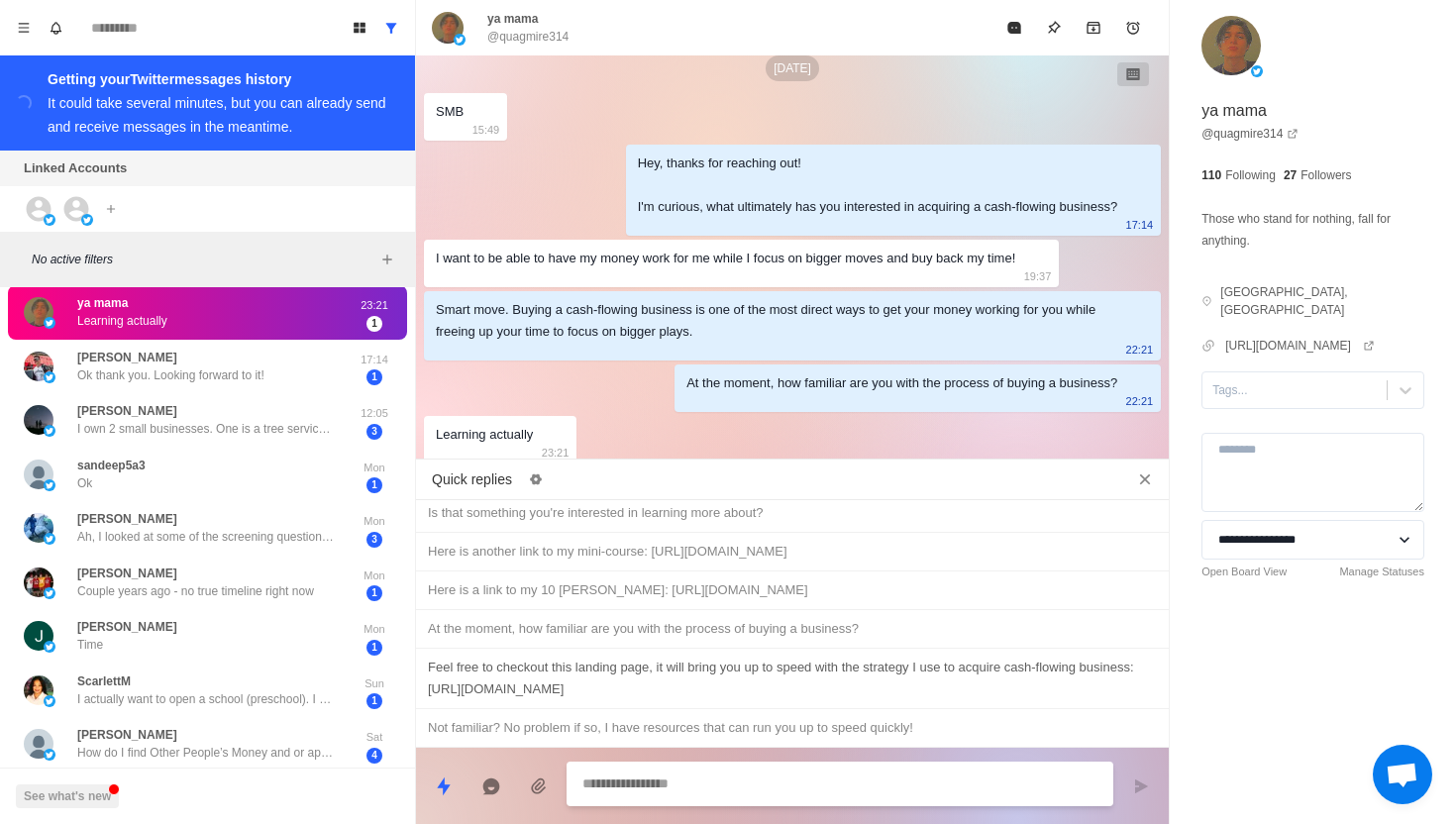 click on "Feel free to checkout this landing page, it will bring you up to speed with the strategy I use to acquire cash-flowing business: [URL][DOMAIN_NAME]" at bounding box center [792, 678] 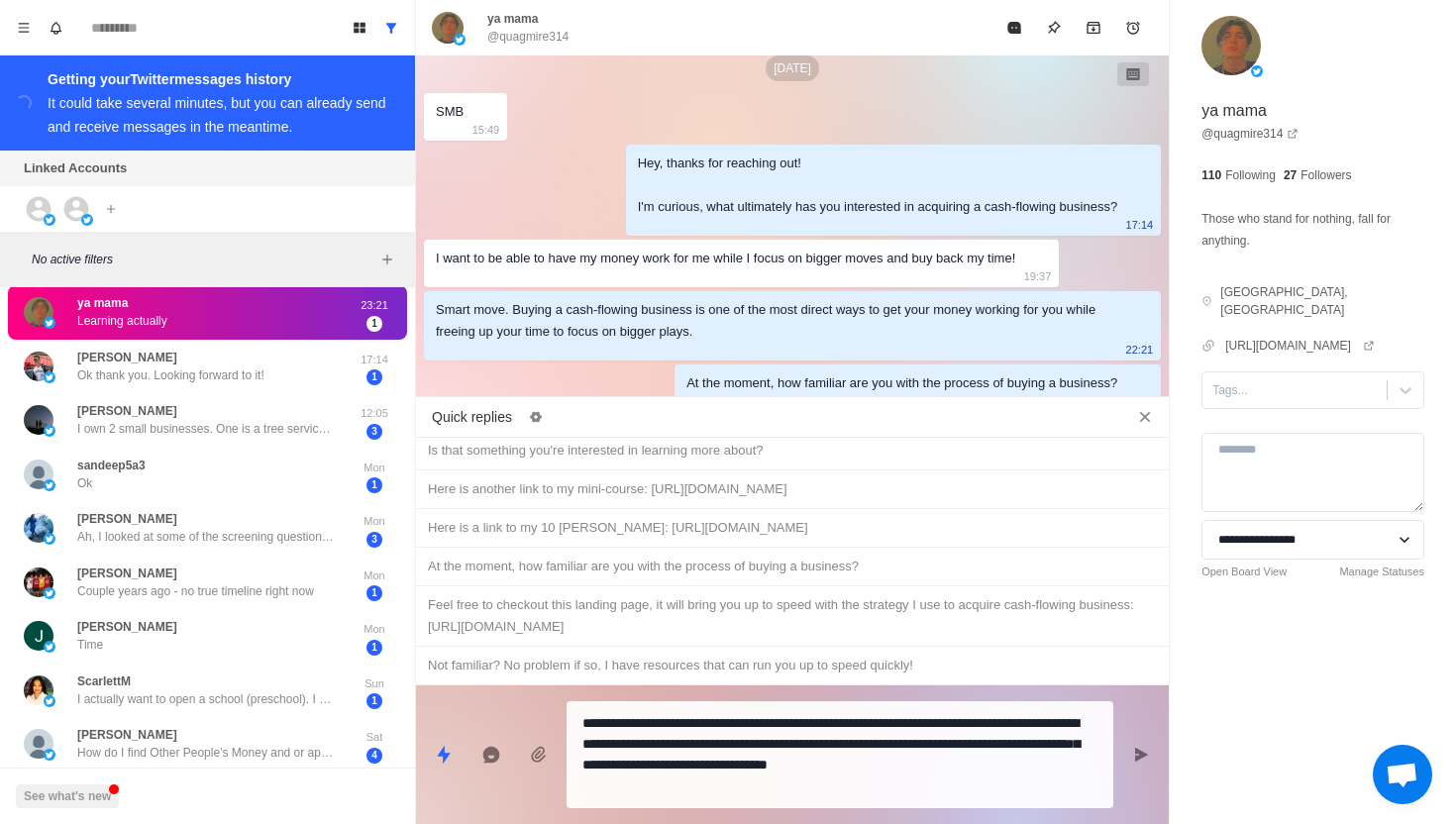 click on "**********" at bounding box center (840, 755) 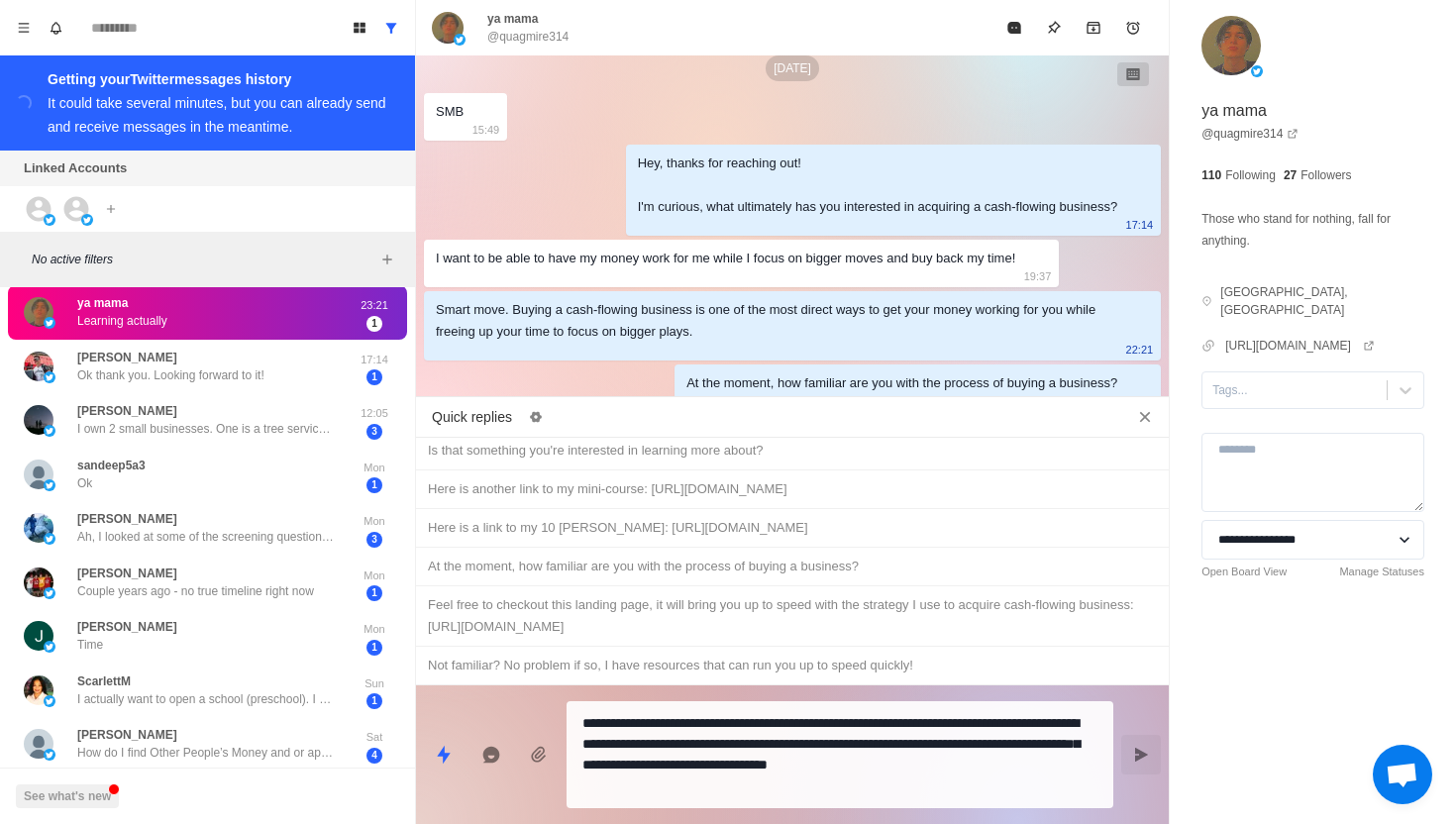 click at bounding box center [1141, 755] 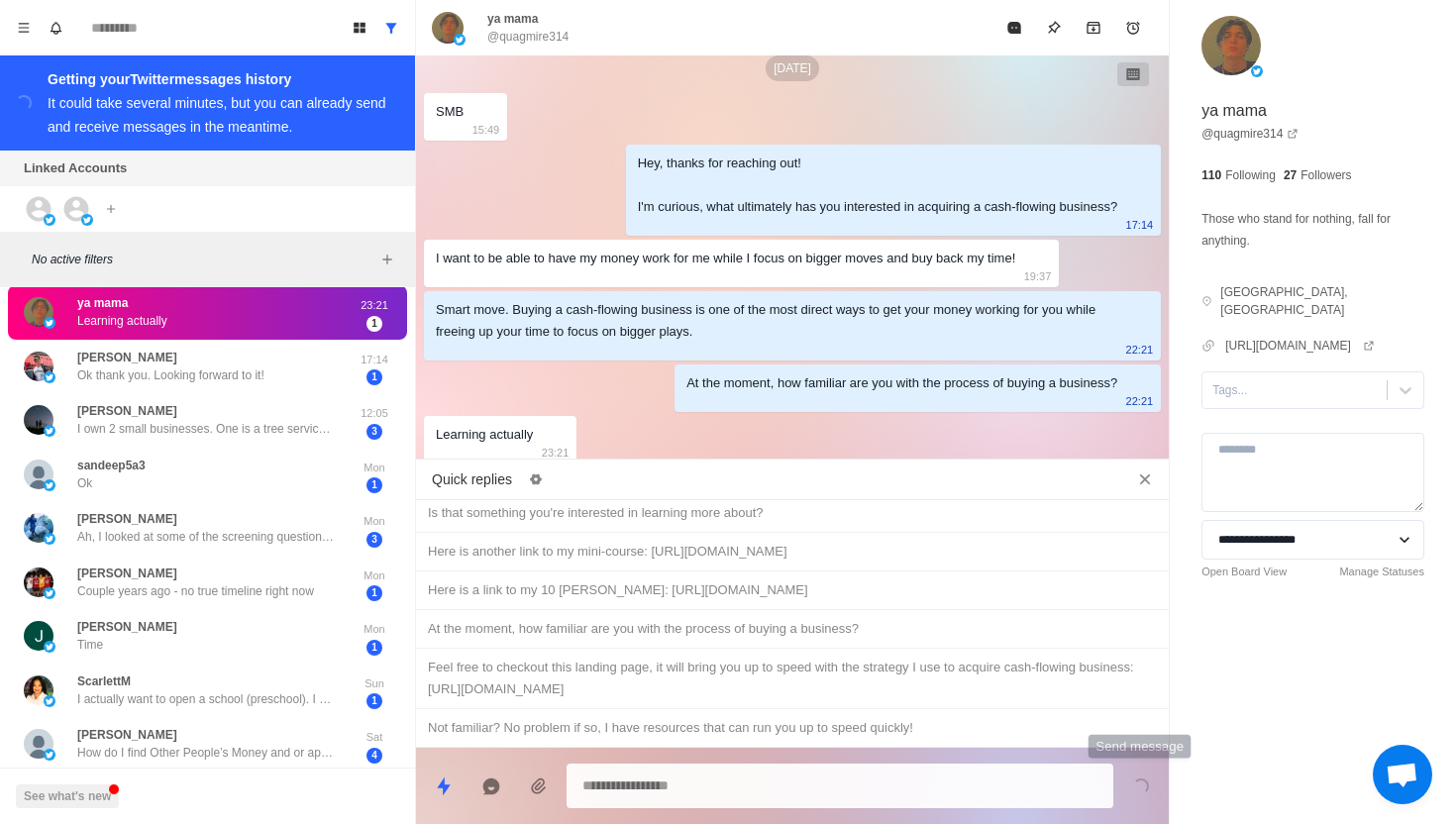 scroll, scrollTop: 172, scrollLeft: 0, axis: vertical 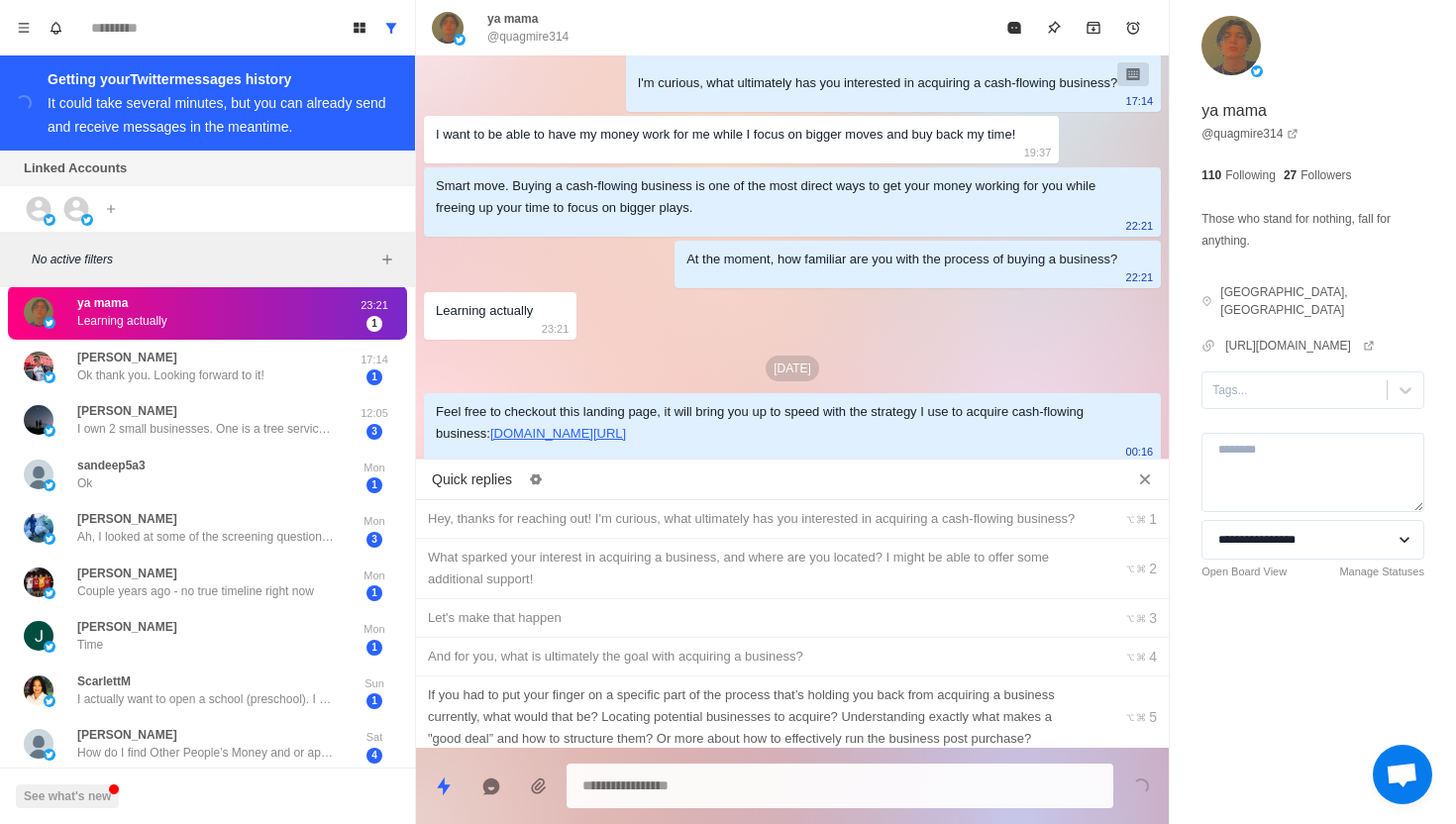 click on "If you had to put your finger on a specific part of the process that’s holding you back from acquiring a business currently, what would that be? Locating potential businesses to acquire? Understanding exactly what makes a "good deal” and how to structure them? Or more about how to effectively run the business post purchase?" at bounding box center (758, 717) 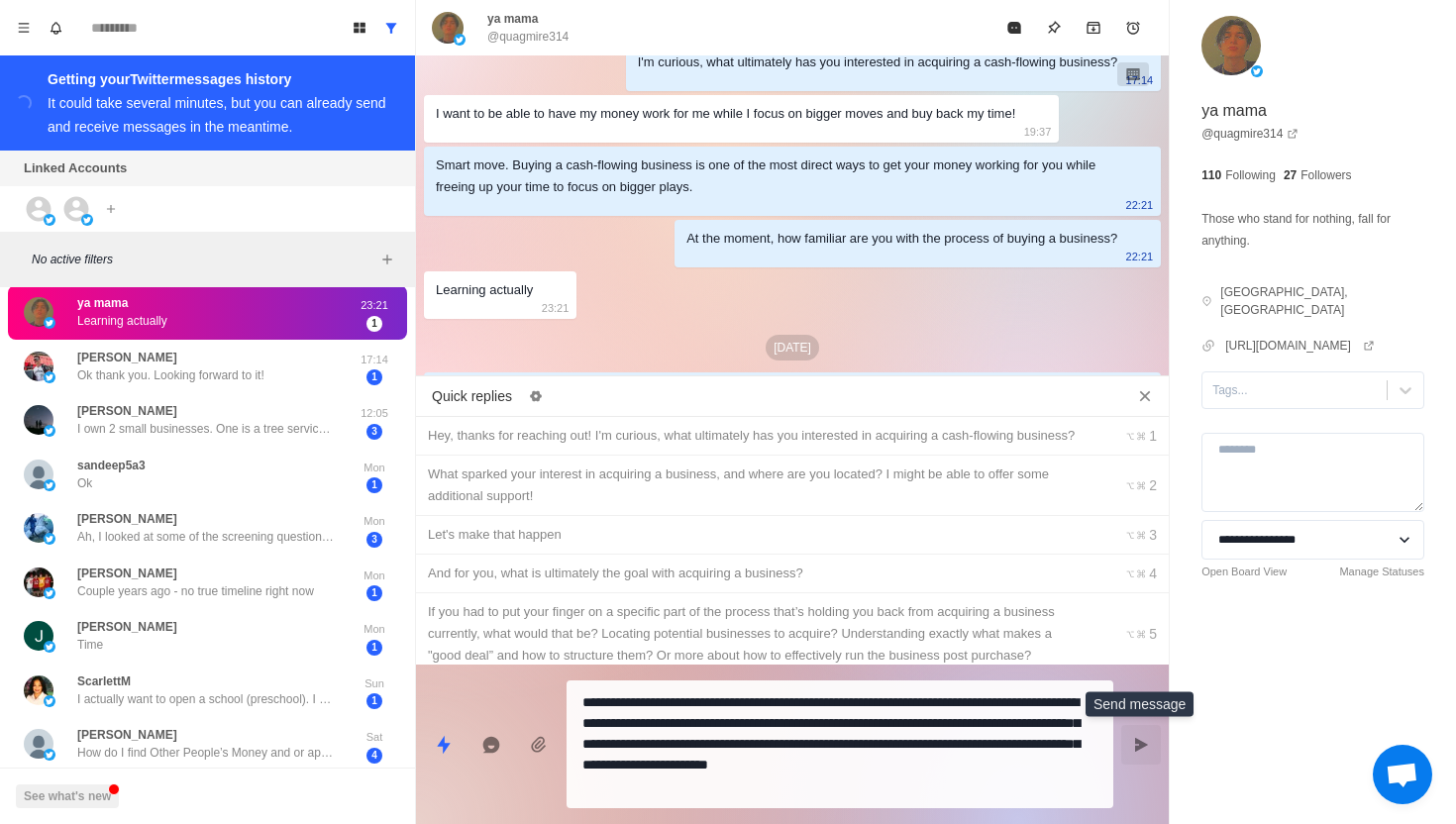 click at bounding box center [1141, 745] 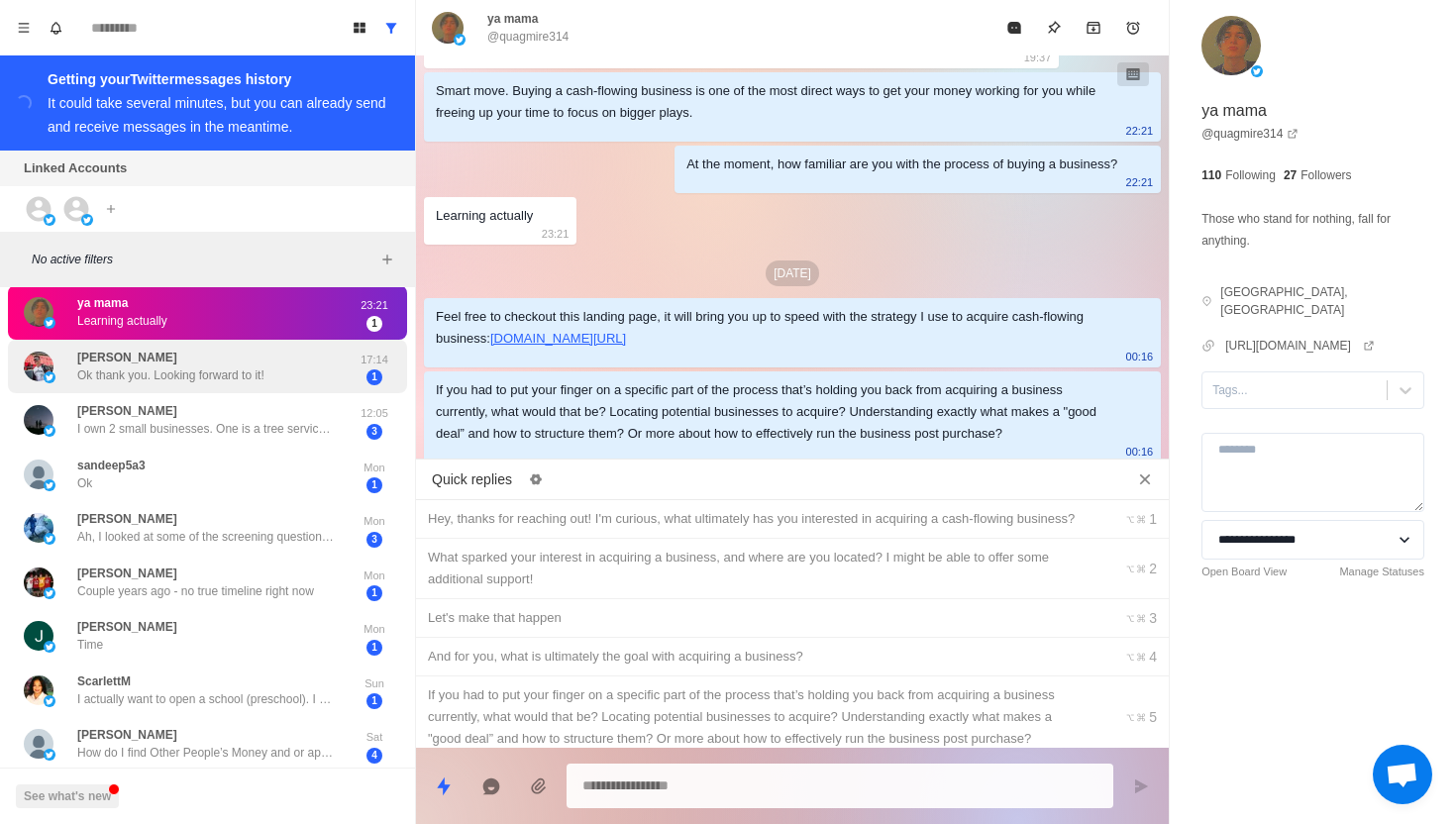 click on "[PERSON_NAME] Ok thank you. Looking forward to it! 17:14 1" at bounding box center [207, 366] 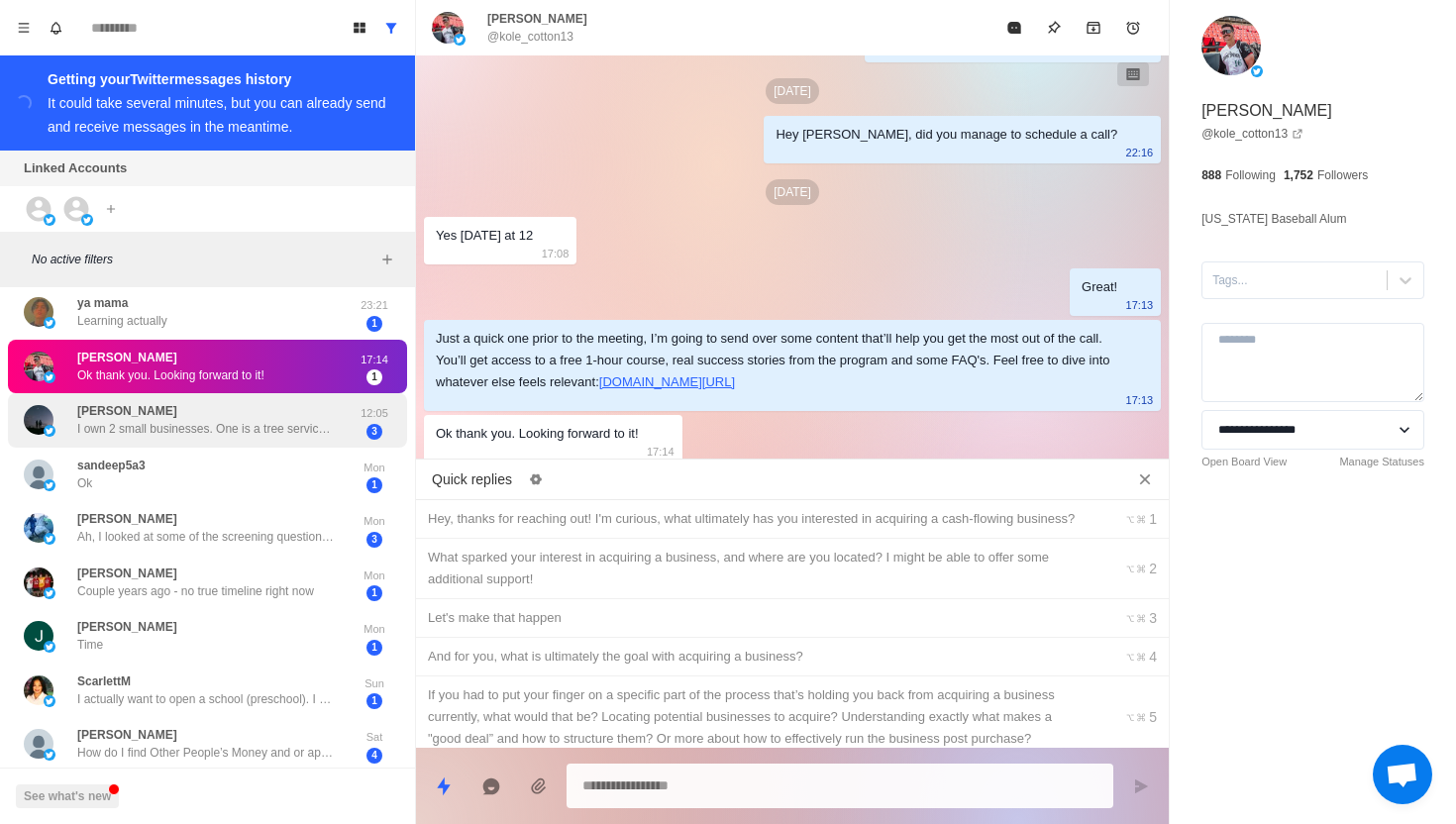 click on "[PERSON_NAME] I own 2 small businesses. One is a tree service, I do most everything and have a couple contractors that come climb for me 1-3days a week. Other is a house cleaning company where I’m totally removed from day to day, and have a VA for customer service, sales, and ops.
Listened to a lot of [PERSON_NAME] and read her new book which has somewhat inspired me" at bounding box center [206, 420] 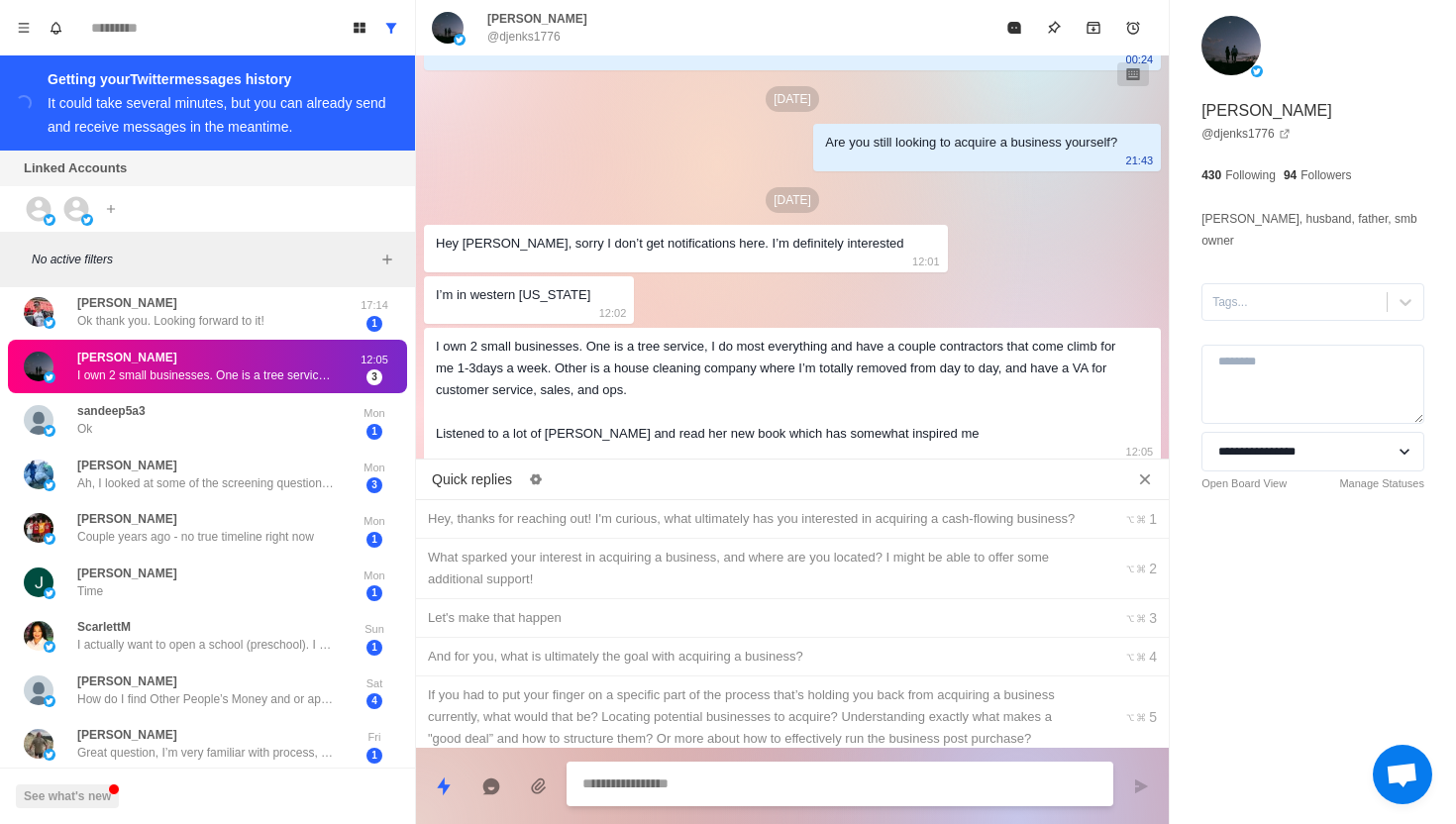 scroll, scrollTop: 9, scrollLeft: 0, axis: vertical 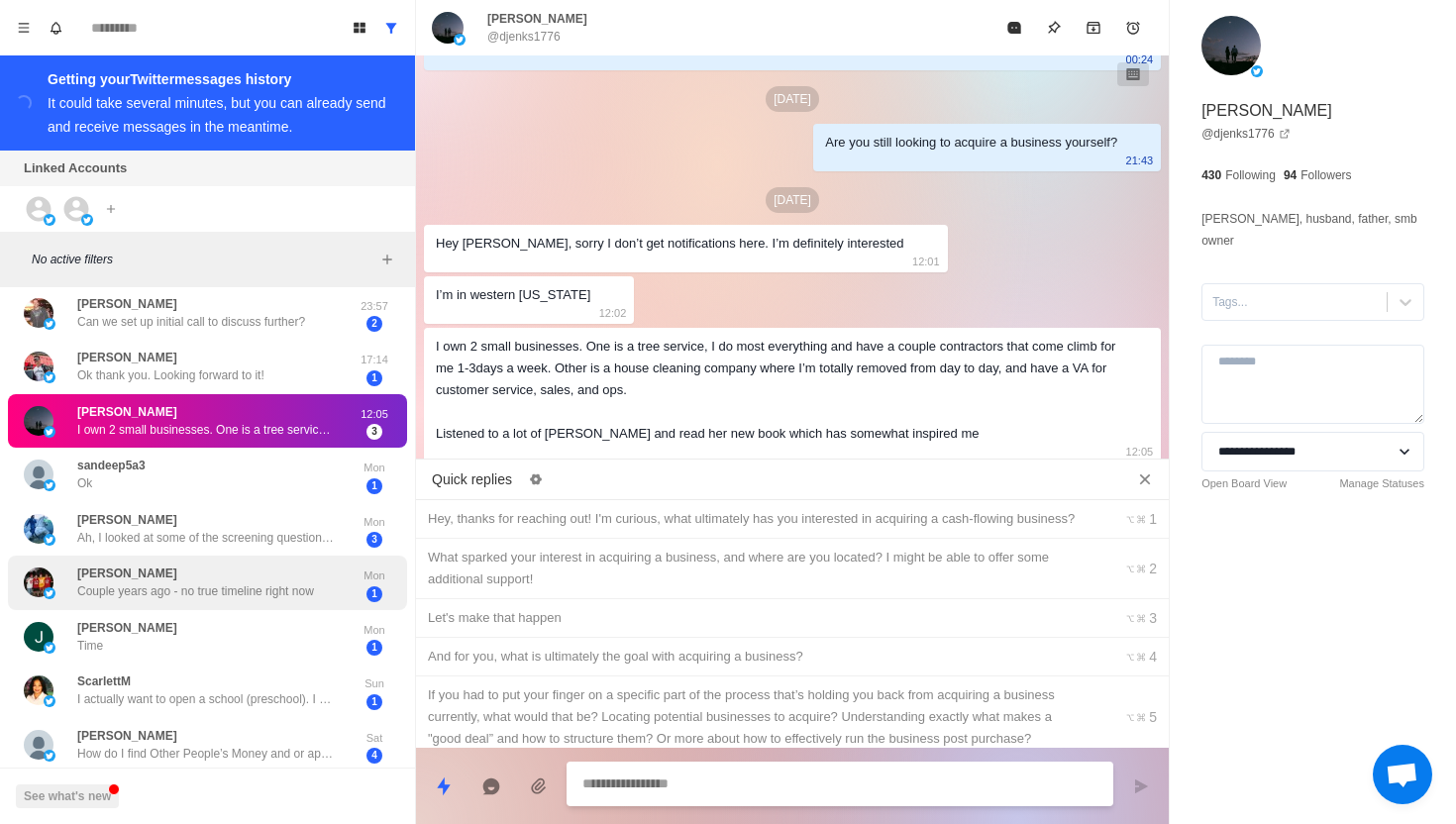 click on "[PERSON_NAME] Couple years ago - no true timeline right now" at bounding box center [195, 582] 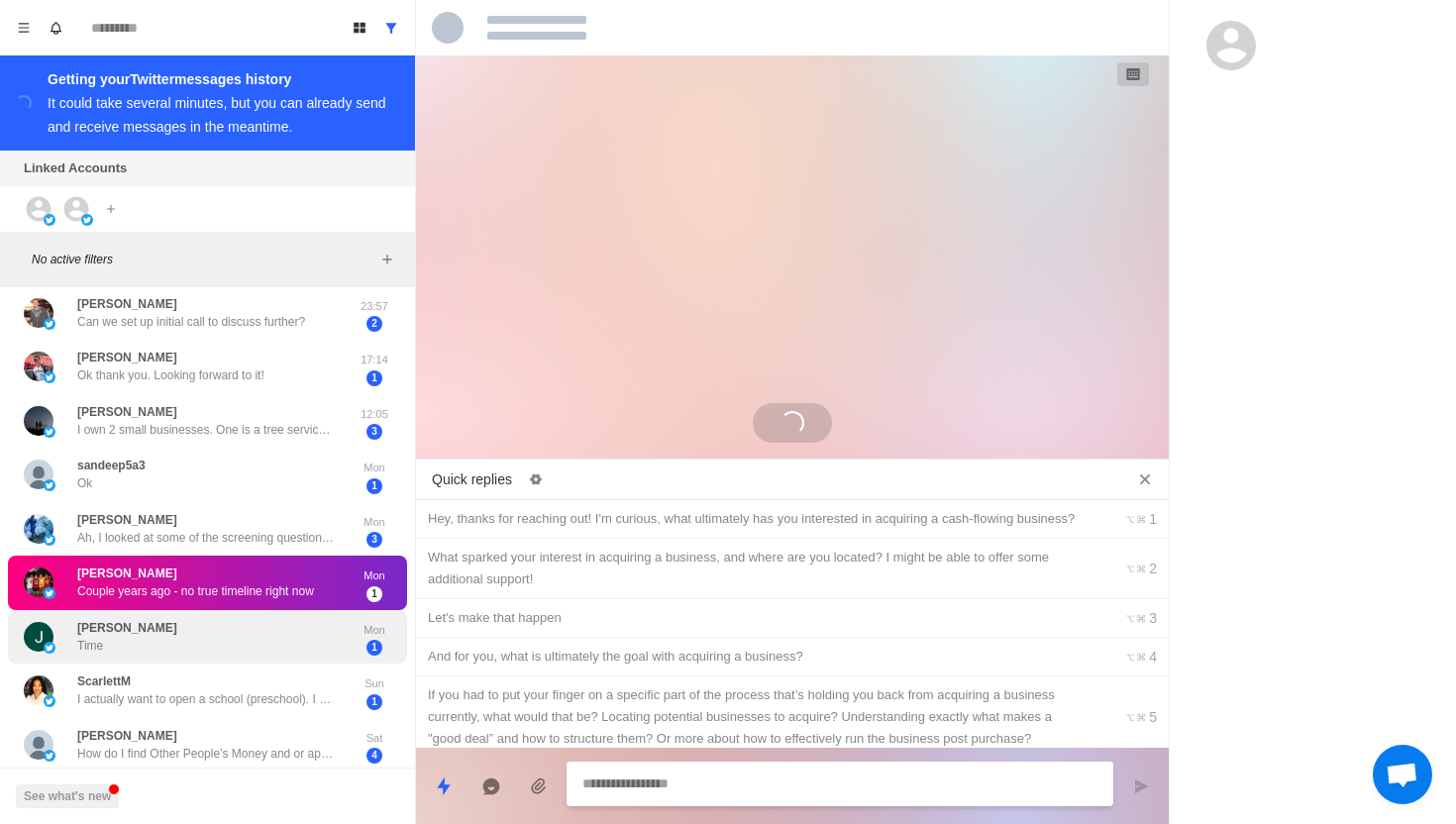 scroll, scrollTop: 295, scrollLeft: 0, axis: vertical 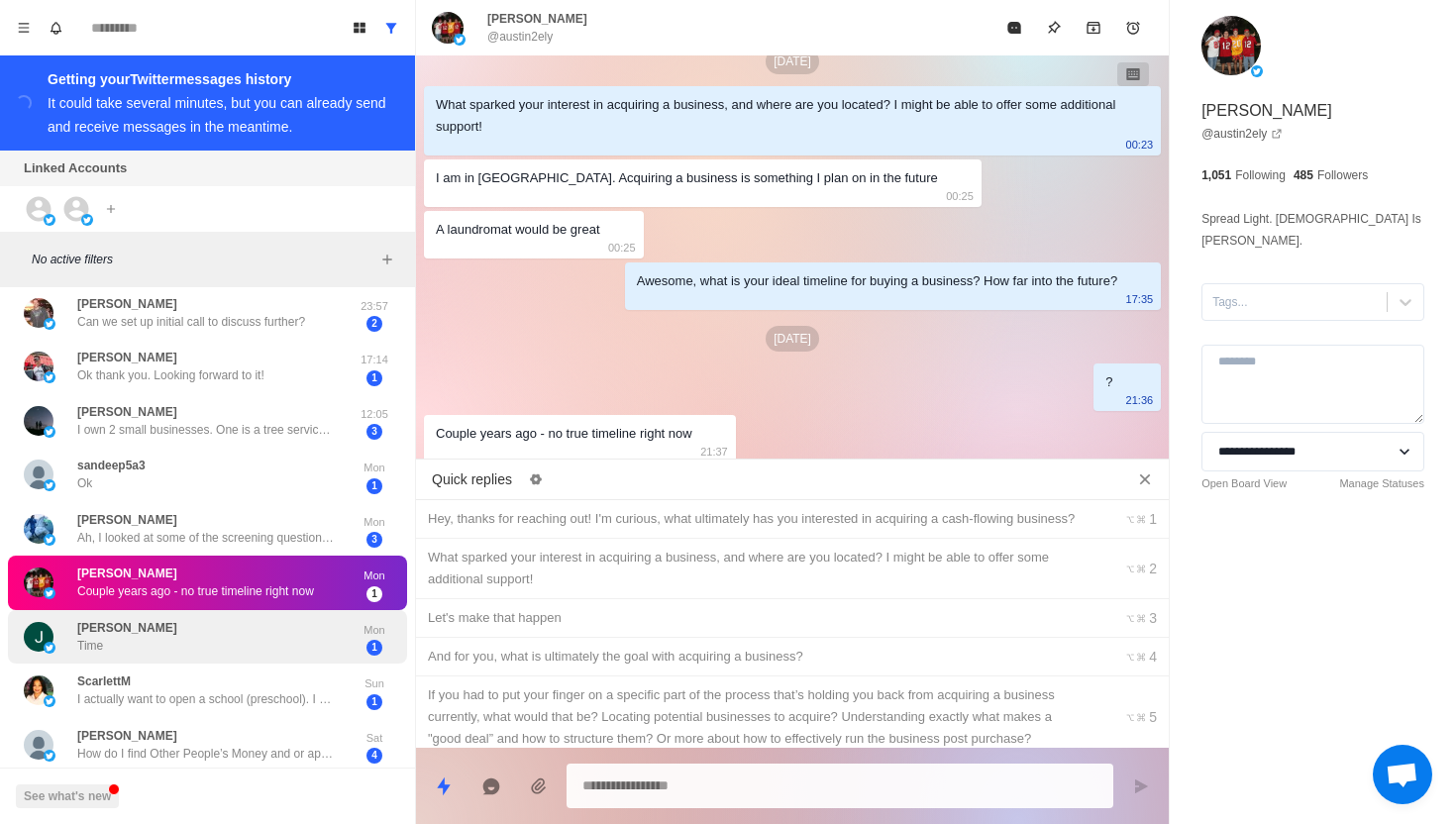 click on "[PERSON_NAME] Time" at bounding box center [186, 637] 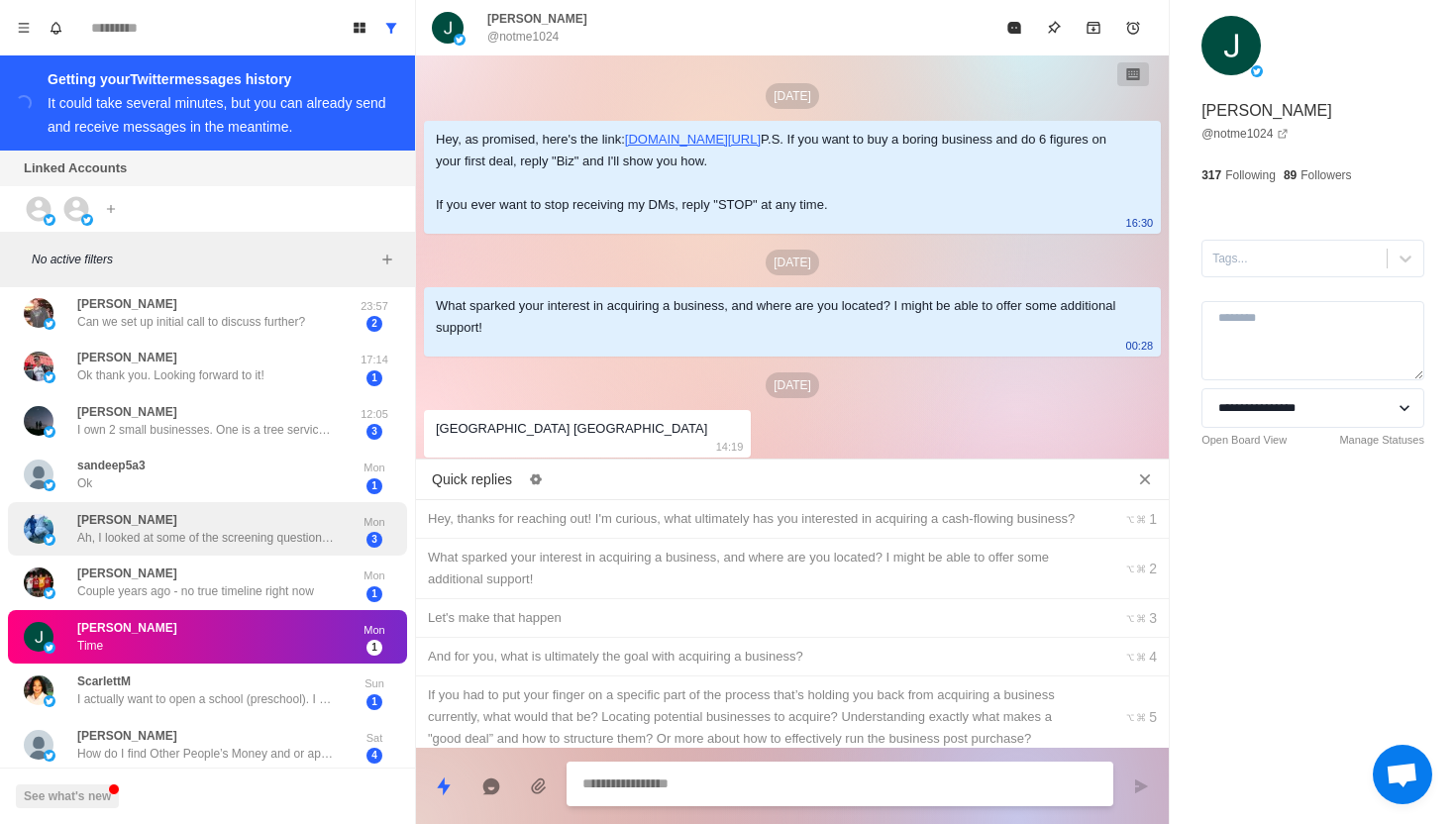 scroll, scrollTop: 192, scrollLeft: 0, axis: vertical 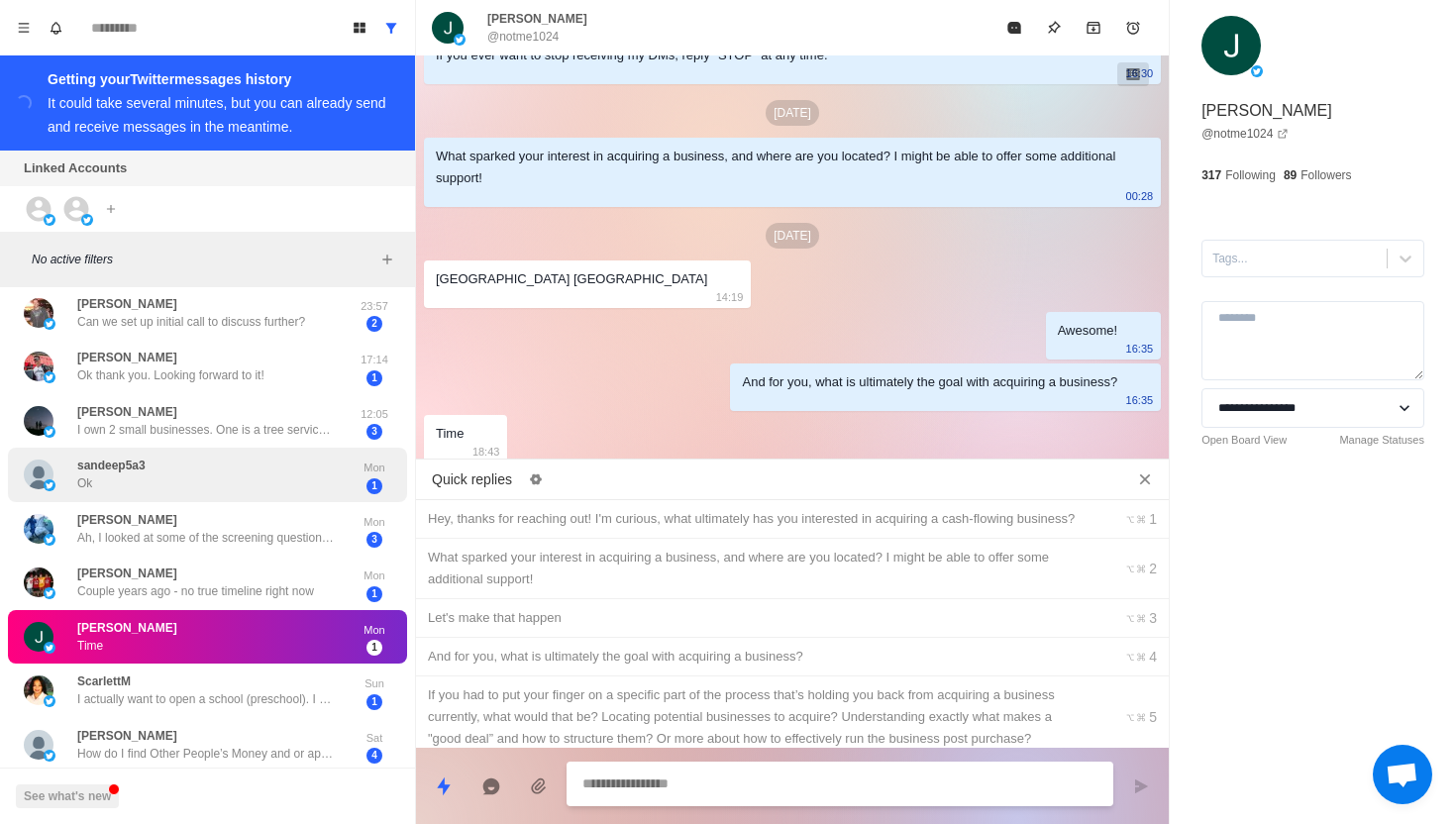 click on "sandeep5a3 Ok" at bounding box center (186, 474) 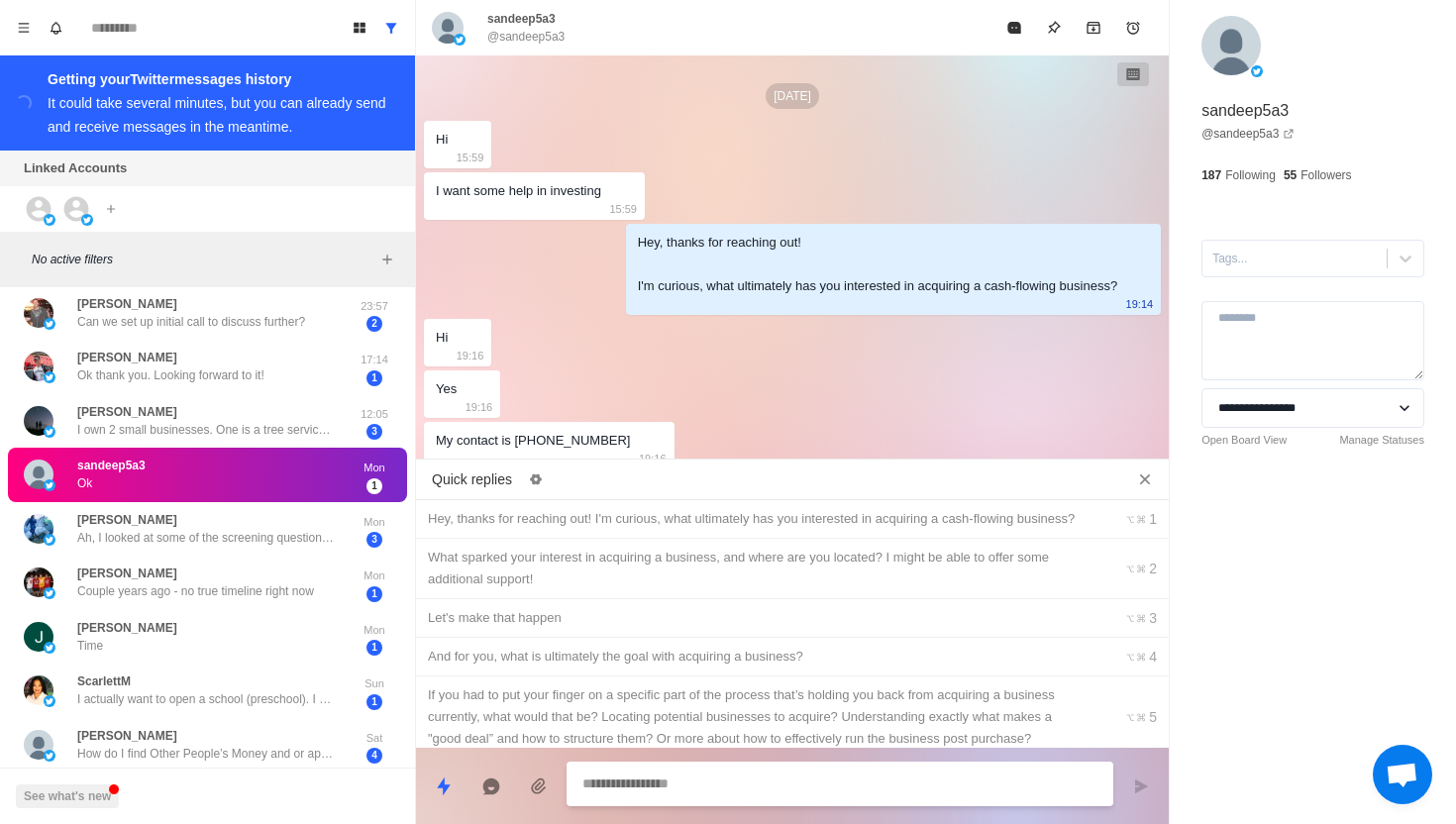 scroll, scrollTop: 2090, scrollLeft: 0, axis: vertical 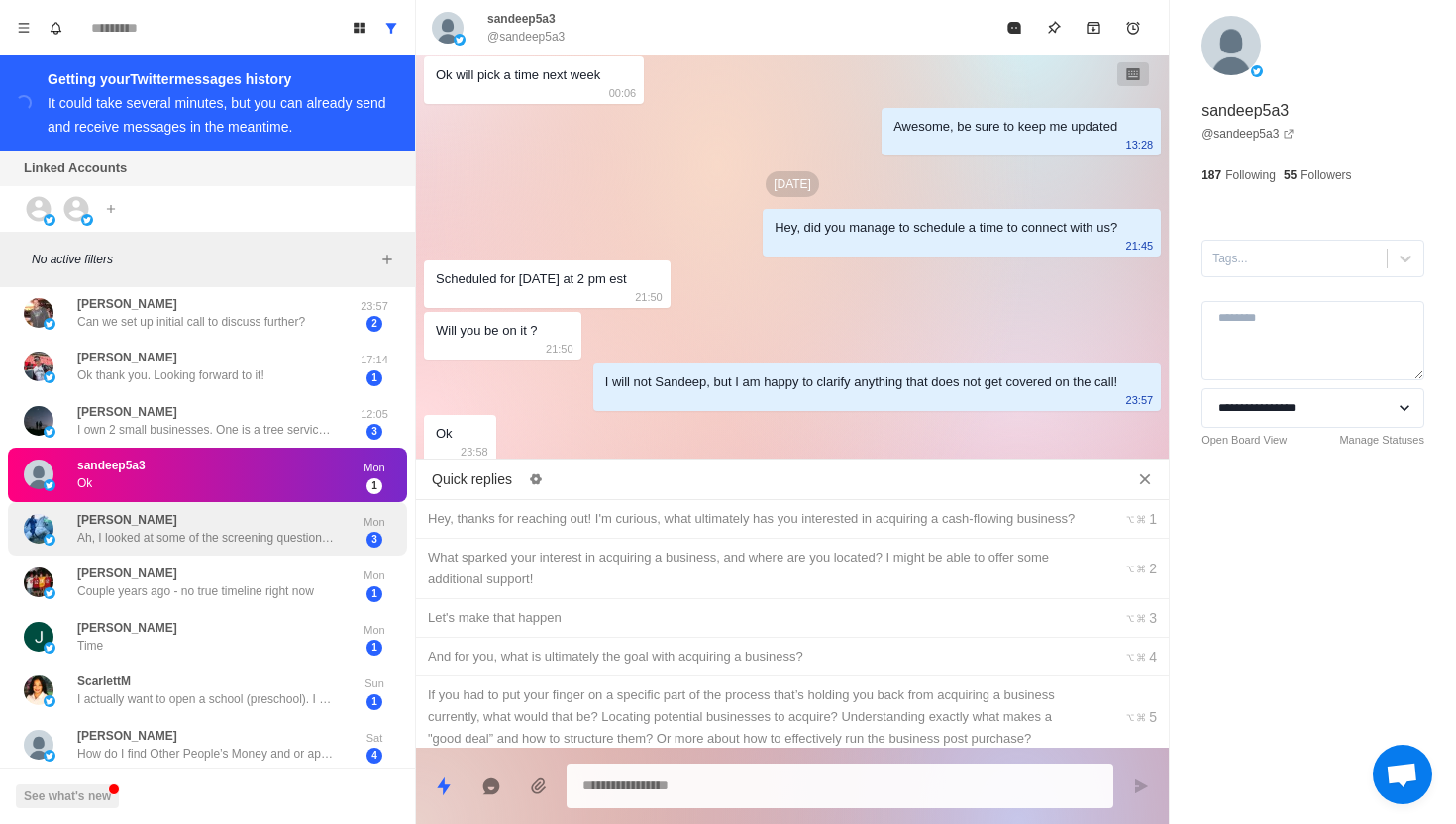 click on "[PERSON_NAME], I looked at some of the screening questions. I’m a bit early. I can reach out when the time is right and I have more liquid funds. Don’t want to waste your time. I’m at the self education point right now" at bounding box center [206, 529] 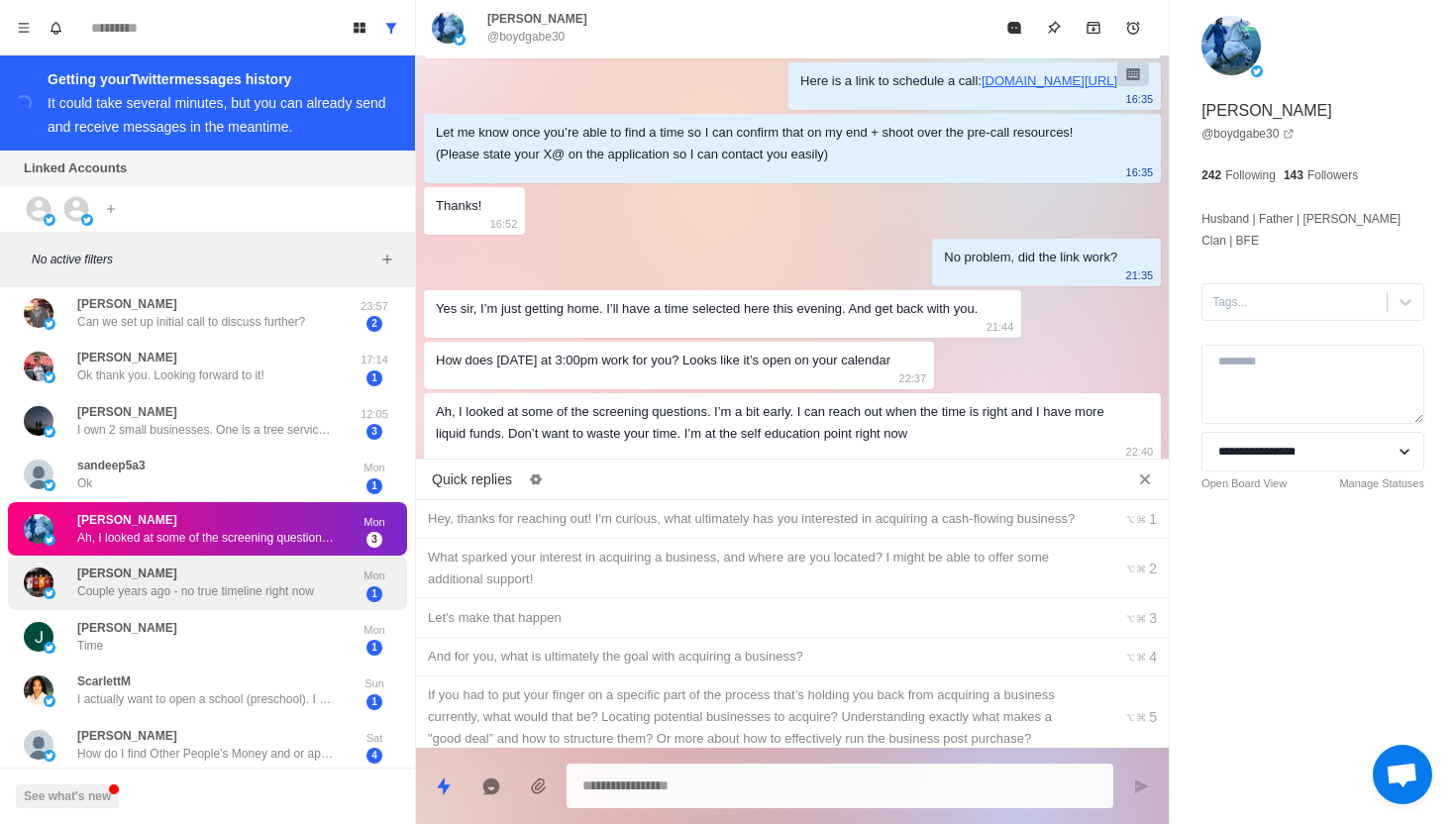 click on "[PERSON_NAME] Couple years ago - no true timeline right now" at bounding box center [195, 582] 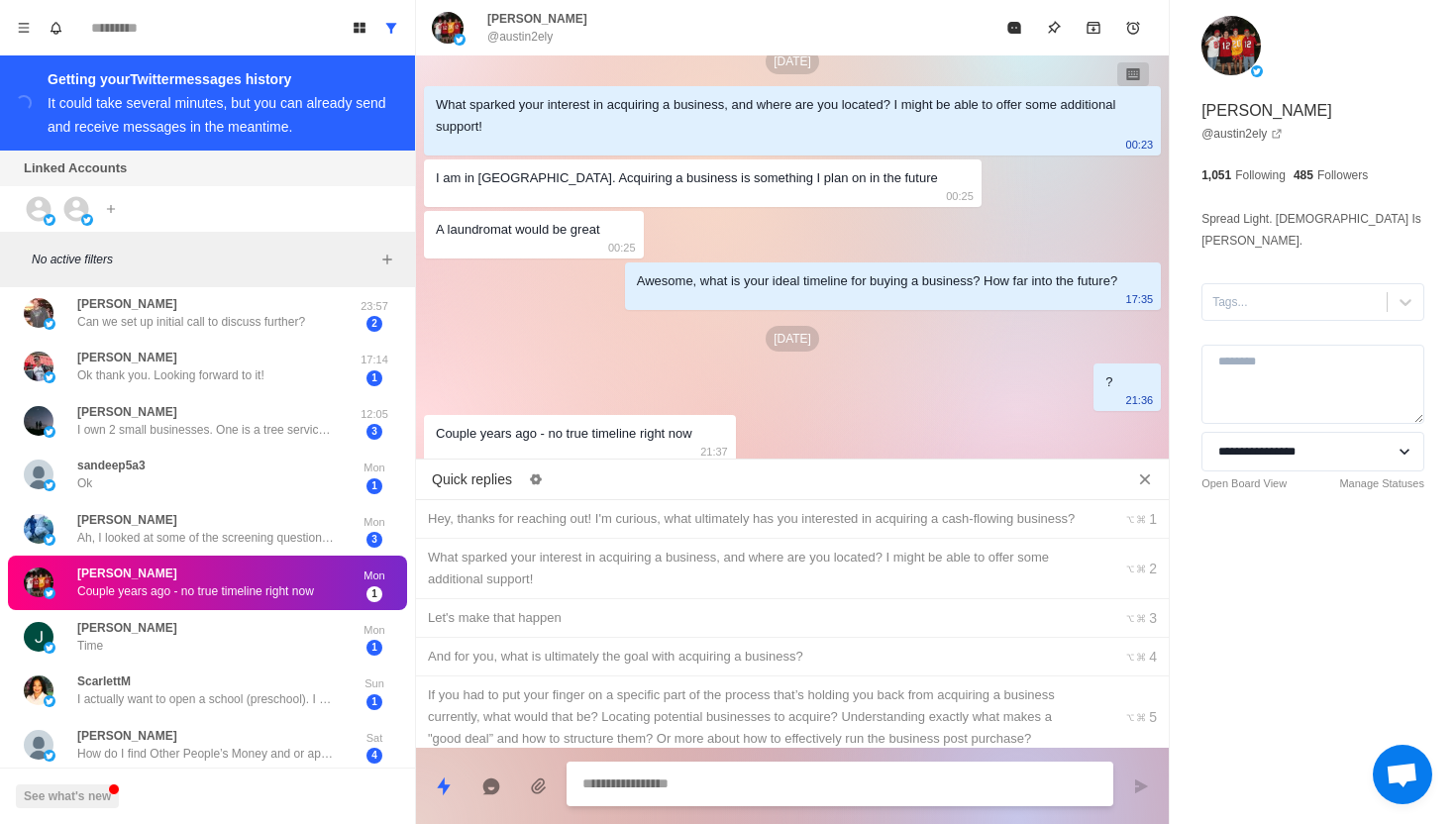 scroll, scrollTop: 295, scrollLeft: 0, axis: vertical 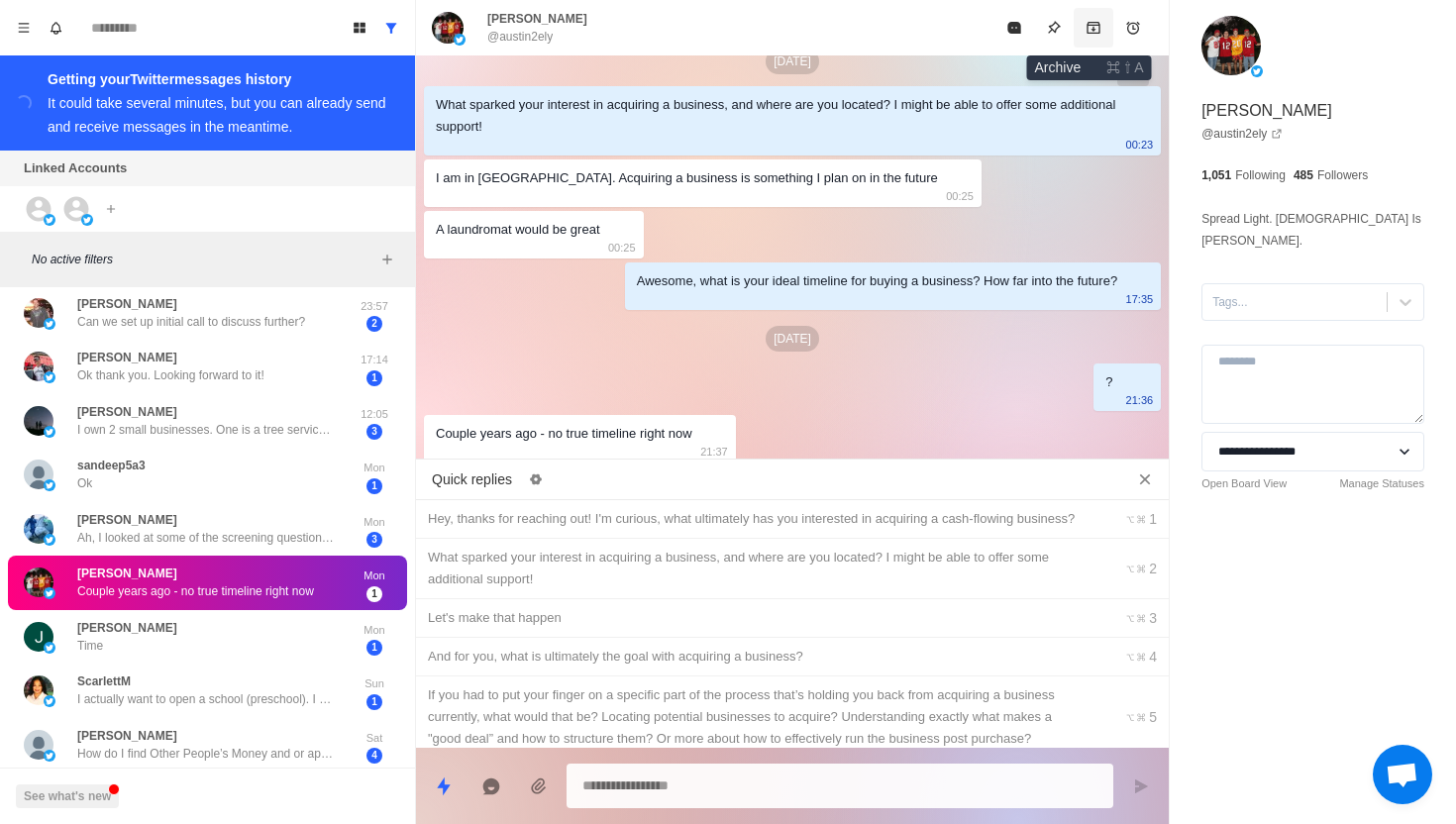 click 